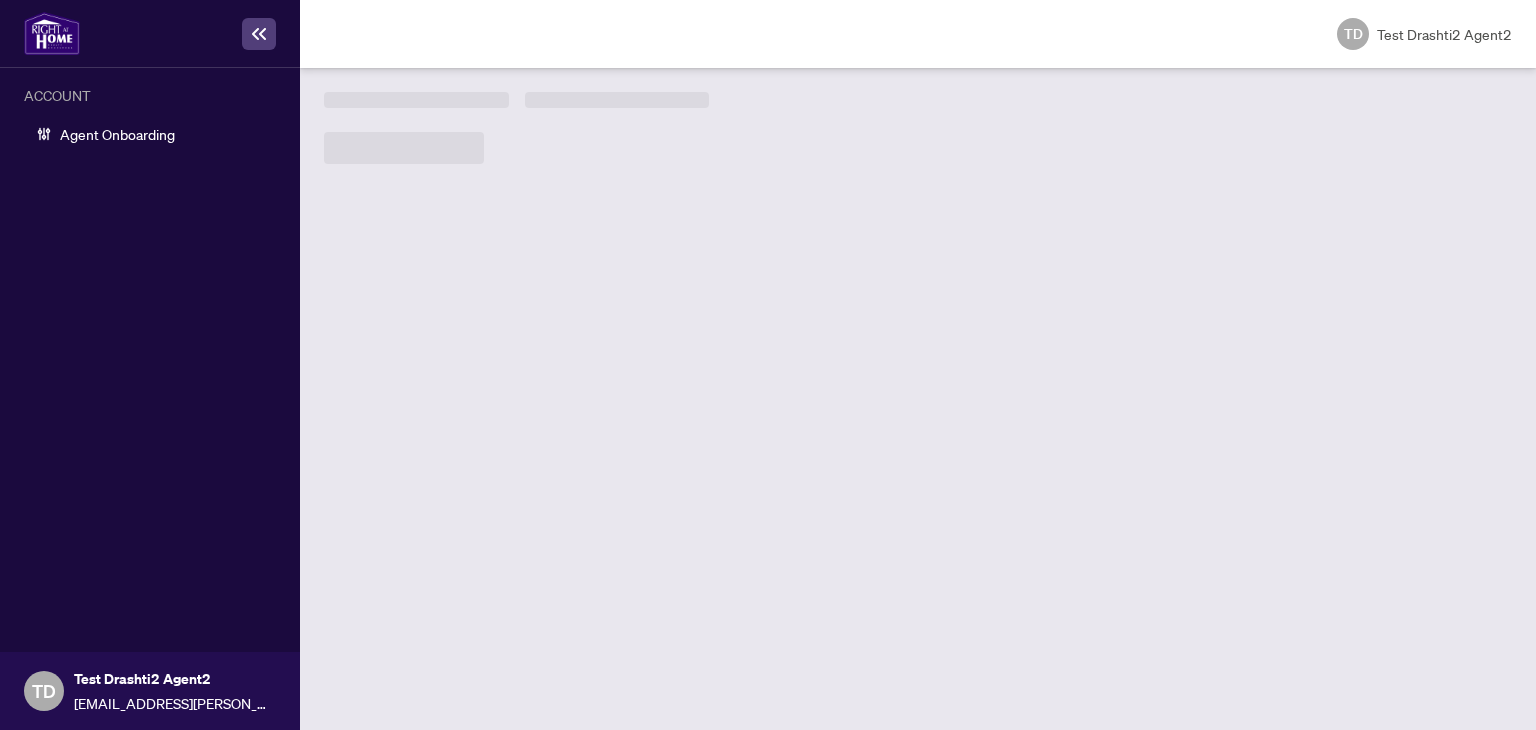 scroll, scrollTop: 0, scrollLeft: 0, axis: both 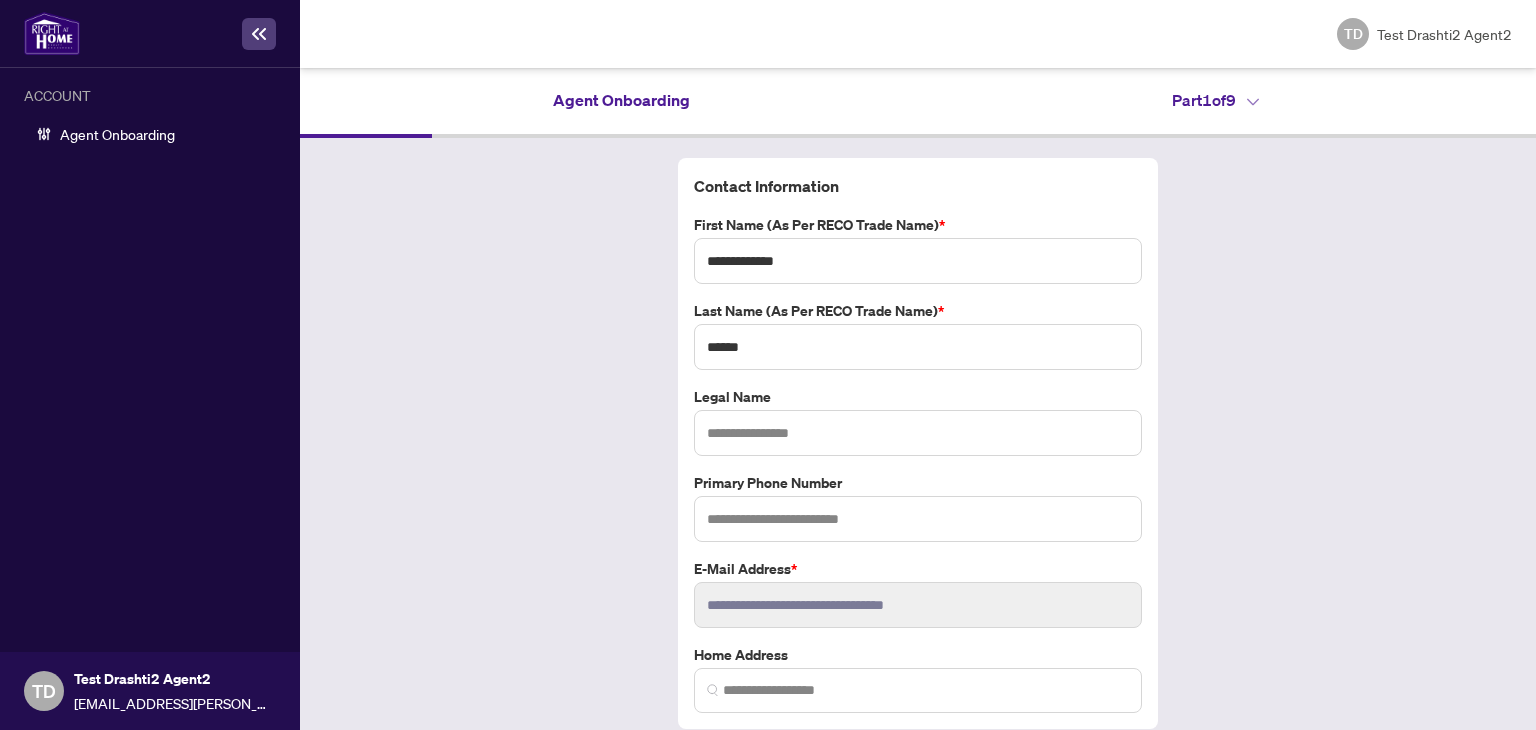 click on "**********" at bounding box center (918, 472) 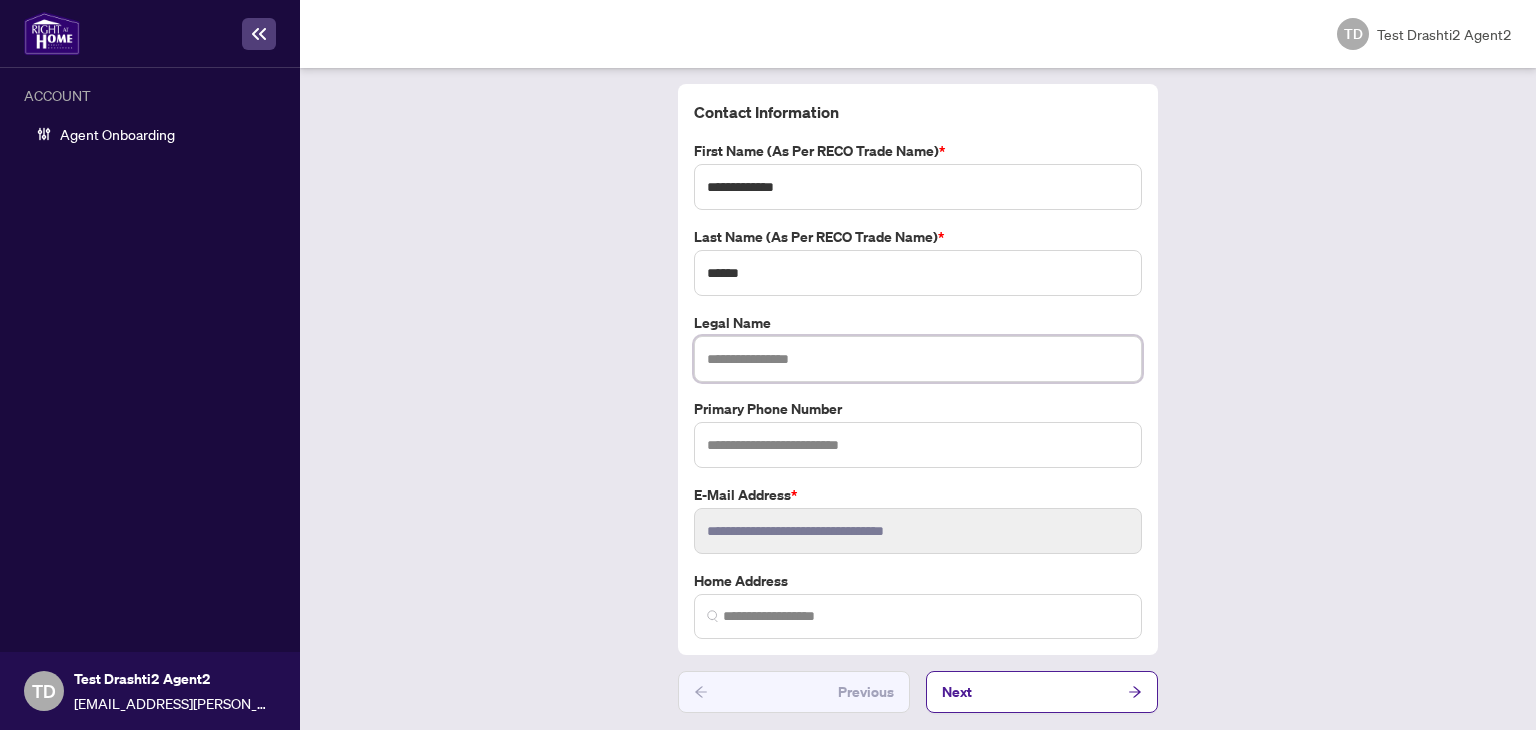 click at bounding box center [918, 359] 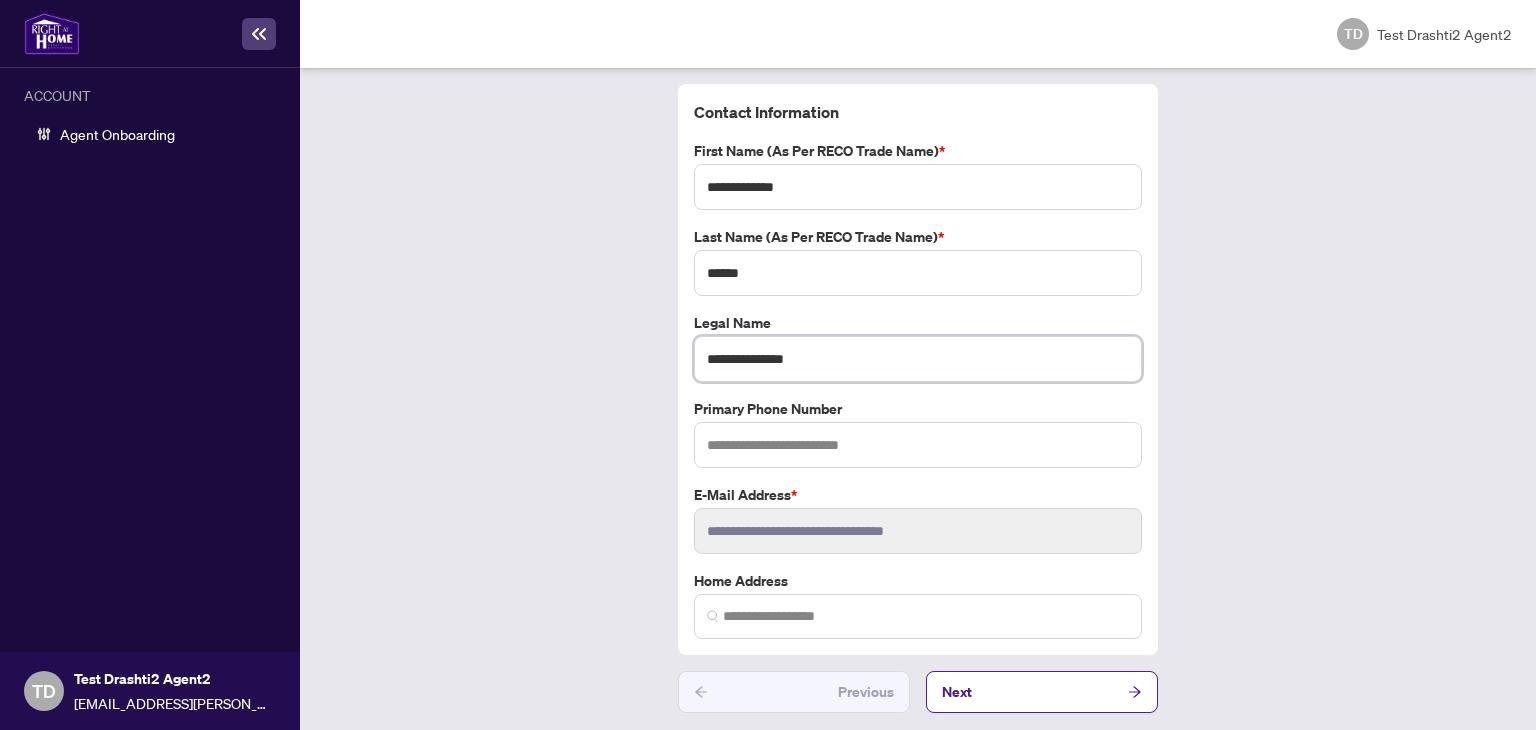type on "**********" 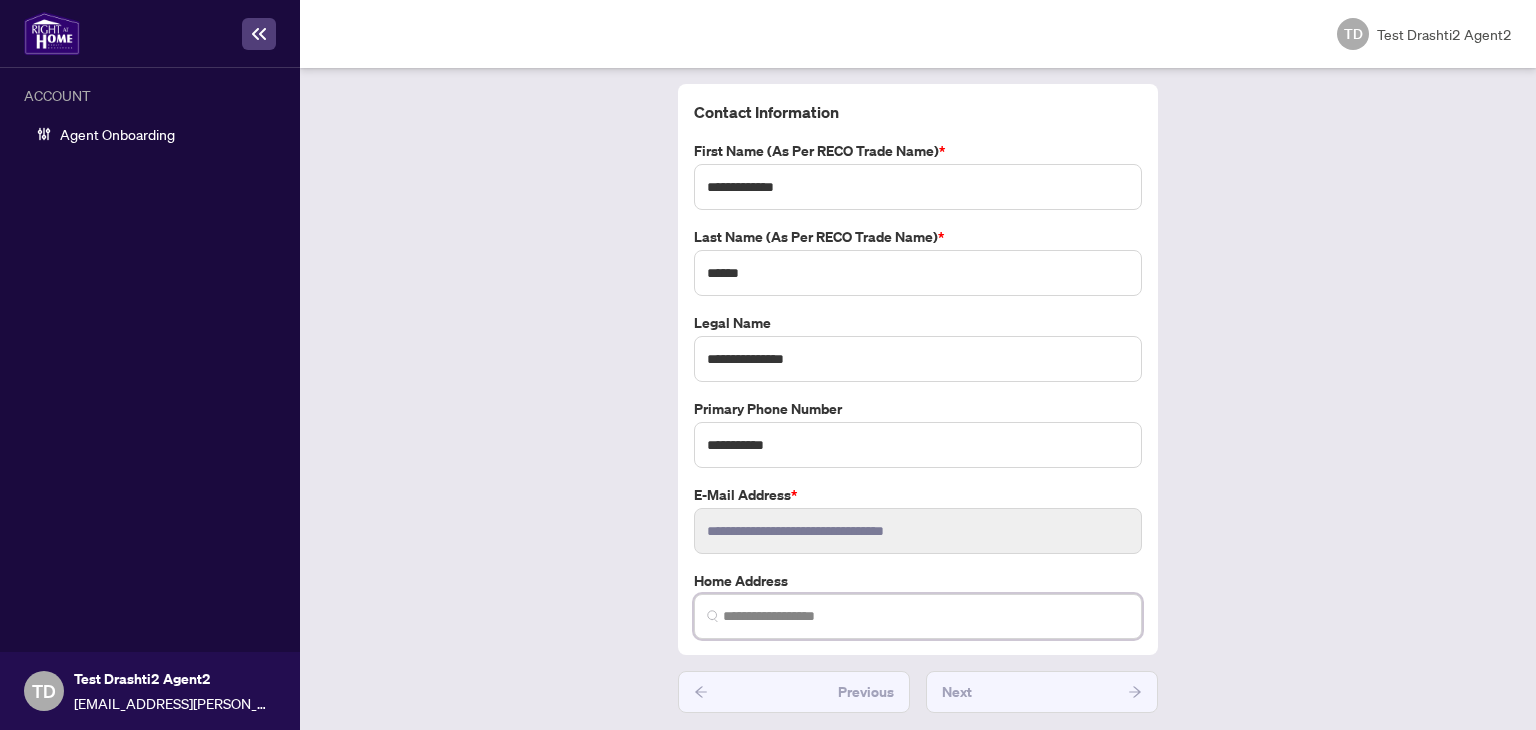 click on "Home Address" at bounding box center [918, 604] 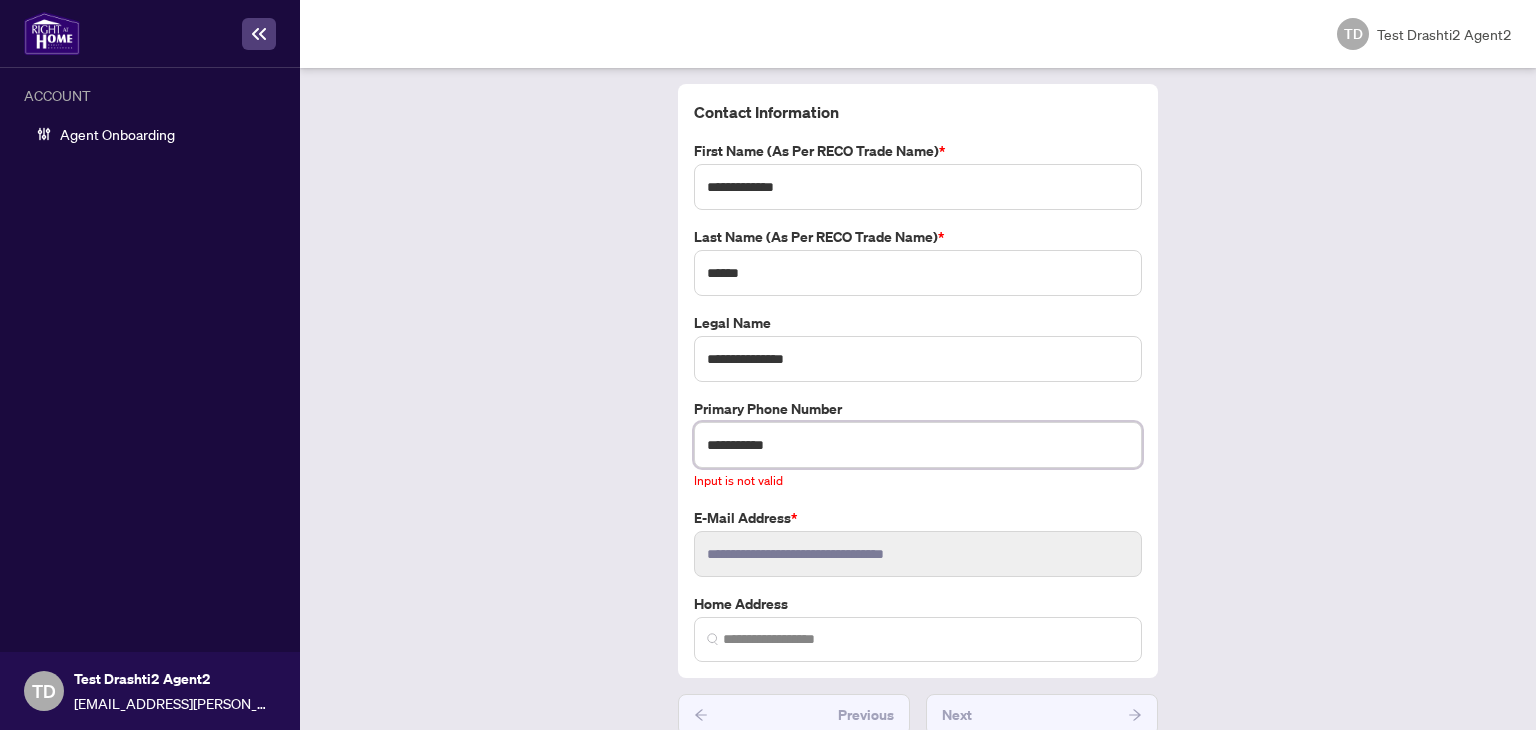 click on "**********" at bounding box center [918, 445] 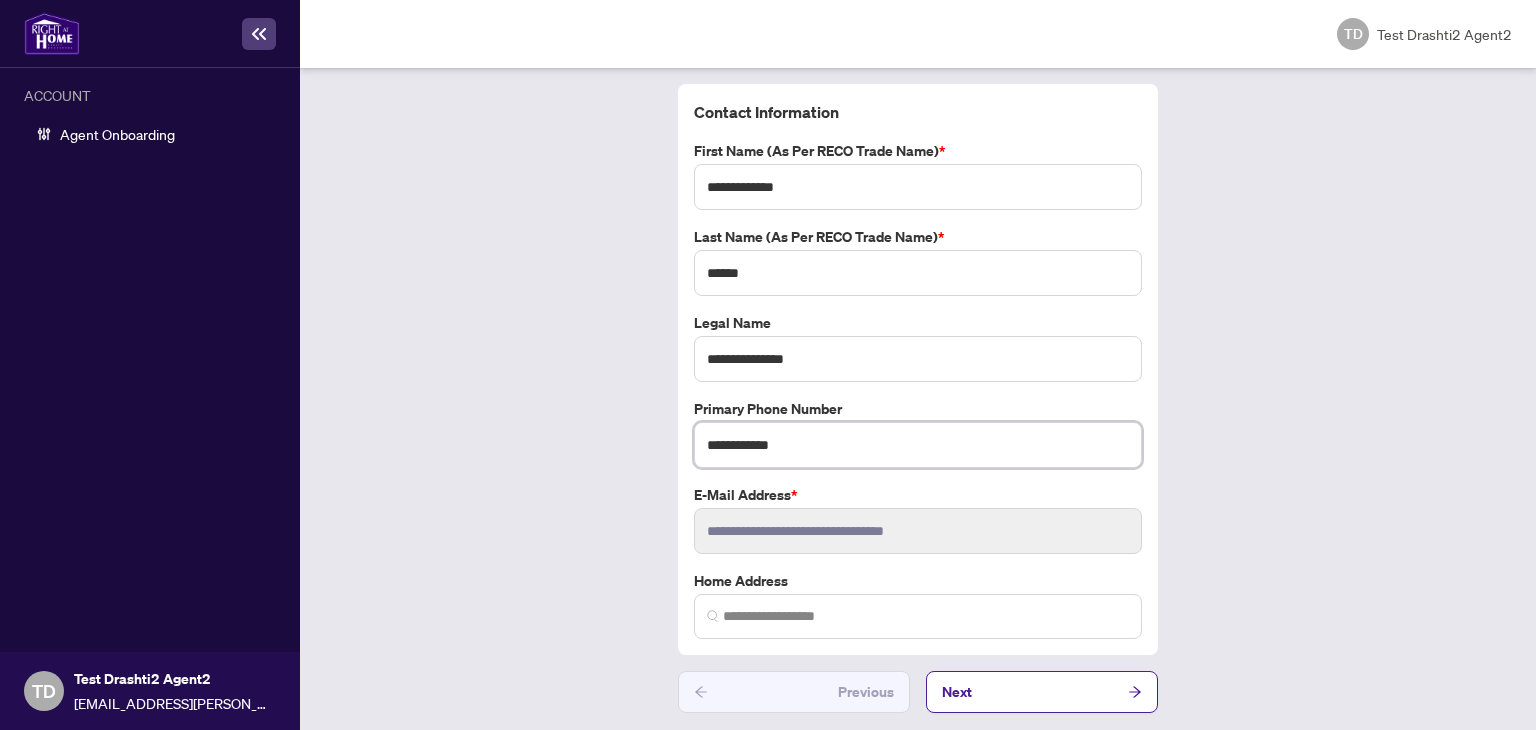 type on "**********" 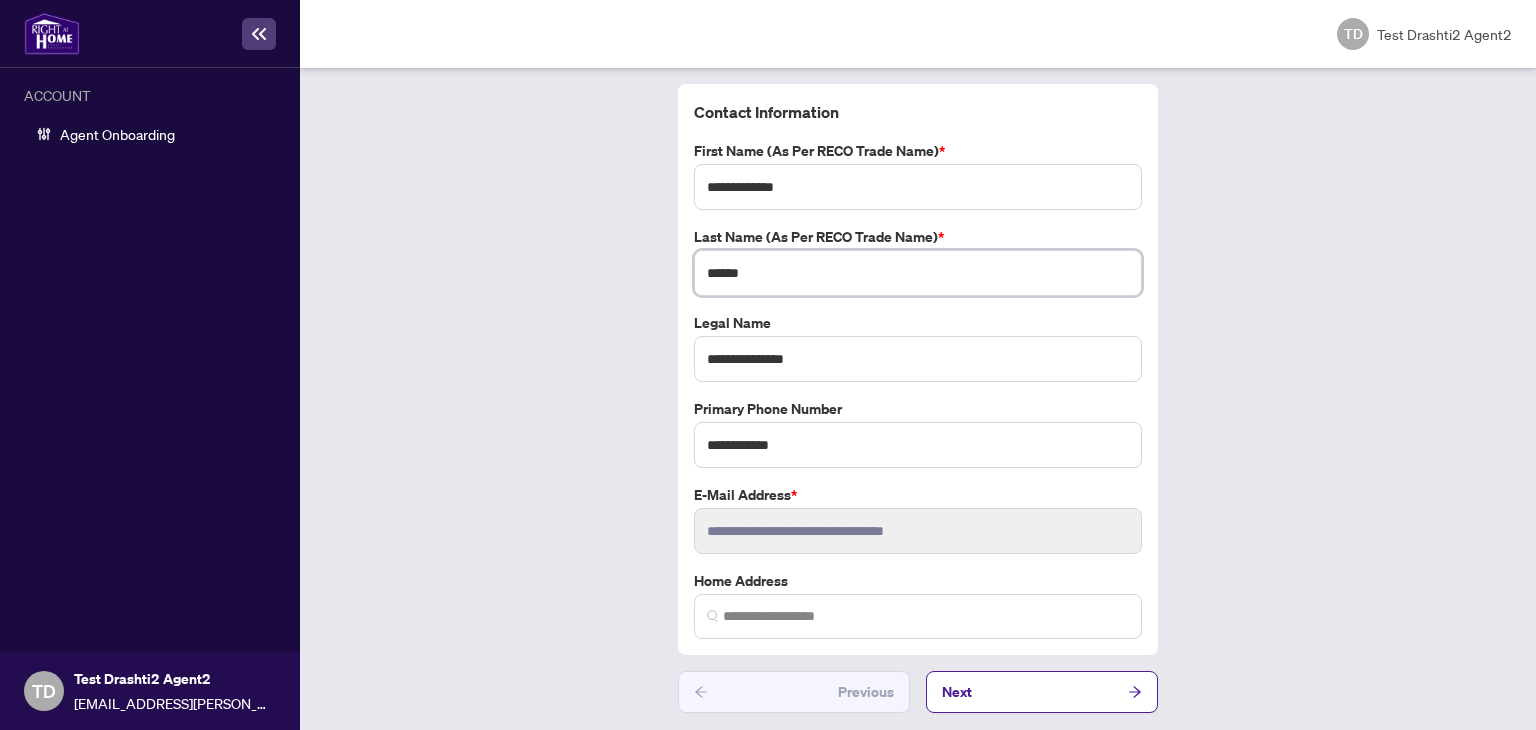 click on "******" at bounding box center (918, 273) 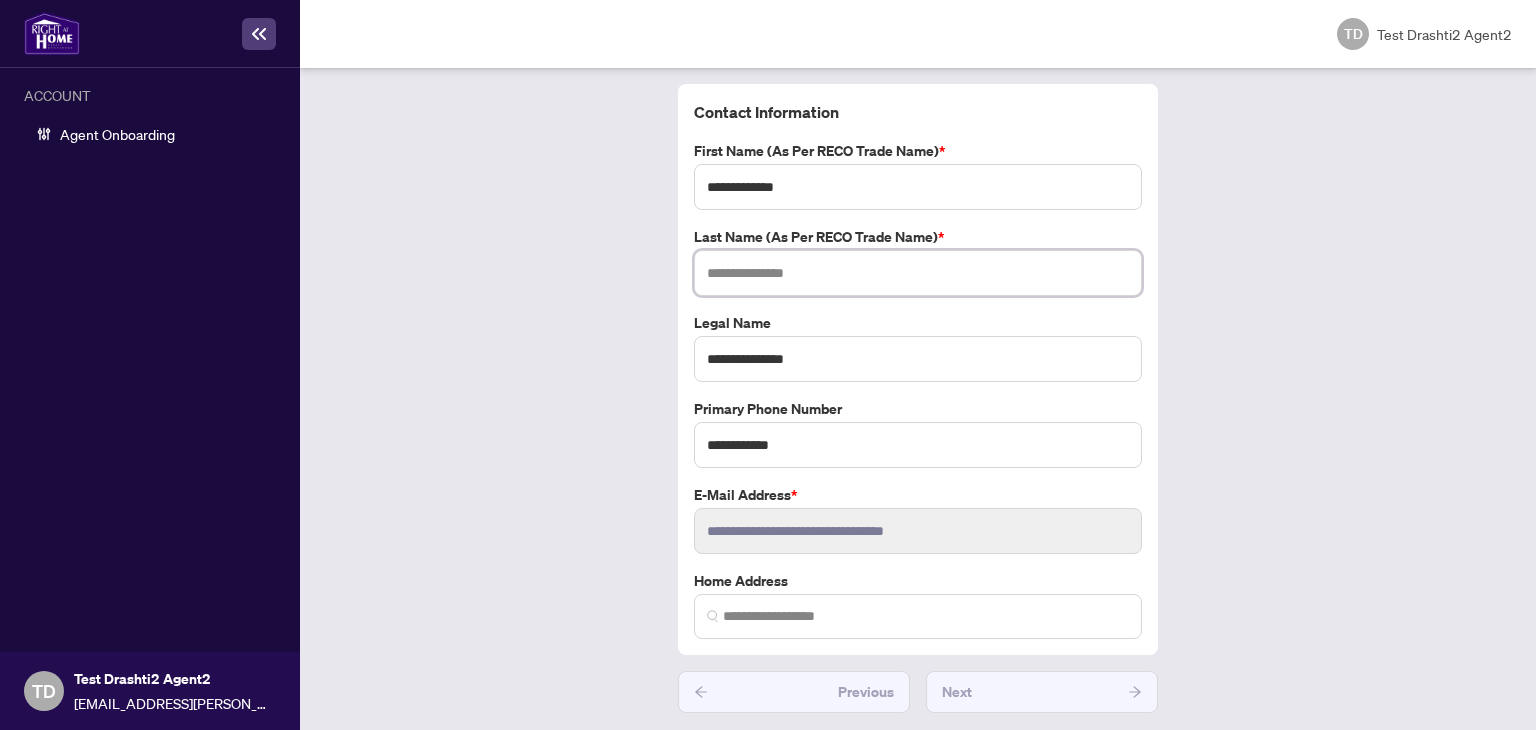 type on "******" 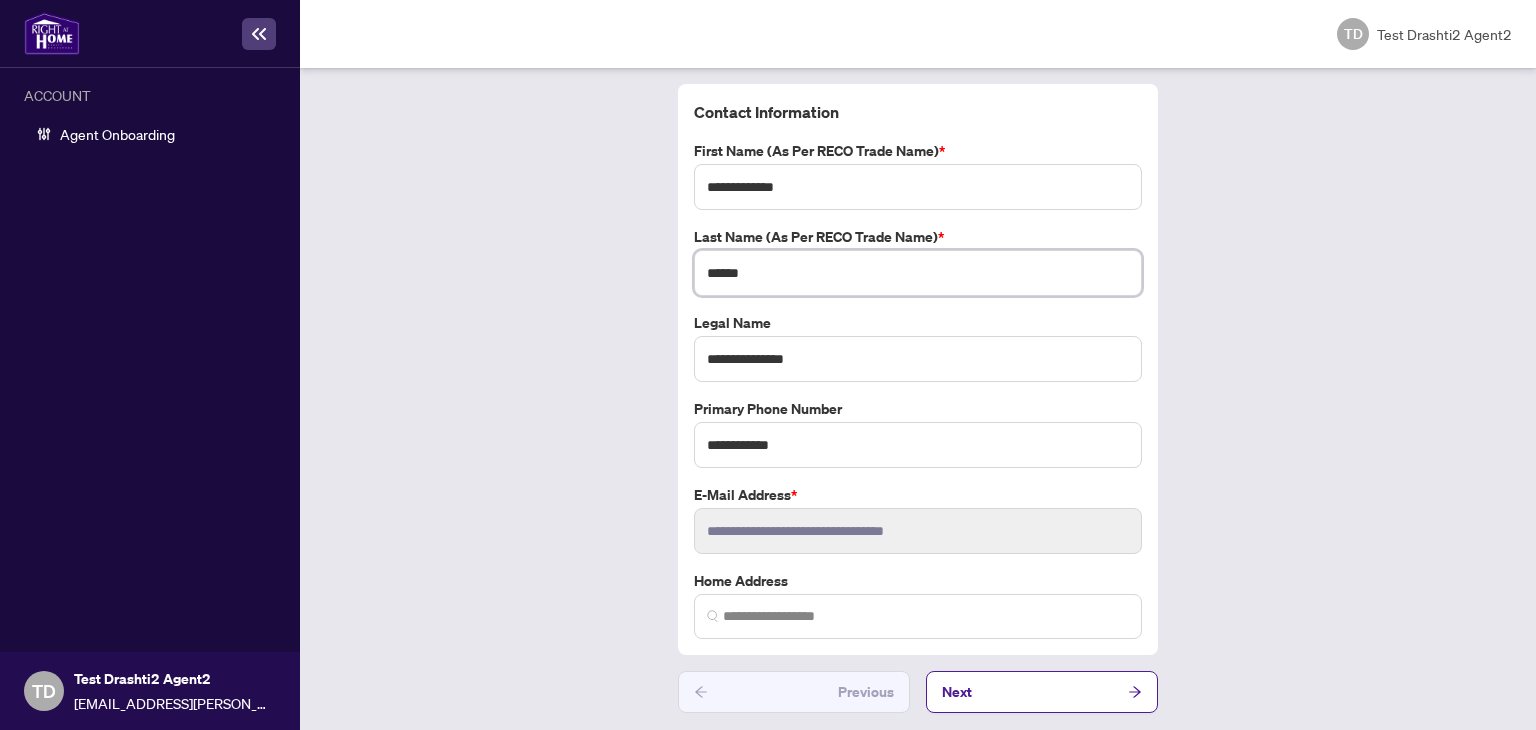 click at bounding box center (918, 616) 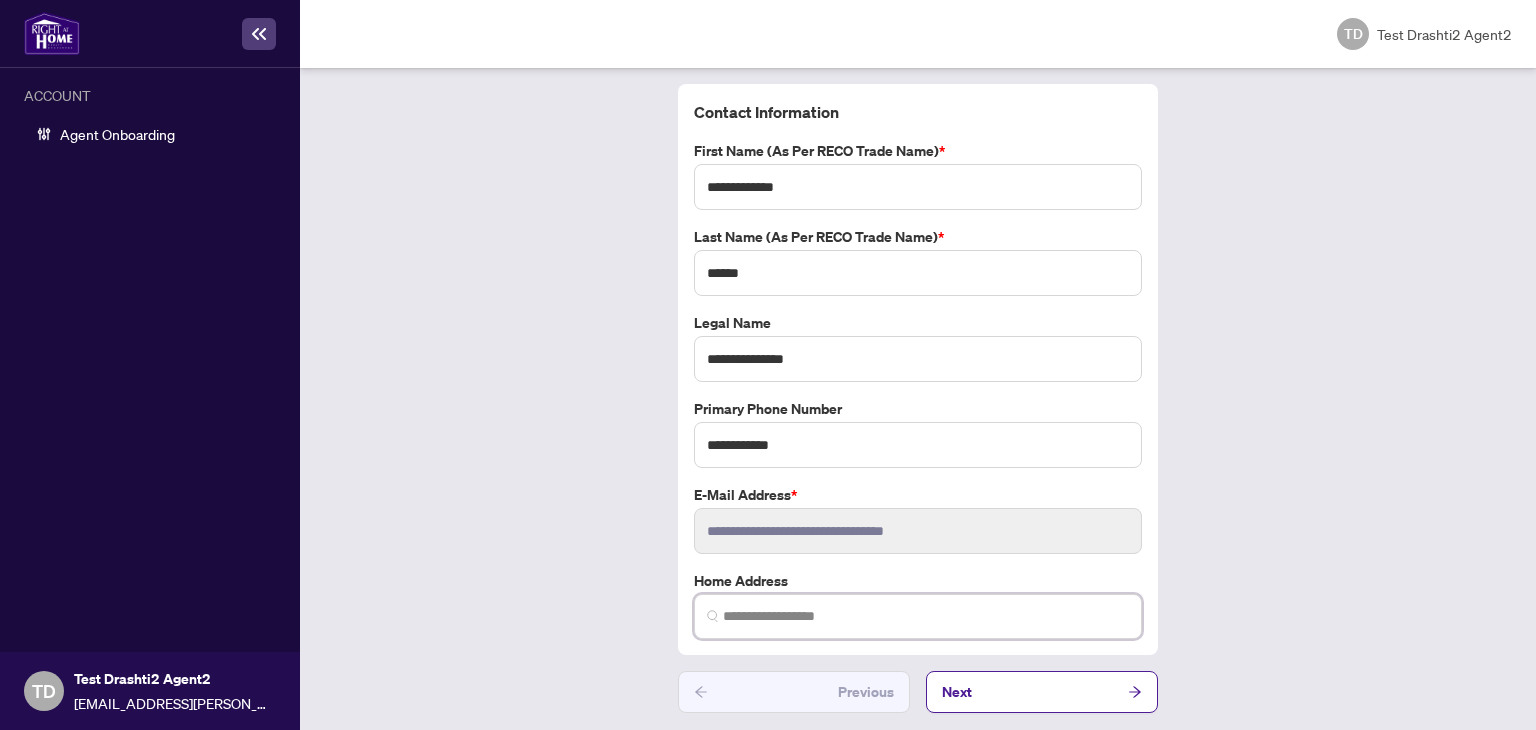 click at bounding box center [926, 616] 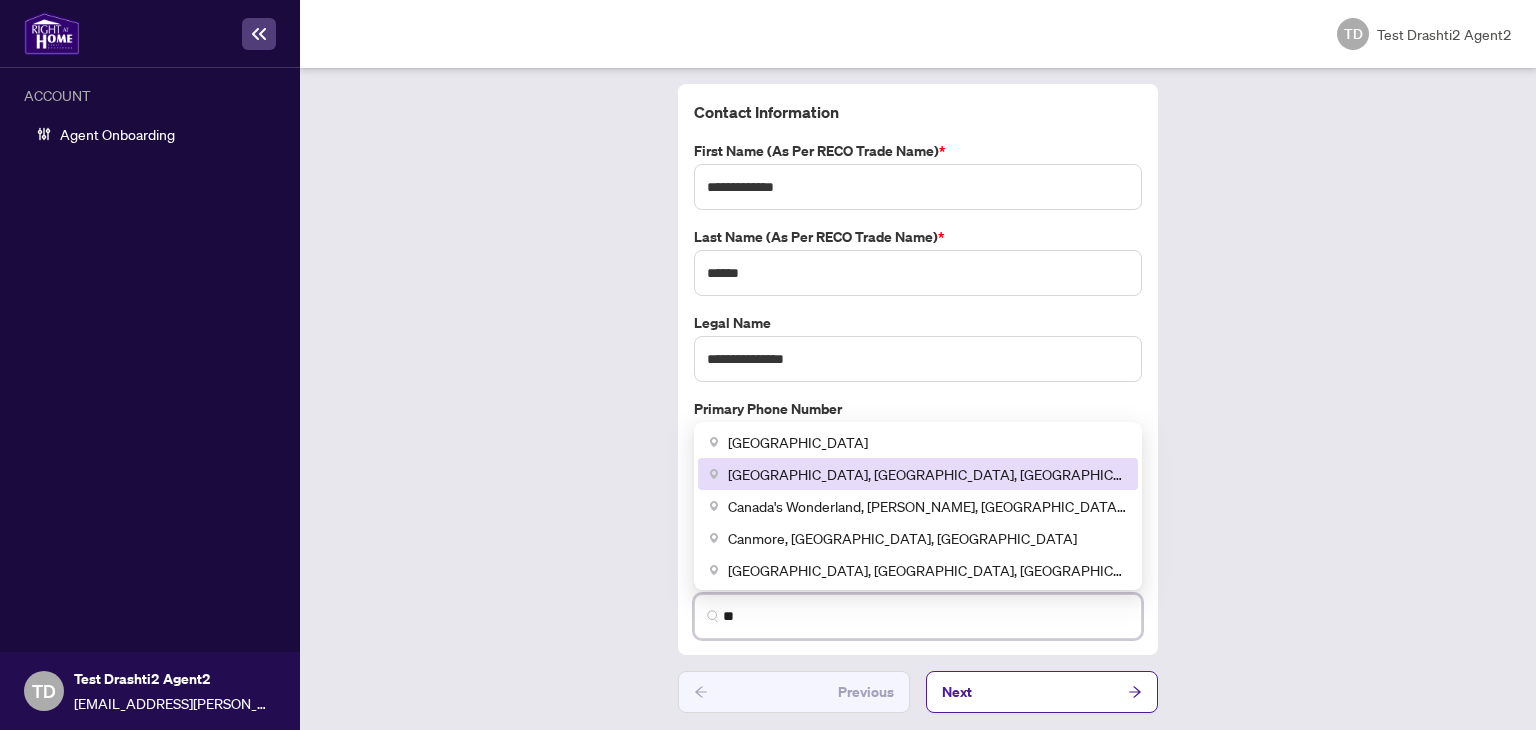 click on "[GEOGRAPHIC_DATA], [GEOGRAPHIC_DATA], [GEOGRAPHIC_DATA]" at bounding box center [918, 474] 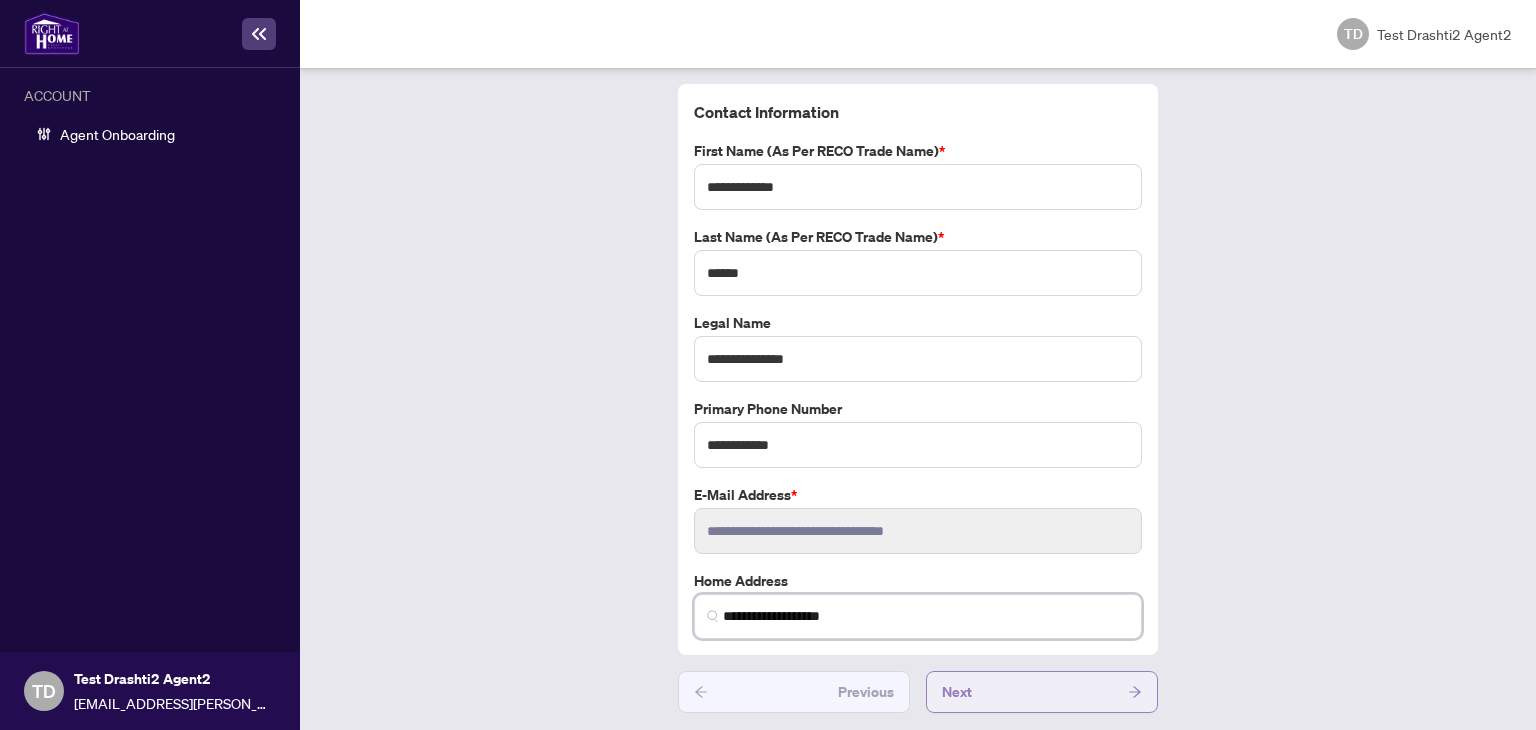 type on "**********" 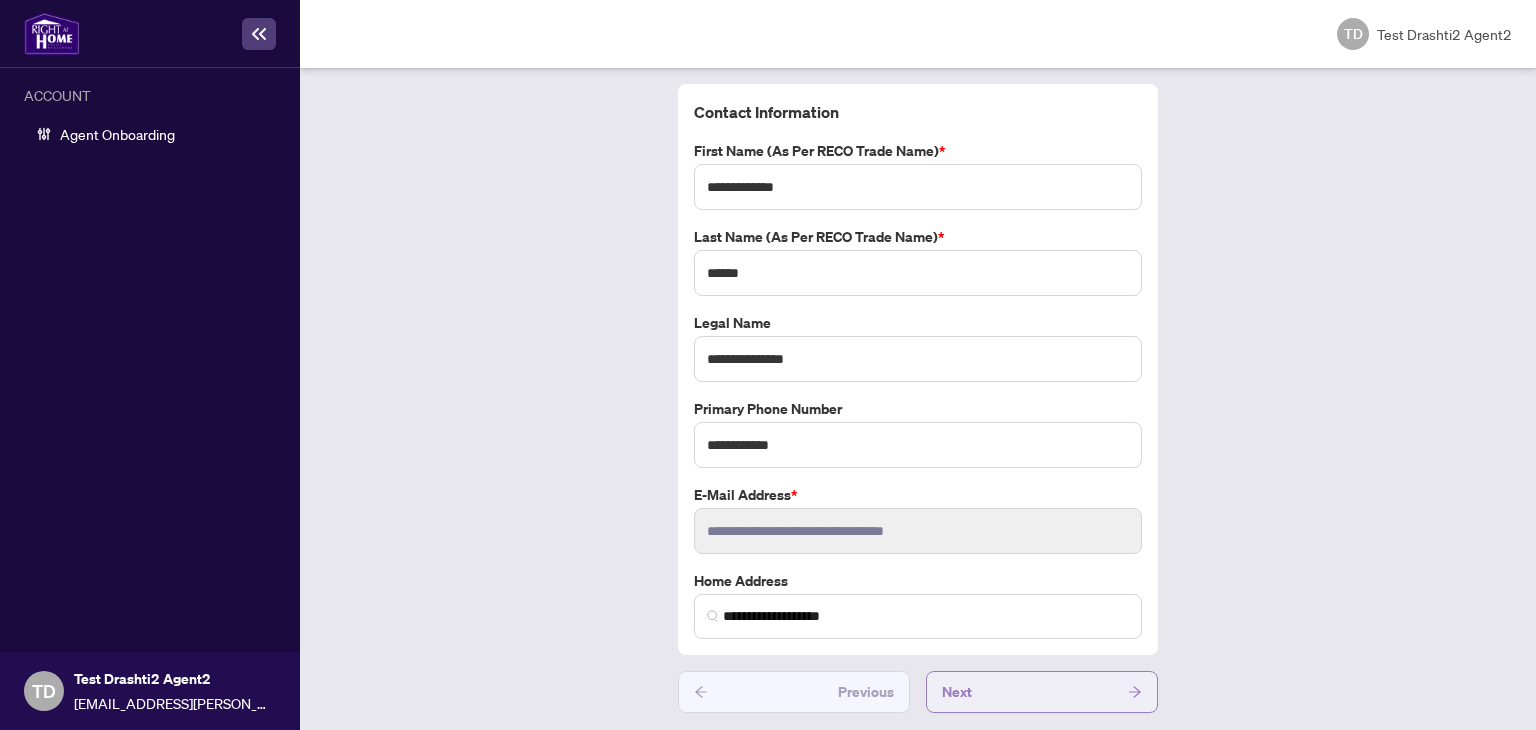 click on "Next" at bounding box center [1042, 692] 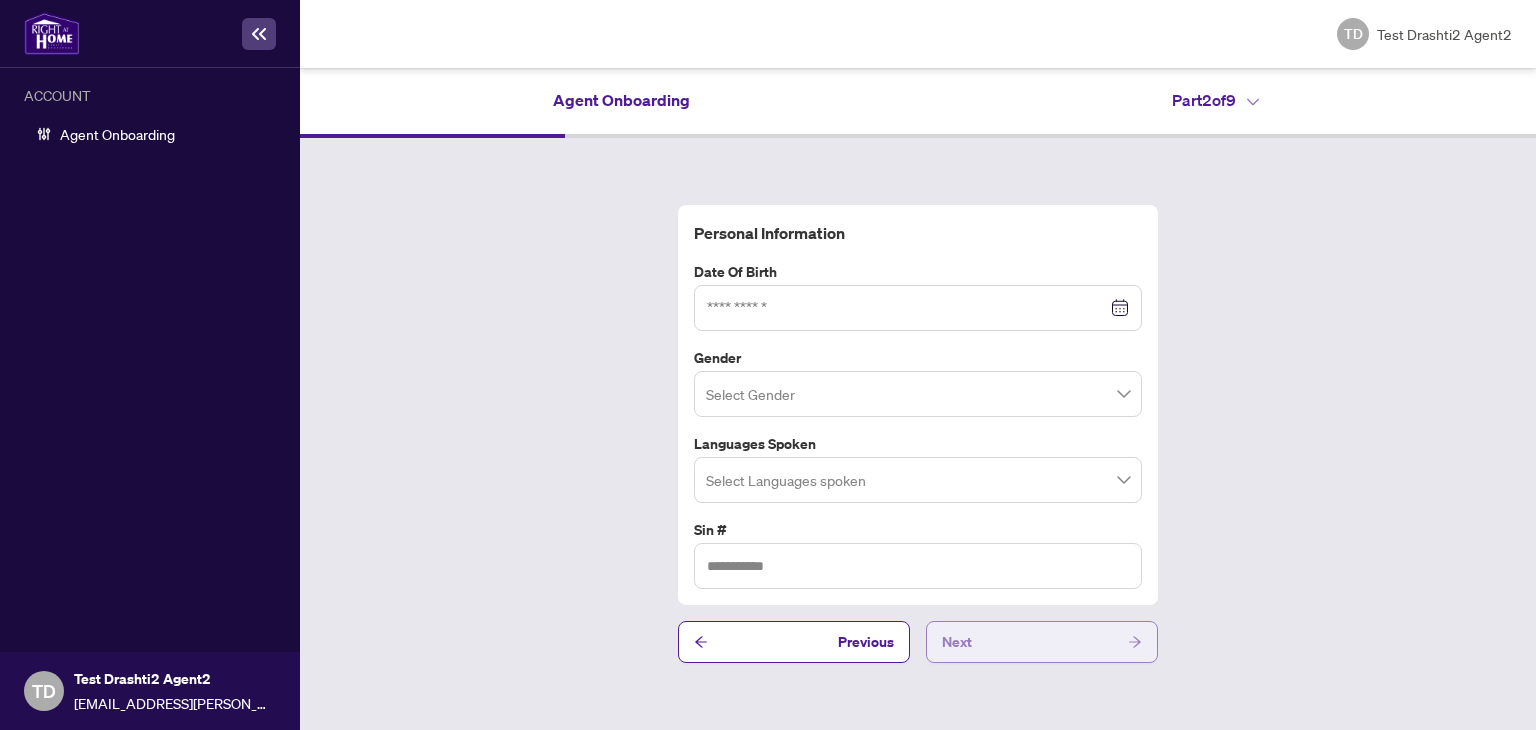 scroll, scrollTop: 0, scrollLeft: 0, axis: both 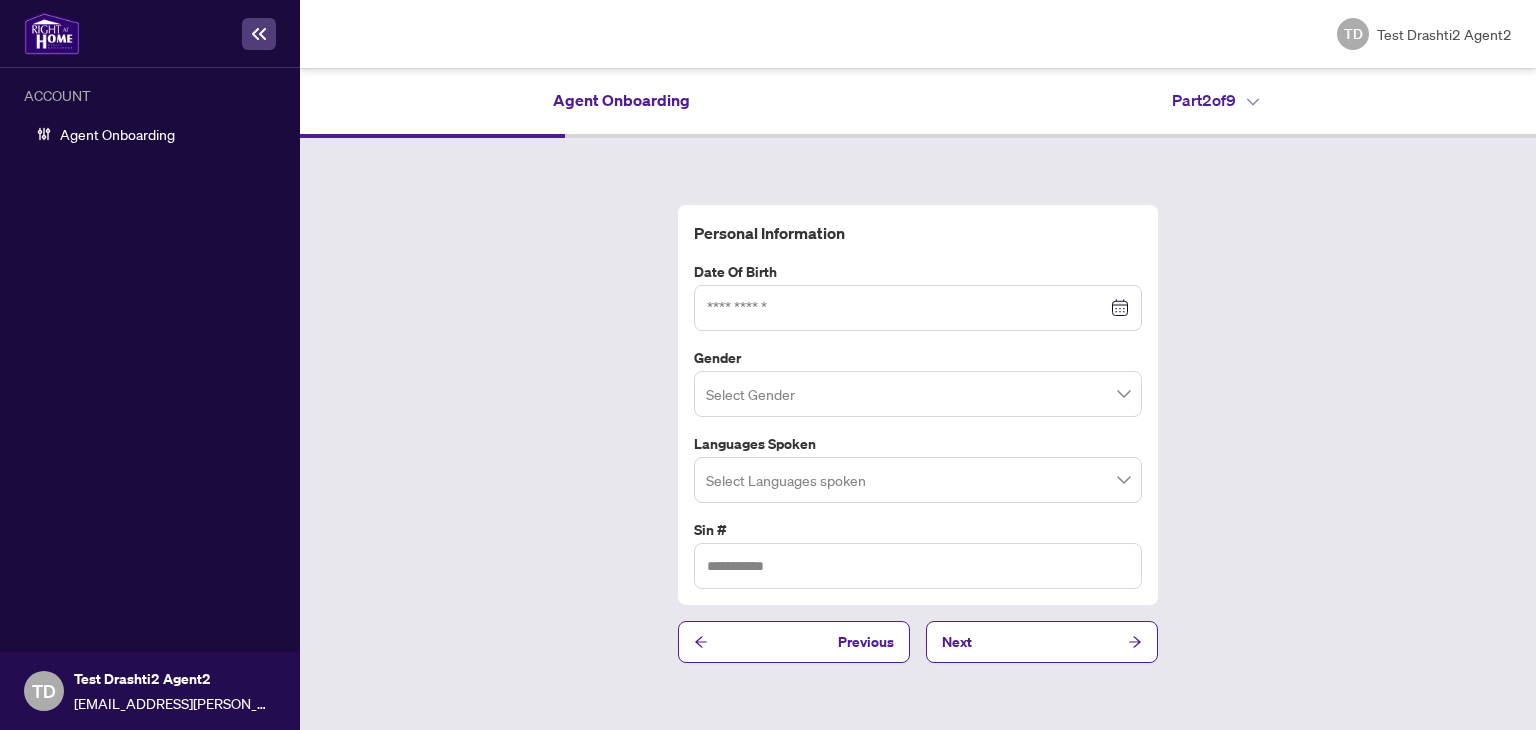 click on "Personal Information Date of Birth Gender Select Gender Languages spoken   Select Languages spoken Sin # Previous Next" at bounding box center (918, 434) 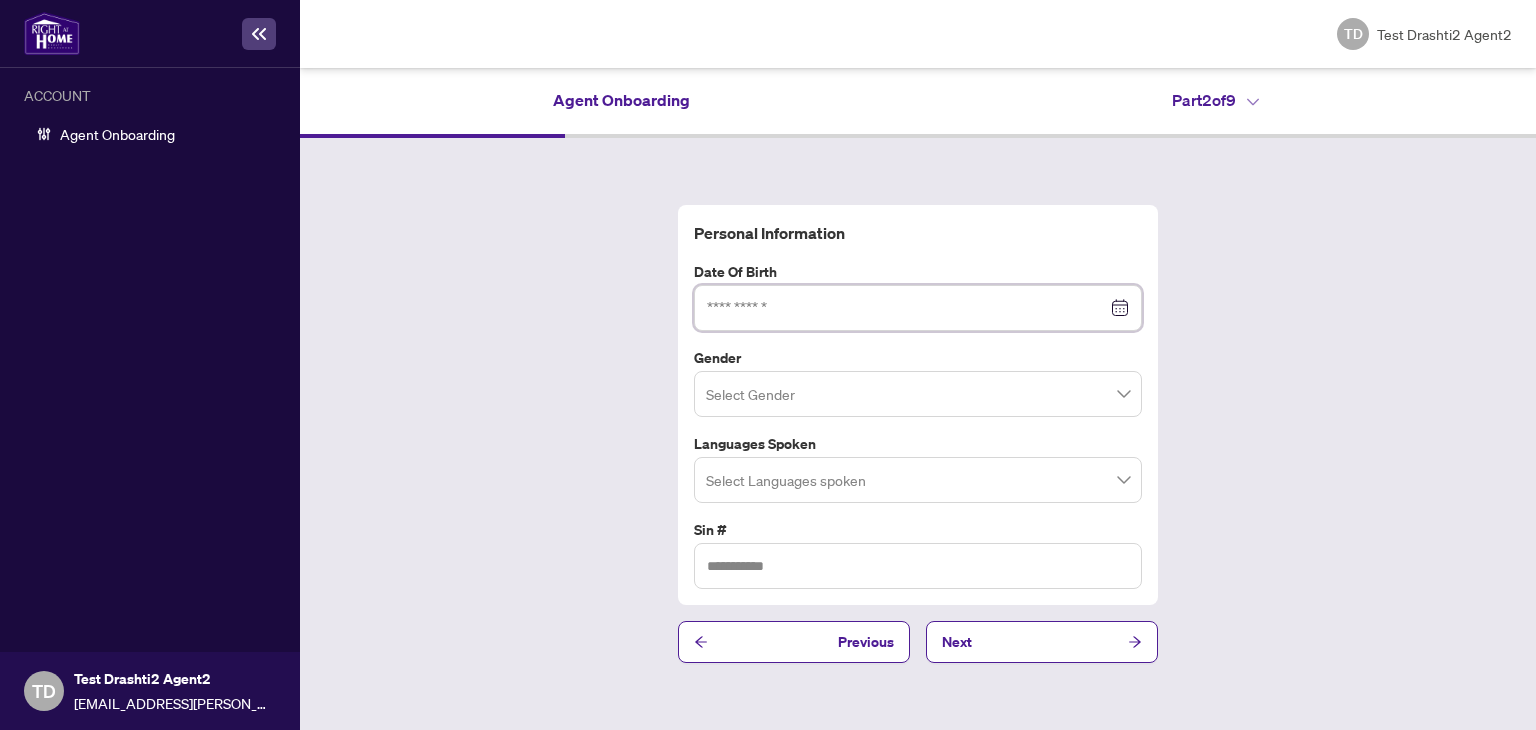 click at bounding box center [907, 308] 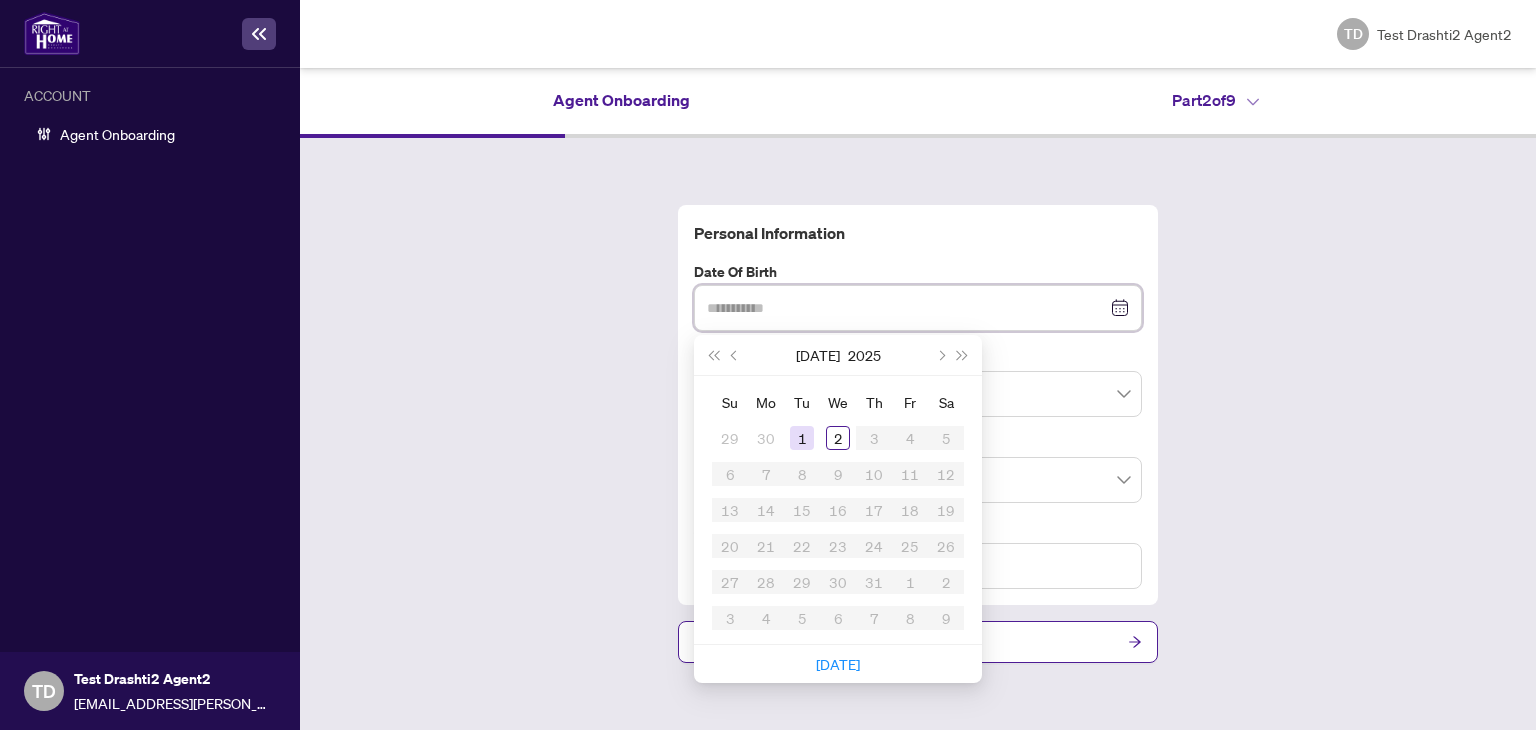 type on "**********" 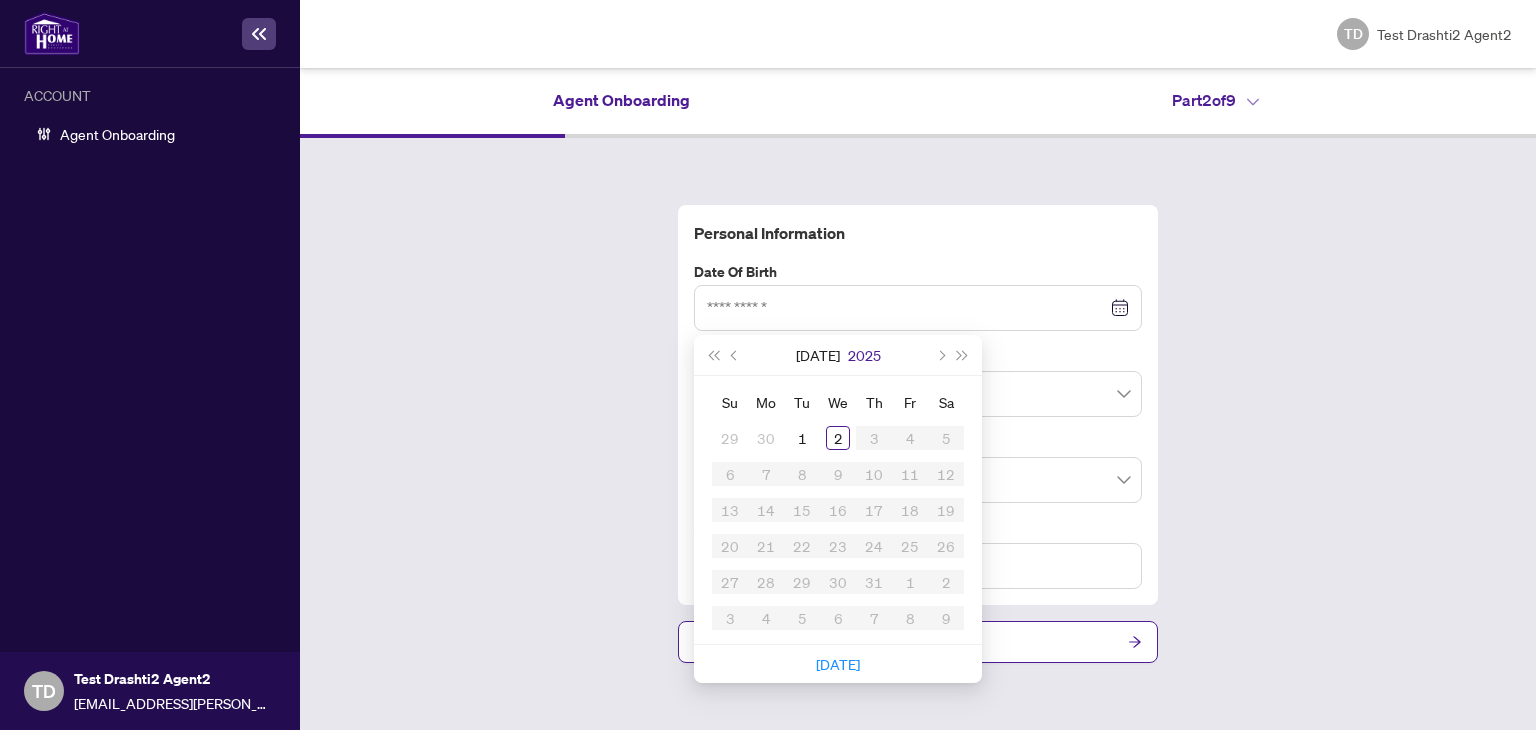 click on "2025" at bounding box center (864, 355) 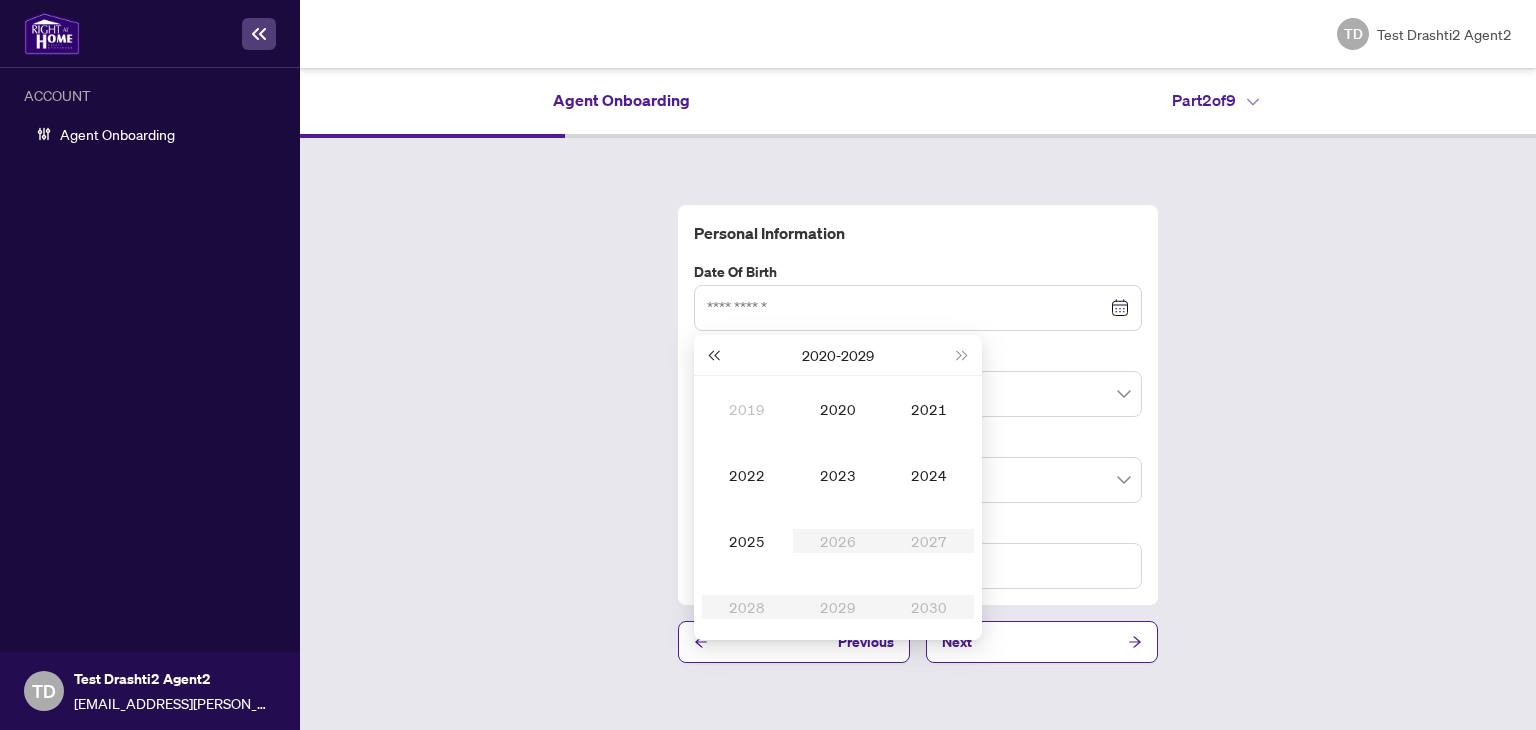 click at bounding box center [713, 355] 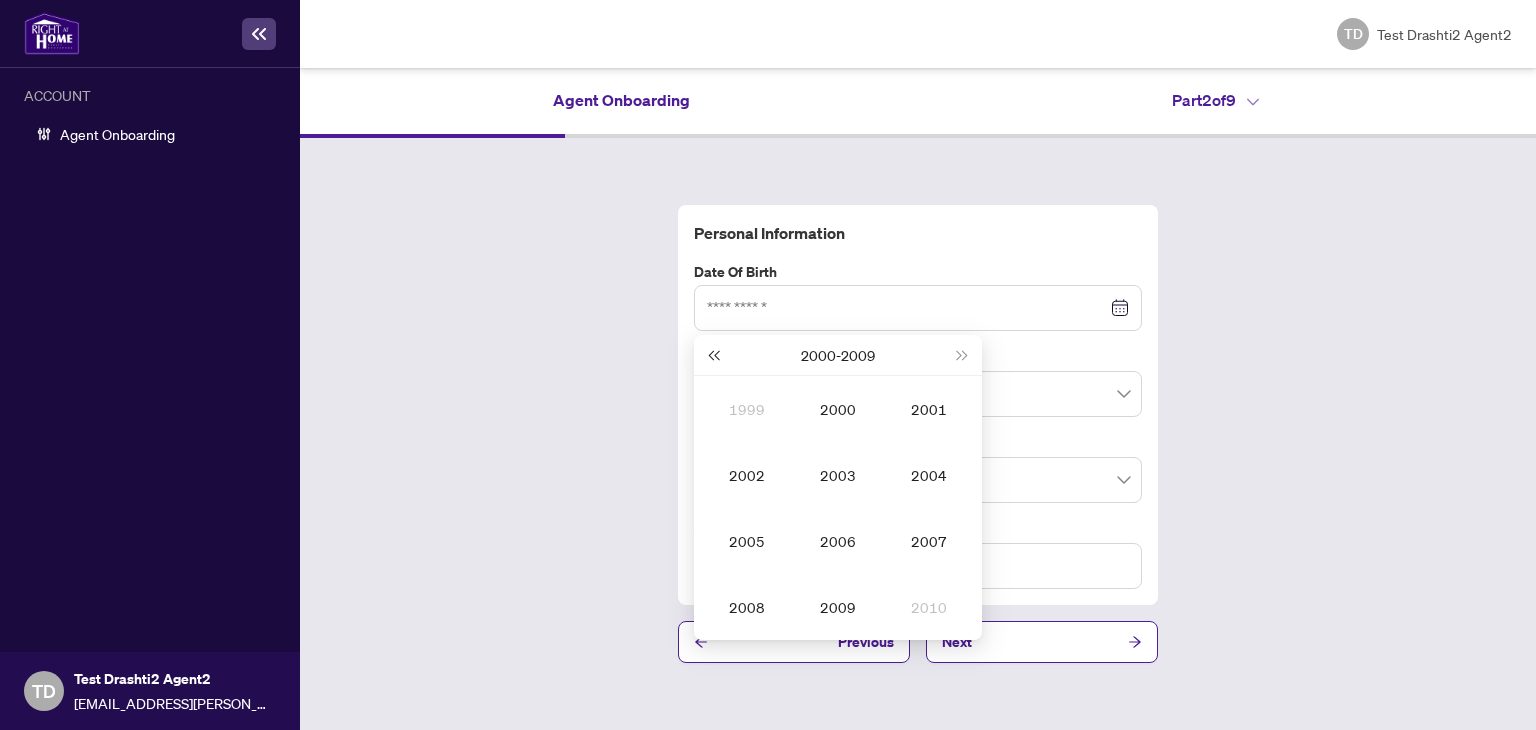 click at bounding box center (713, 355) 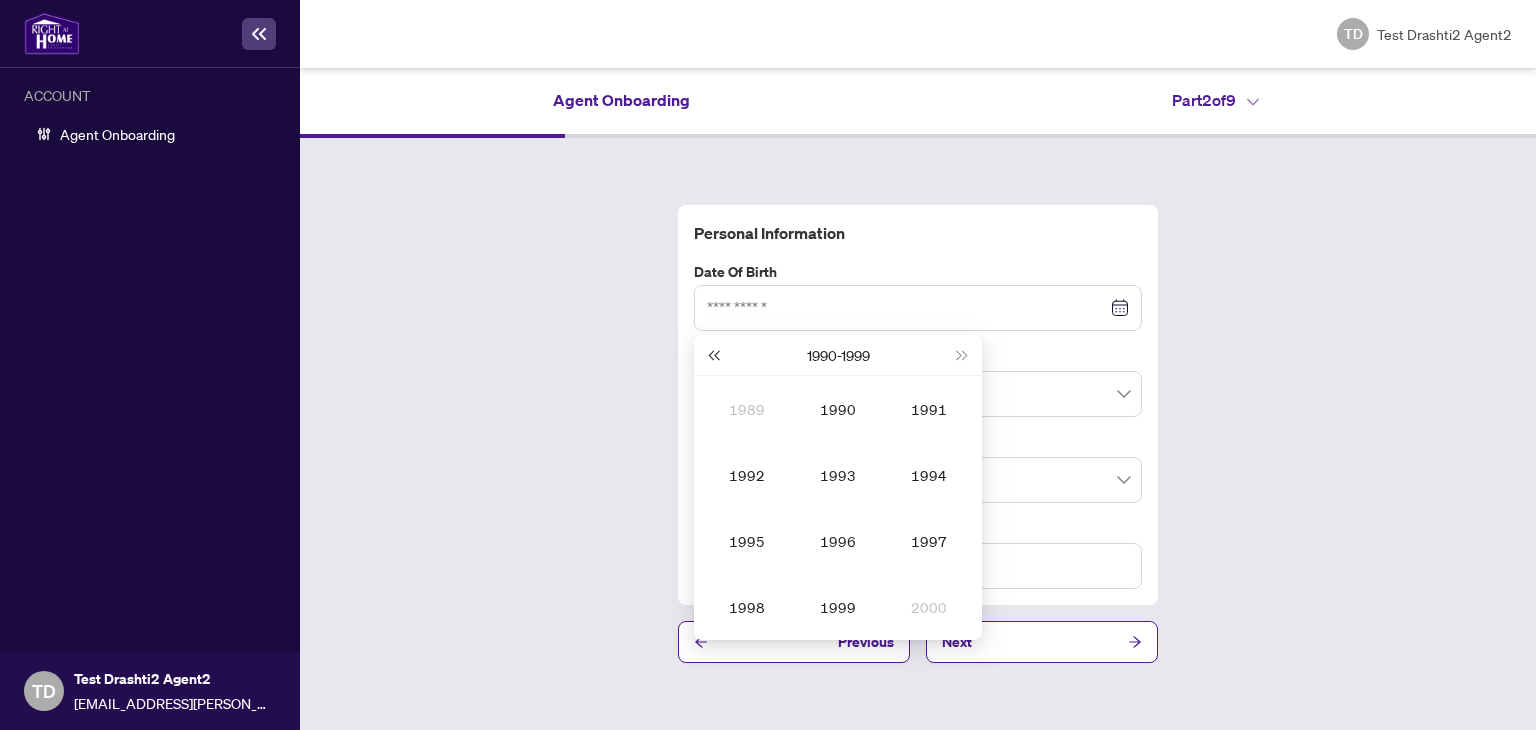 click at bounding box center [713, 355] 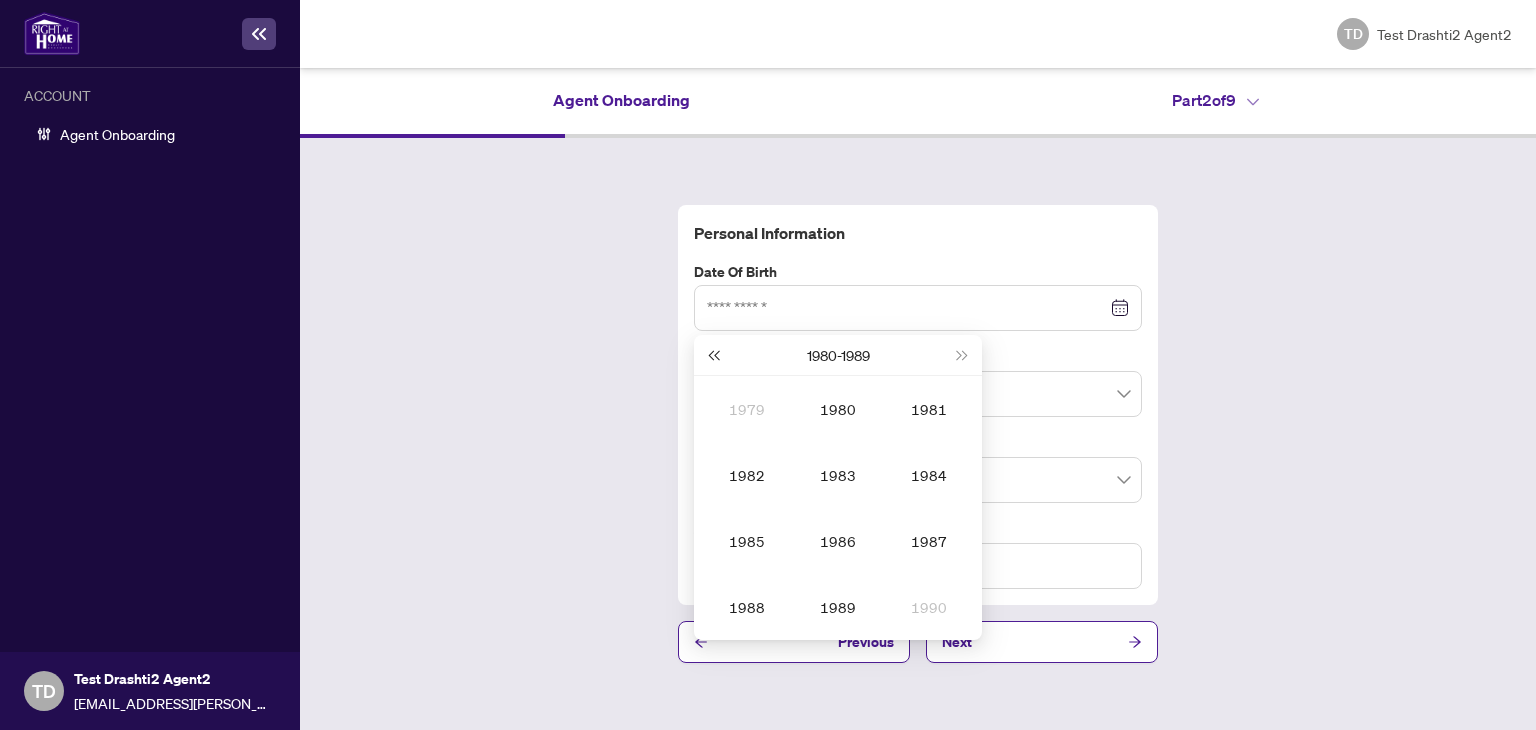 click at bounding box center [713, 355] 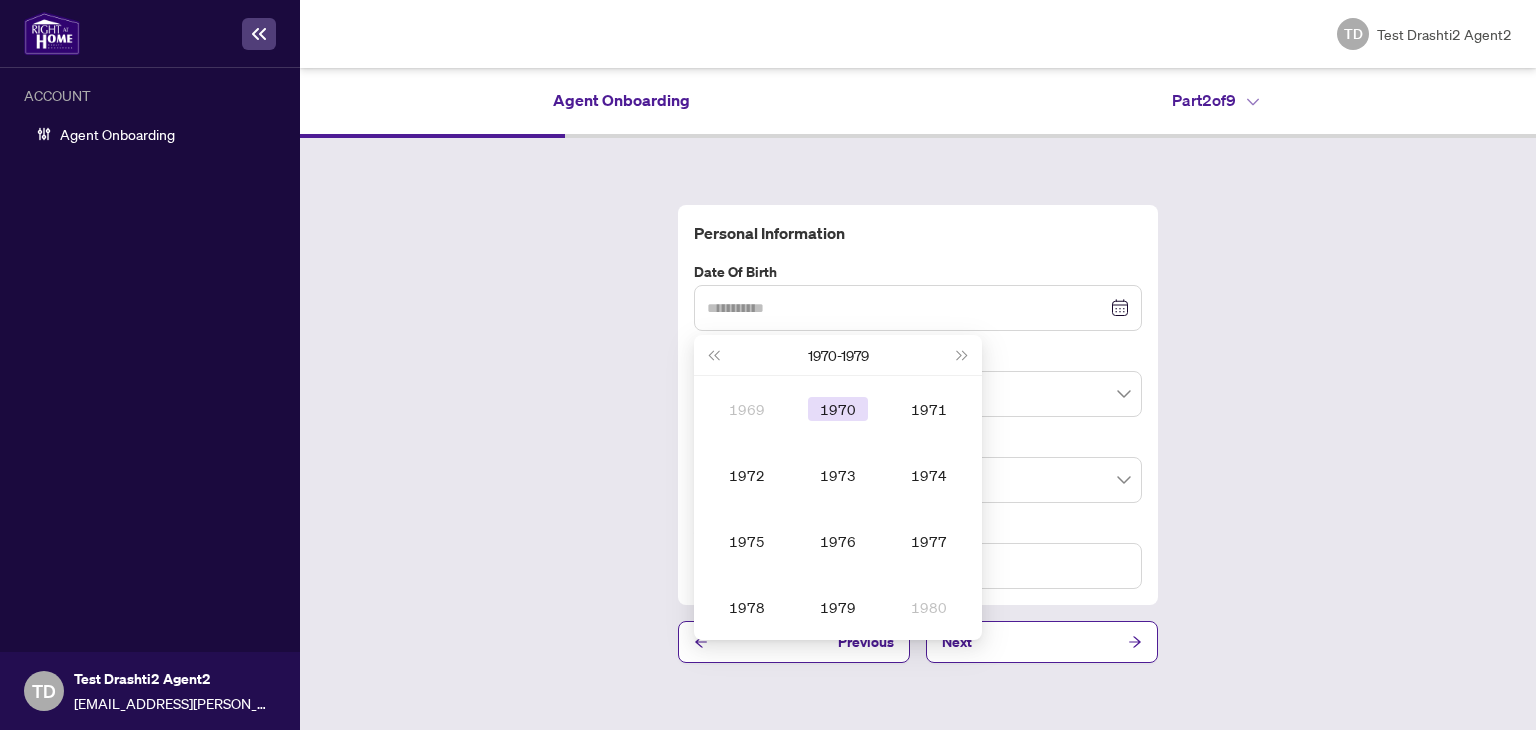 click on "1970" at bounding box center (838, 409) 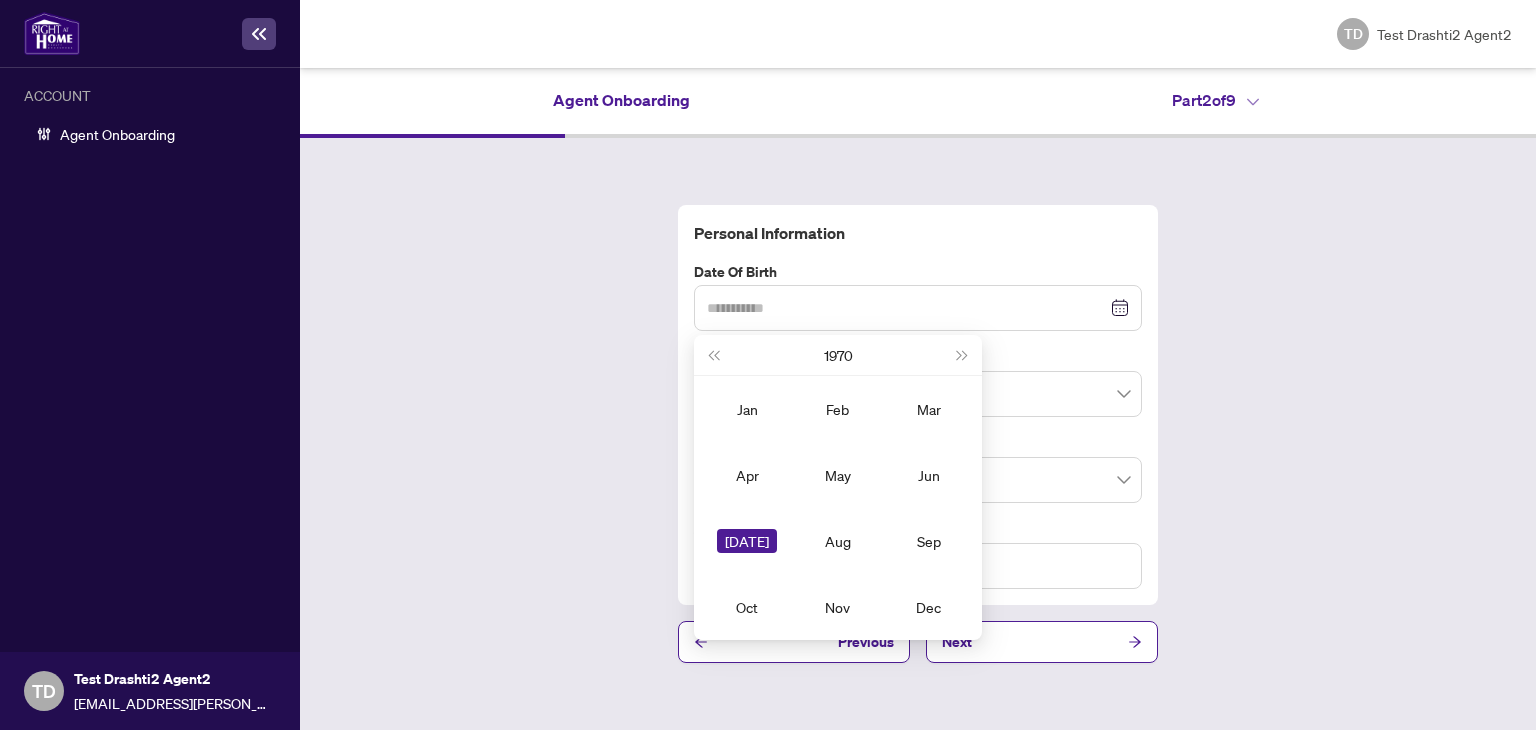 click on "[DATE]" at bounding box center (747, 541) 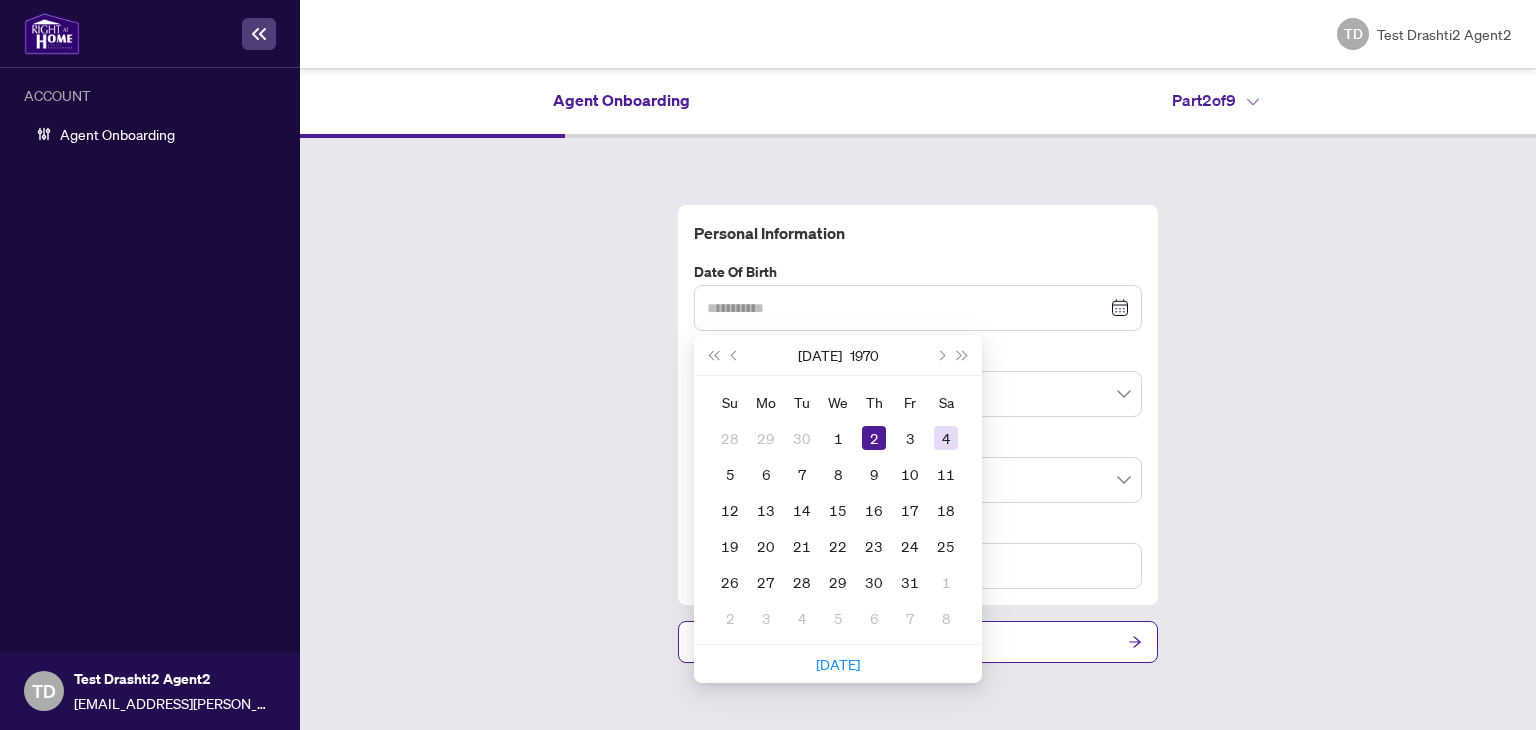type on "**********" 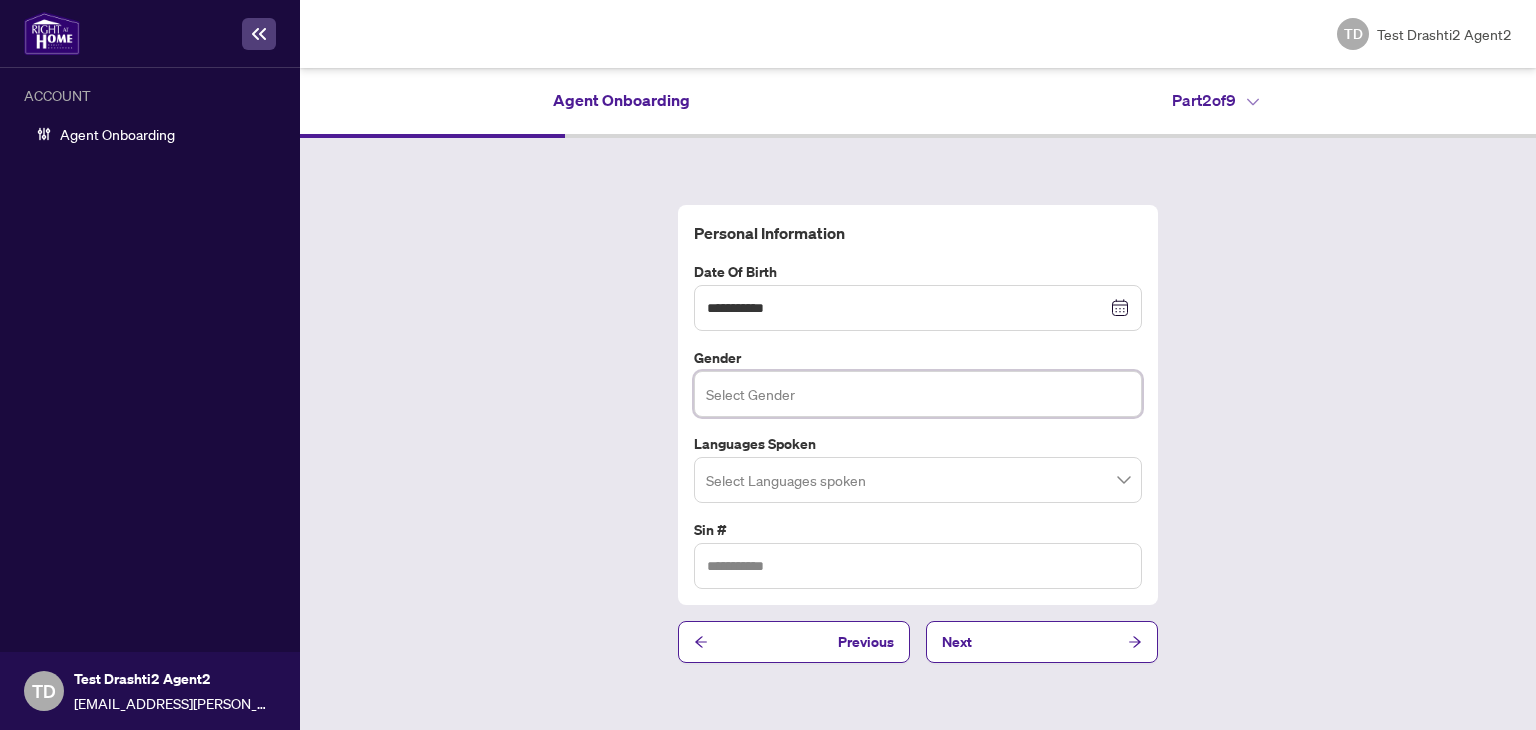 click at bounding box center (918, 394) 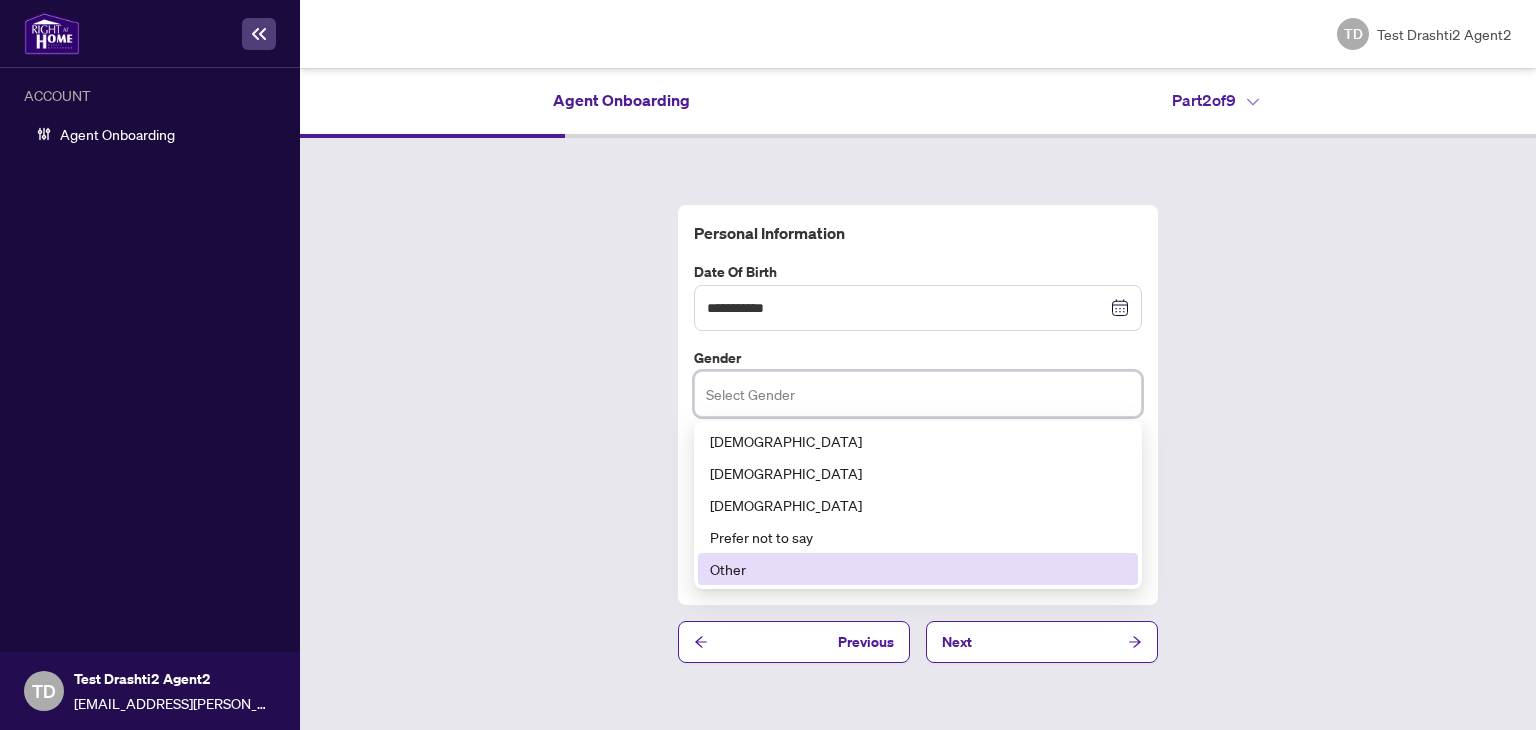 click on "Other" at bounding box center [918, 569] 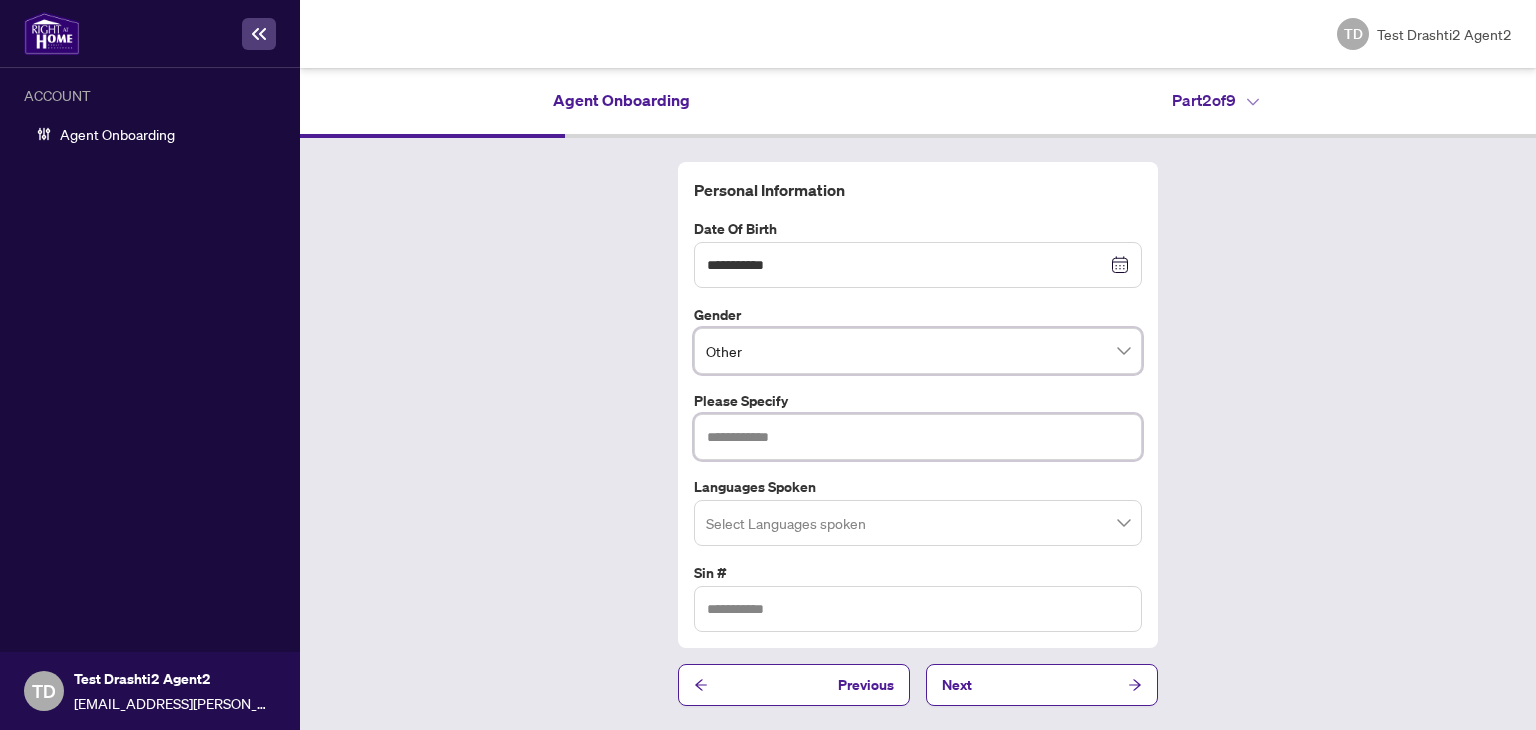 click at bounding box center [918, 437] 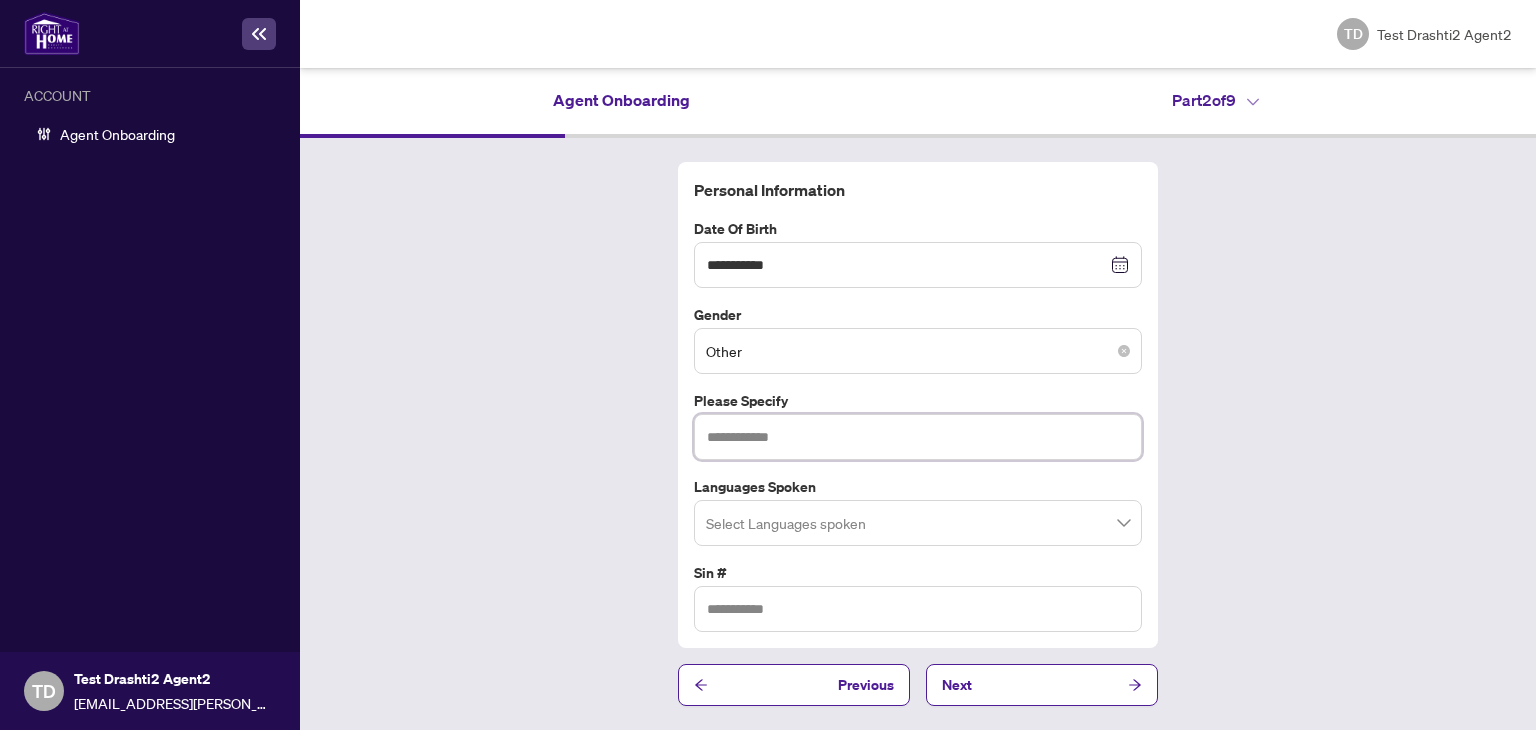 click on "Other" at bounding box center [918, 351] 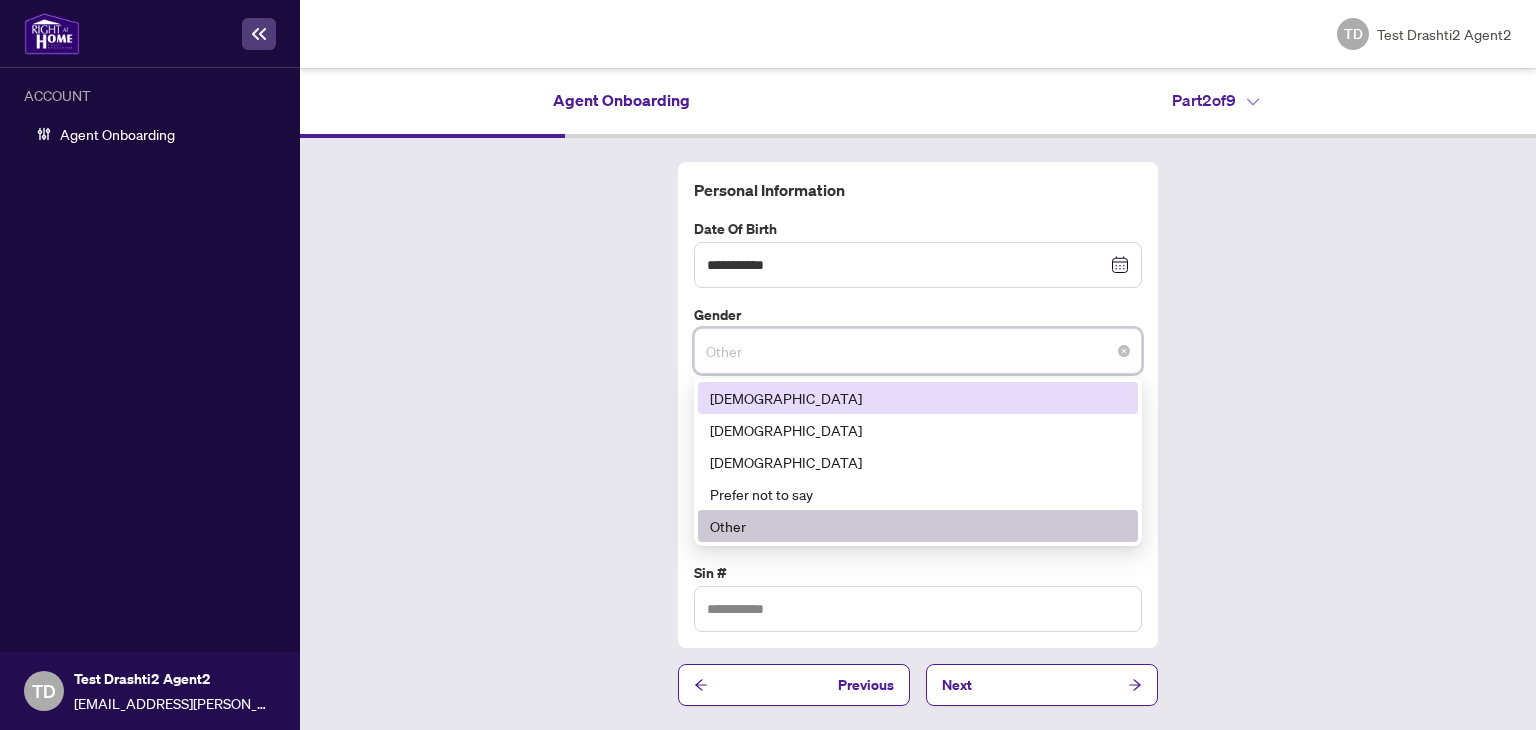 click on "[DEMOGRAPHIC_DATA]" at bounding box center [918, 398] 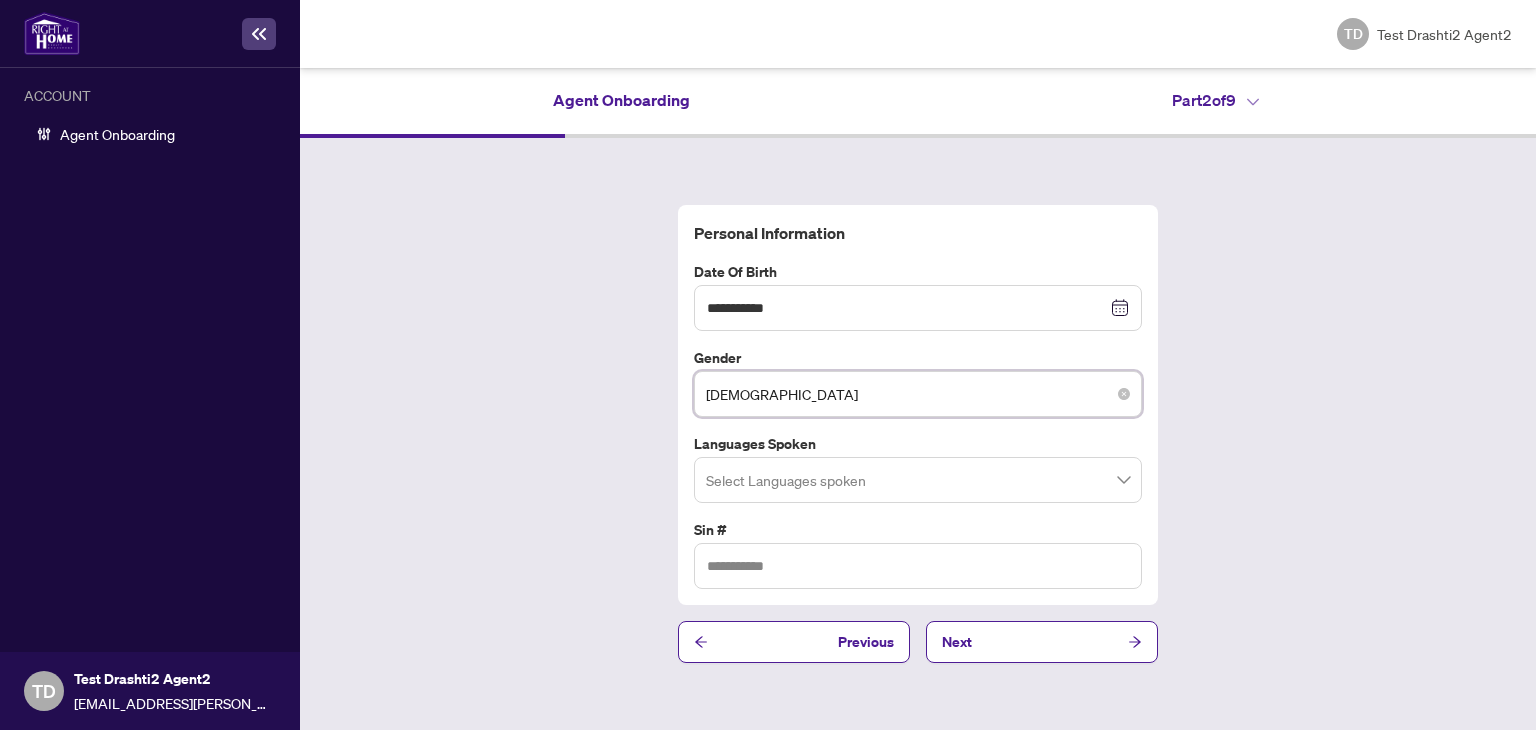 click on "[DEMOGRAPHIC_DATA]" at bounding box center (918, 394) 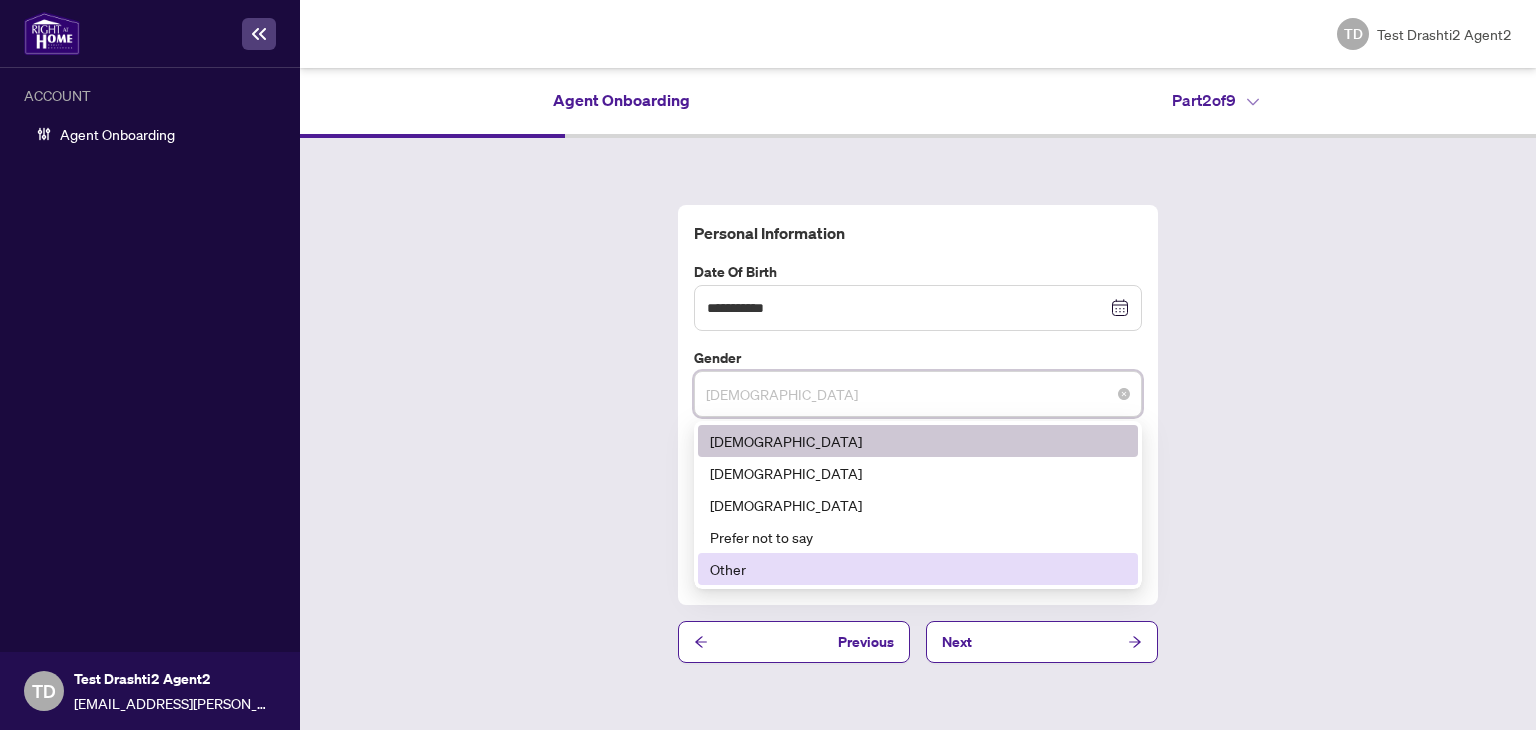 click on "Other" at bounding box center (918, 569) 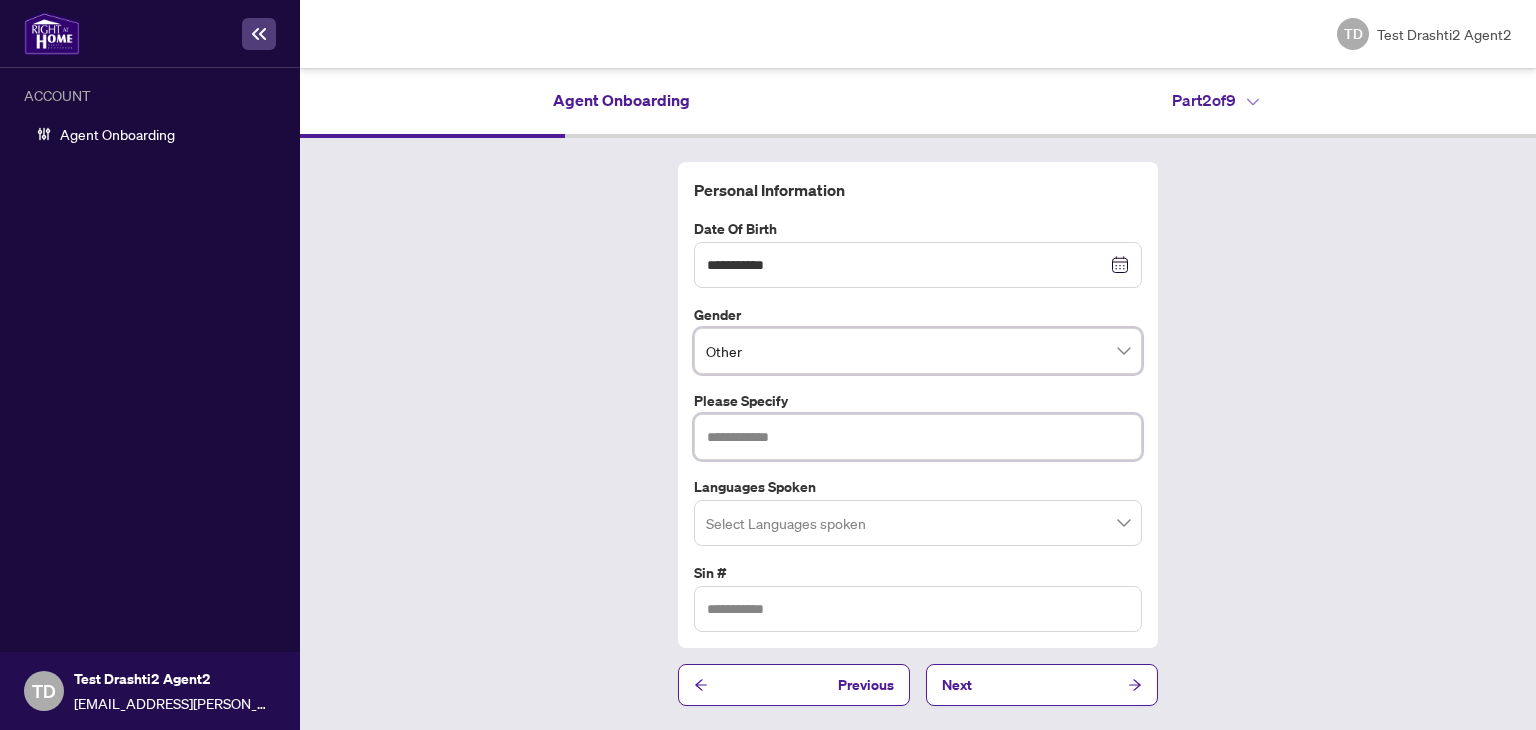click at bounding box center [918, 437] 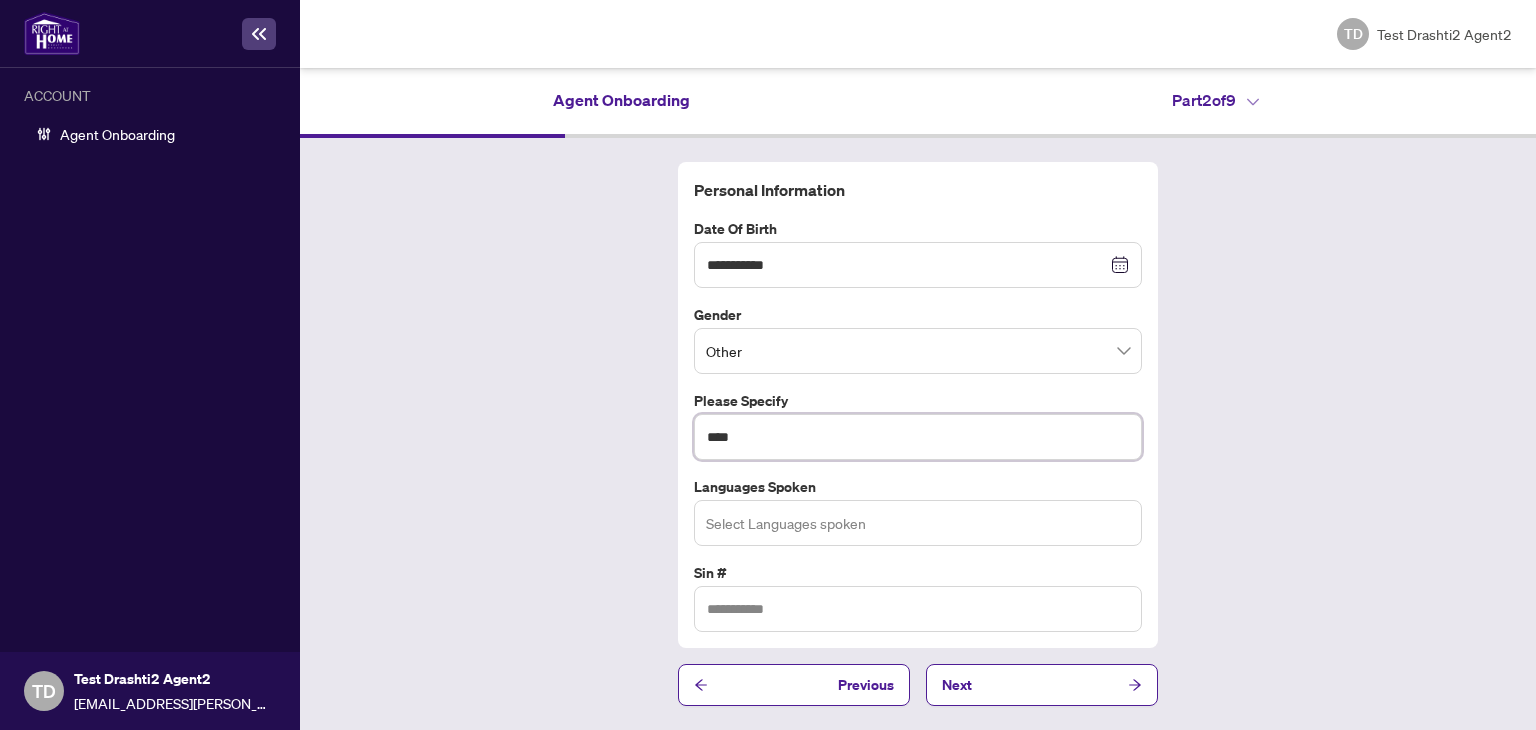 click at bounding box center (918, 522) 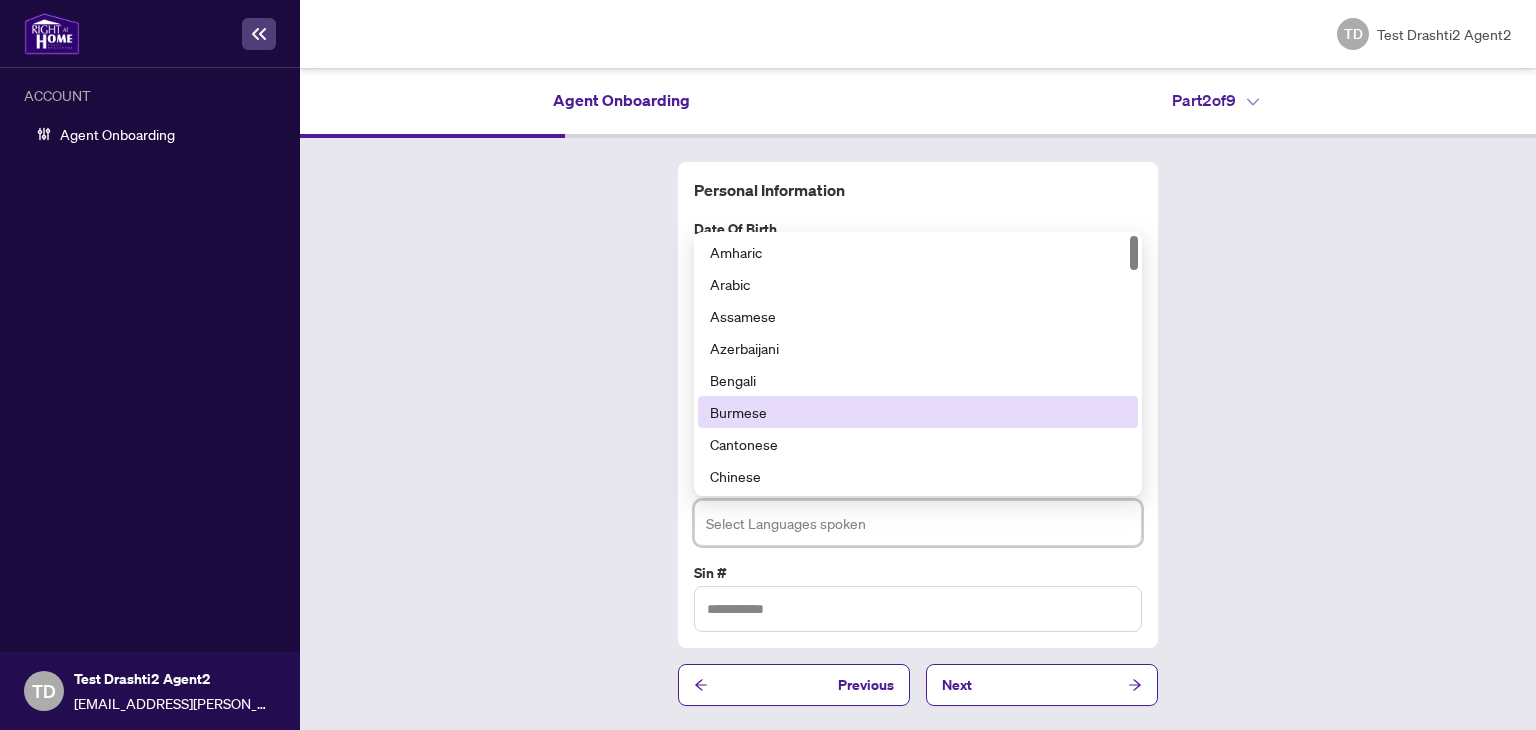 click on "Burmese" at bounding box center (918, 412) 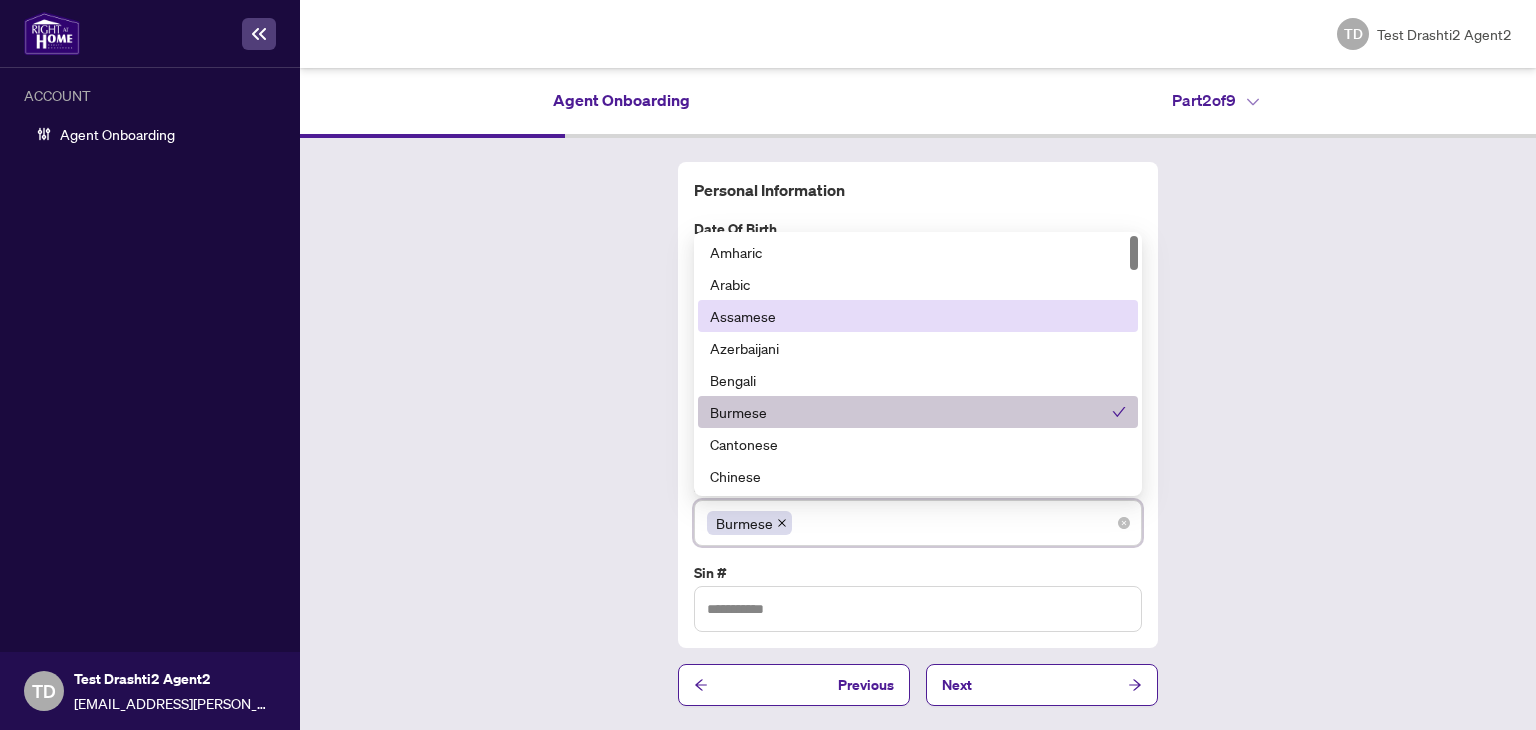 click on "Assamese" at bounding box center [918, 316] 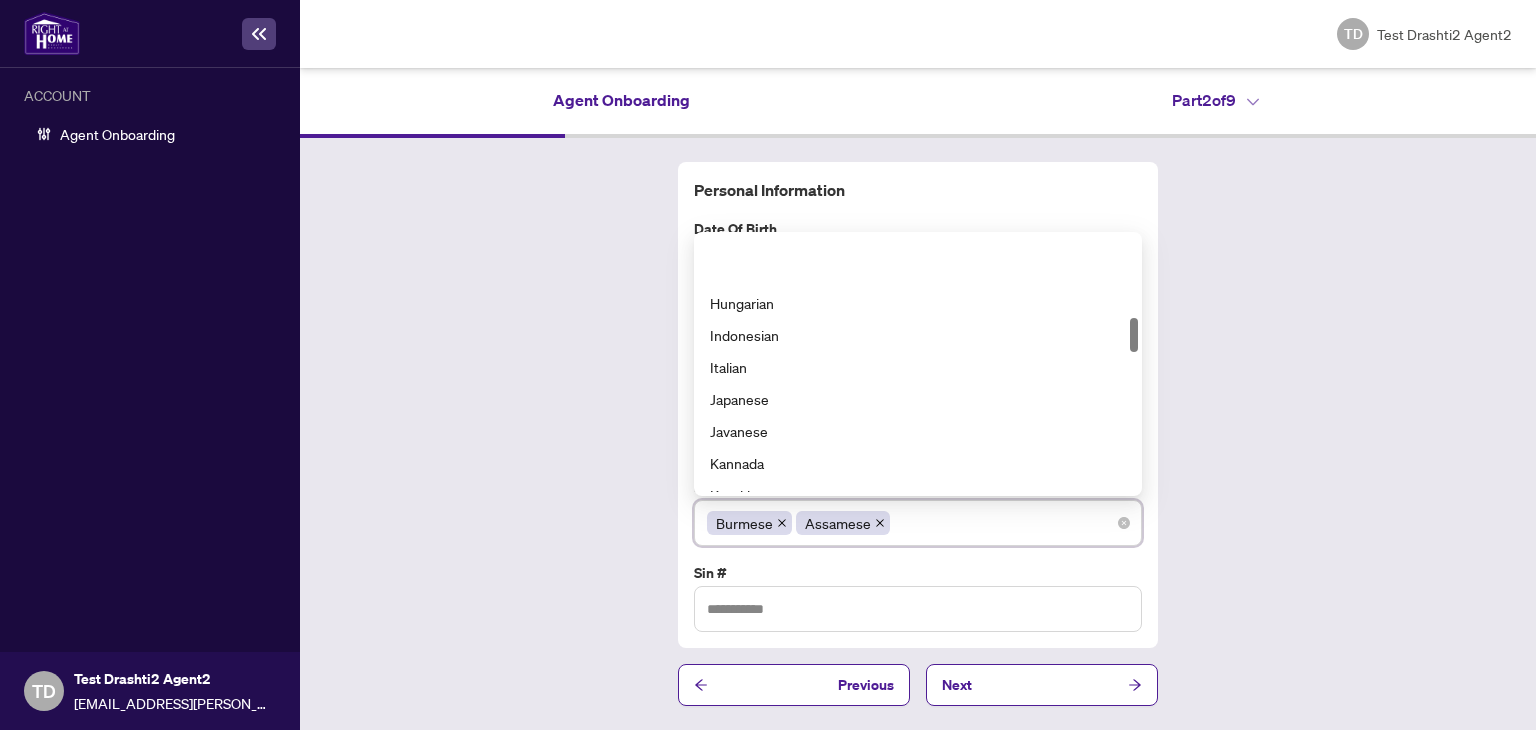 scroll, scrollTop: 618, scrollLeft: 0, axis: vertical 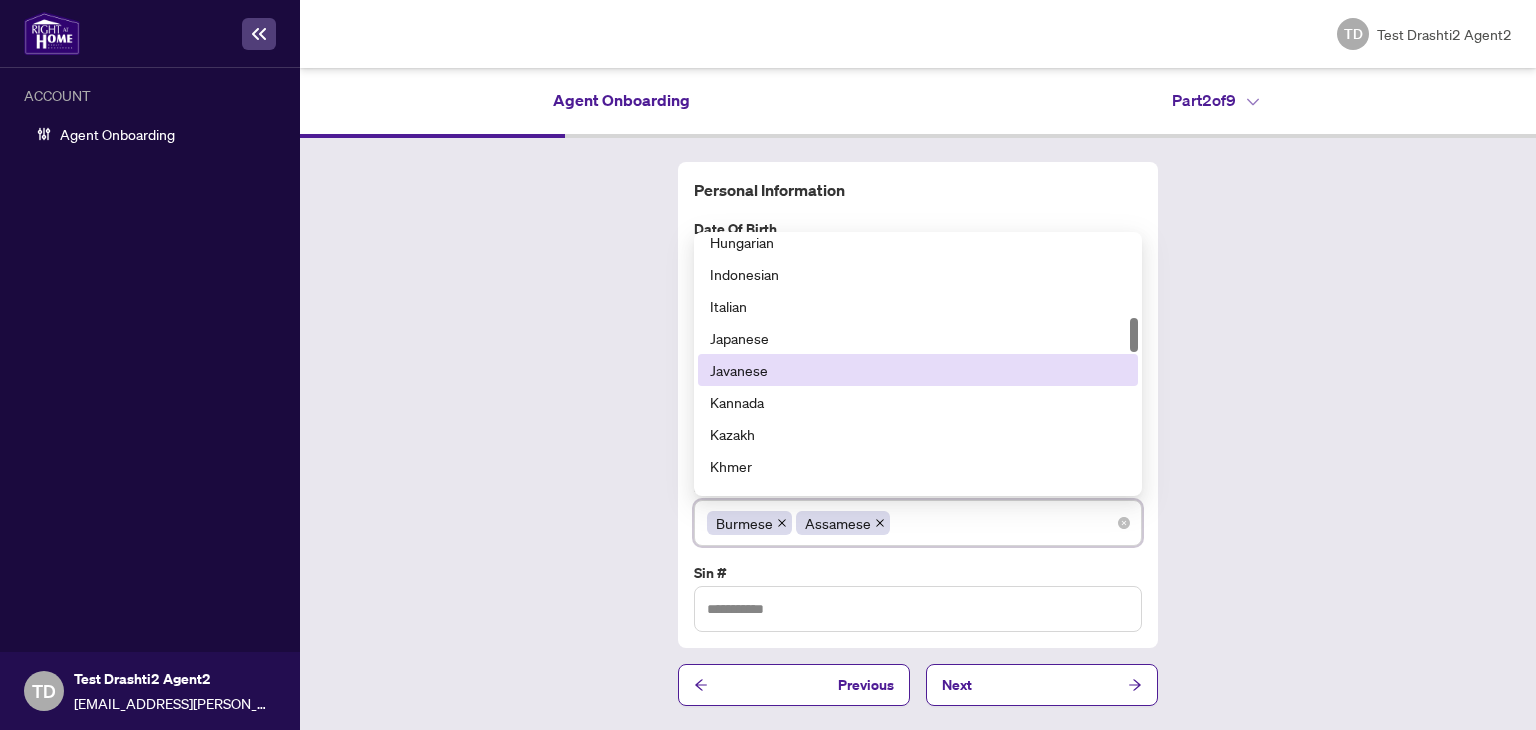 click on "Javanese" at bounding box center (918, 370) 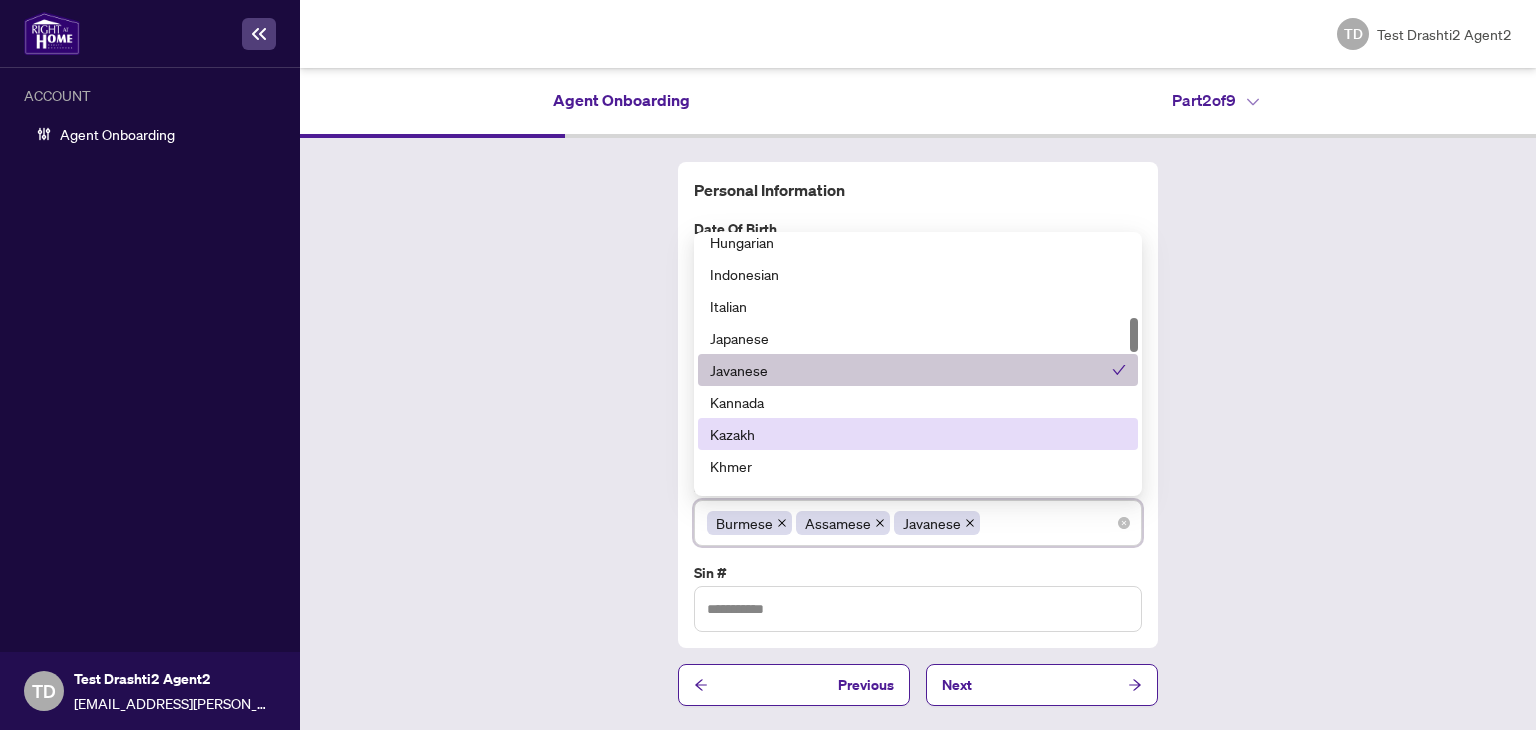 click on "Kazakh" at bounding box center [918, 434] 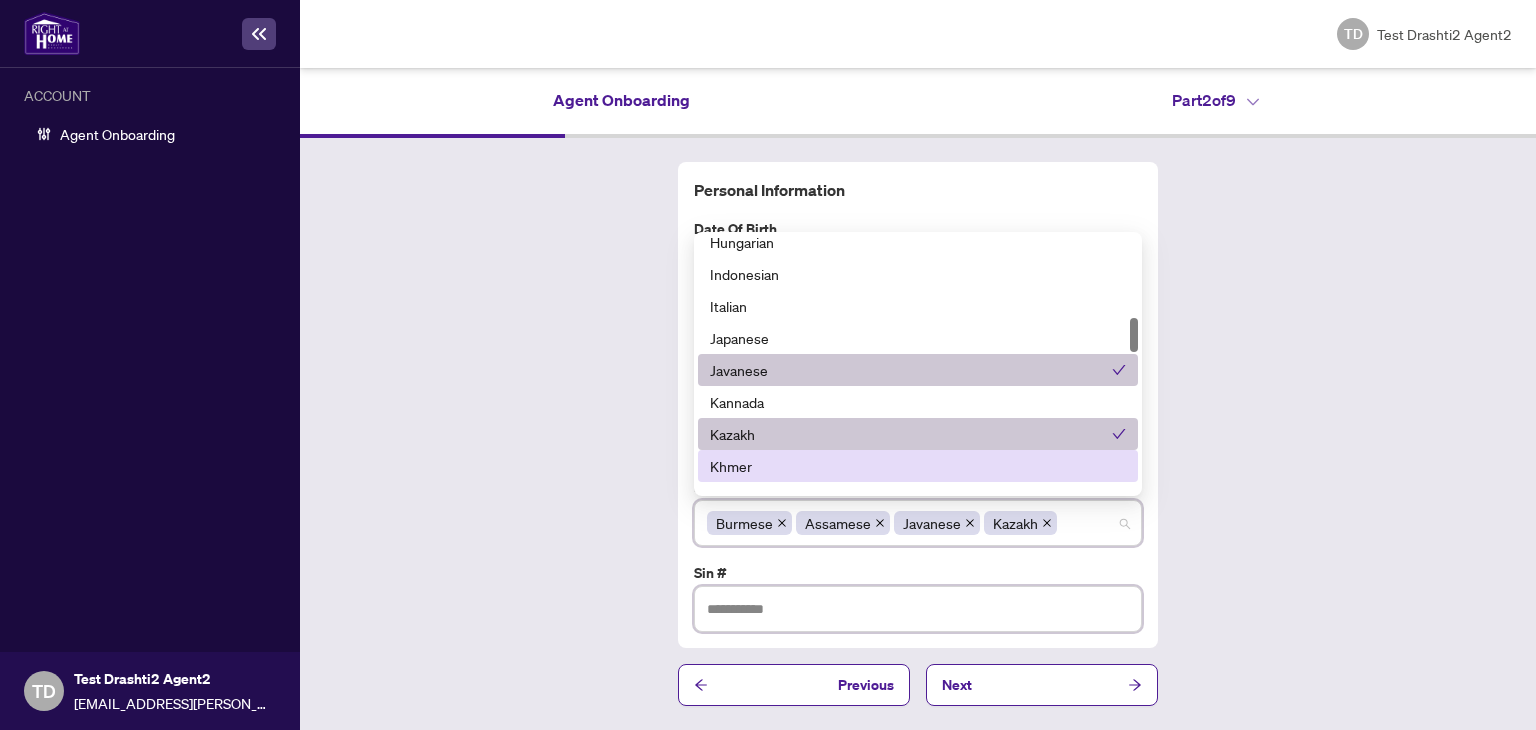 click at bounding box center [918, 609] 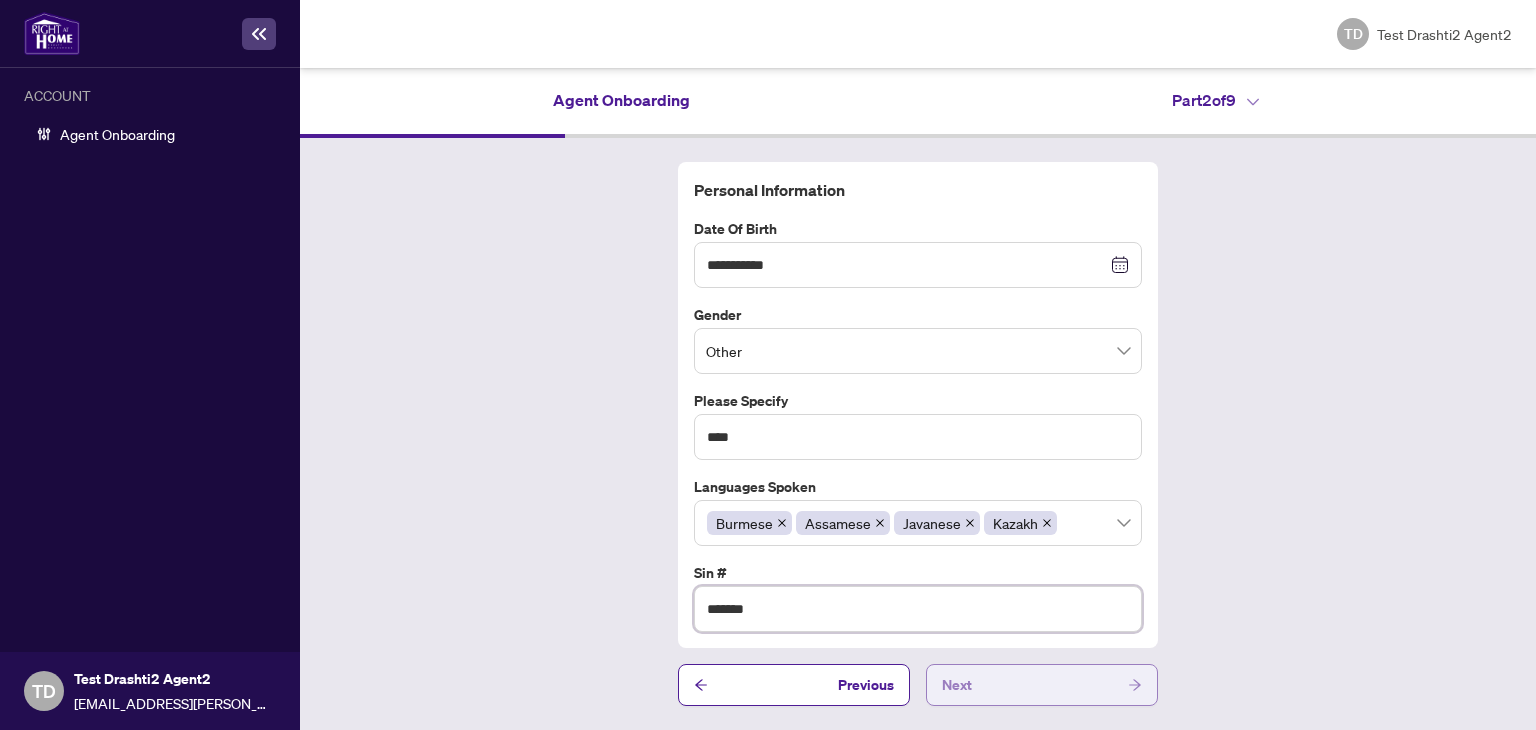 type on "*******" 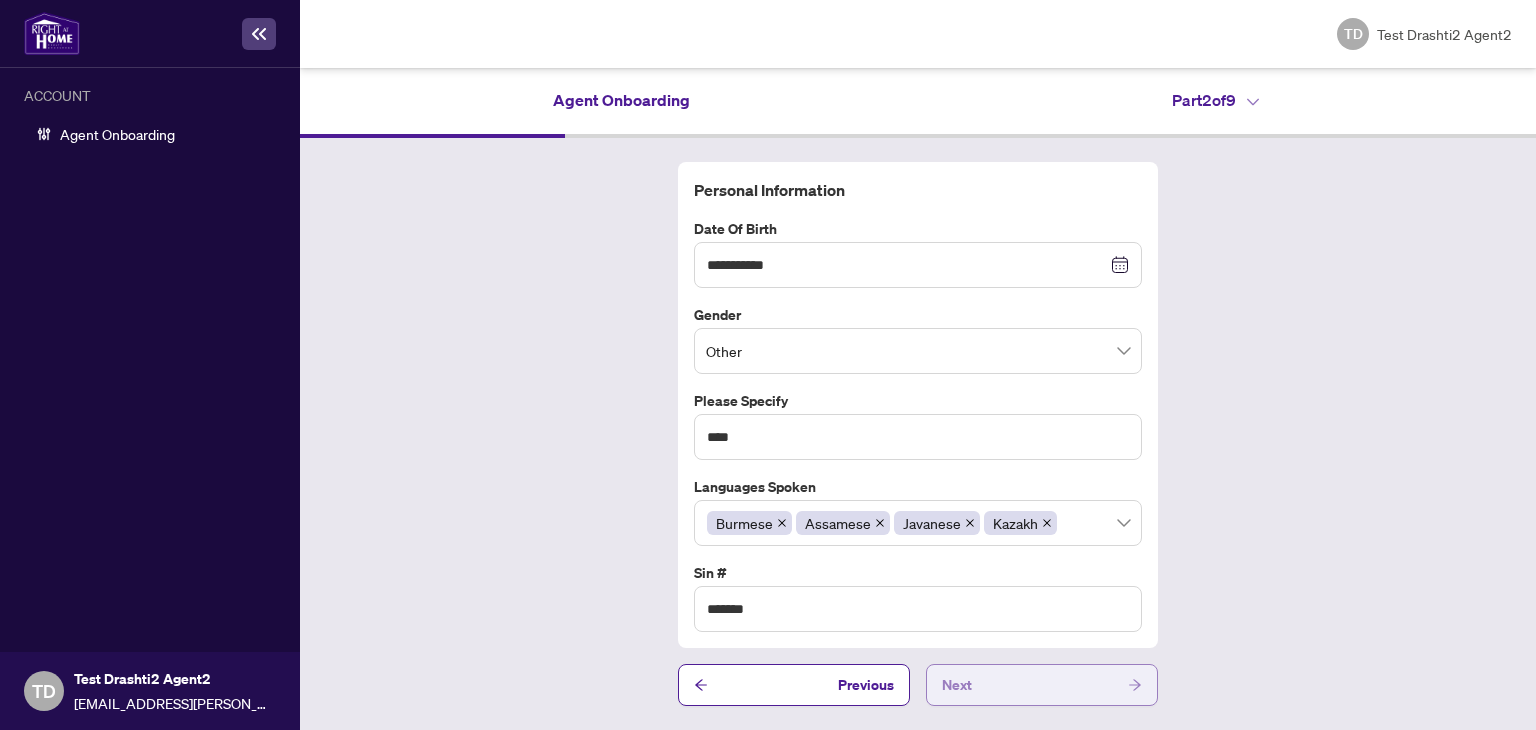 click on "Next" at bounding box center [1042, 685] 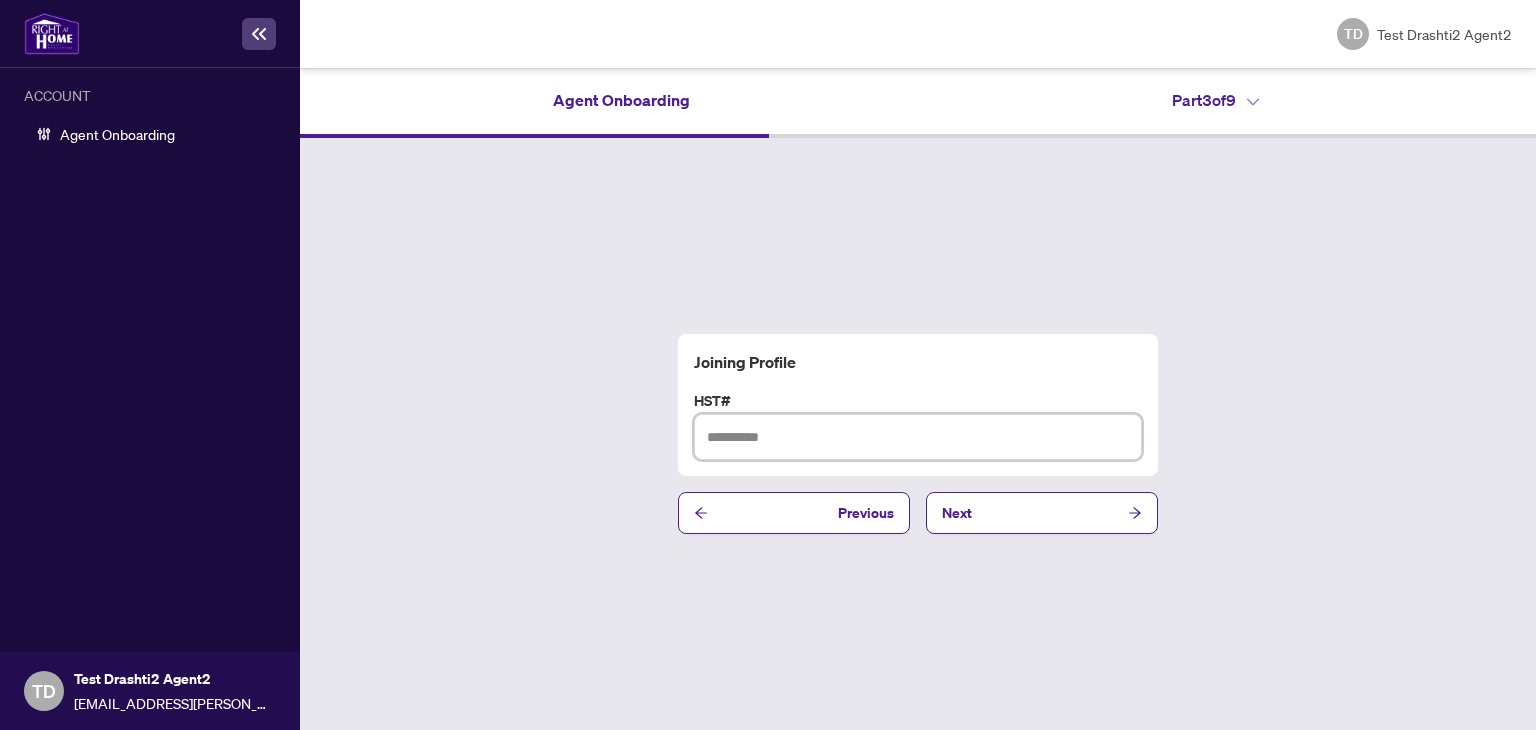 click at bounding box center [918, 437] 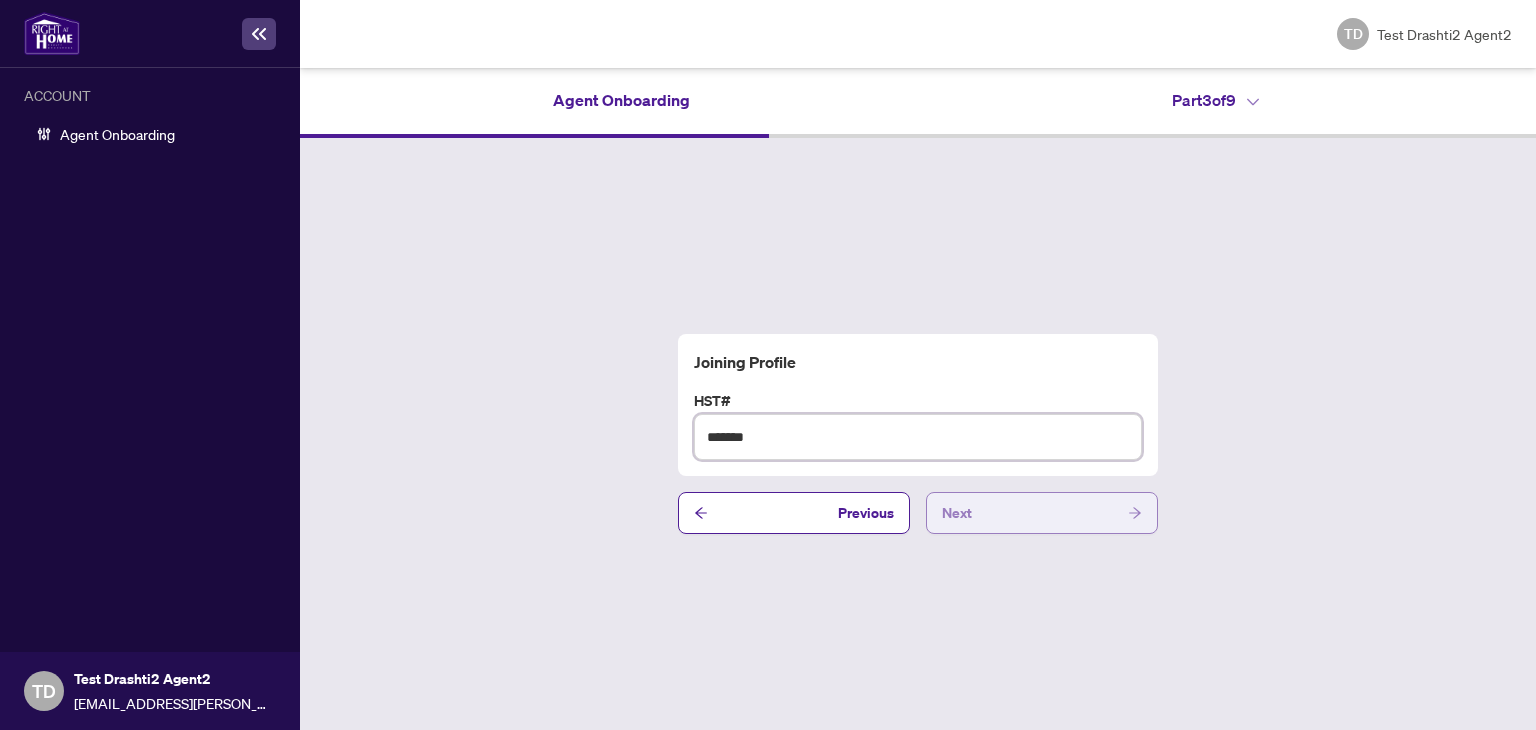type on "*******" 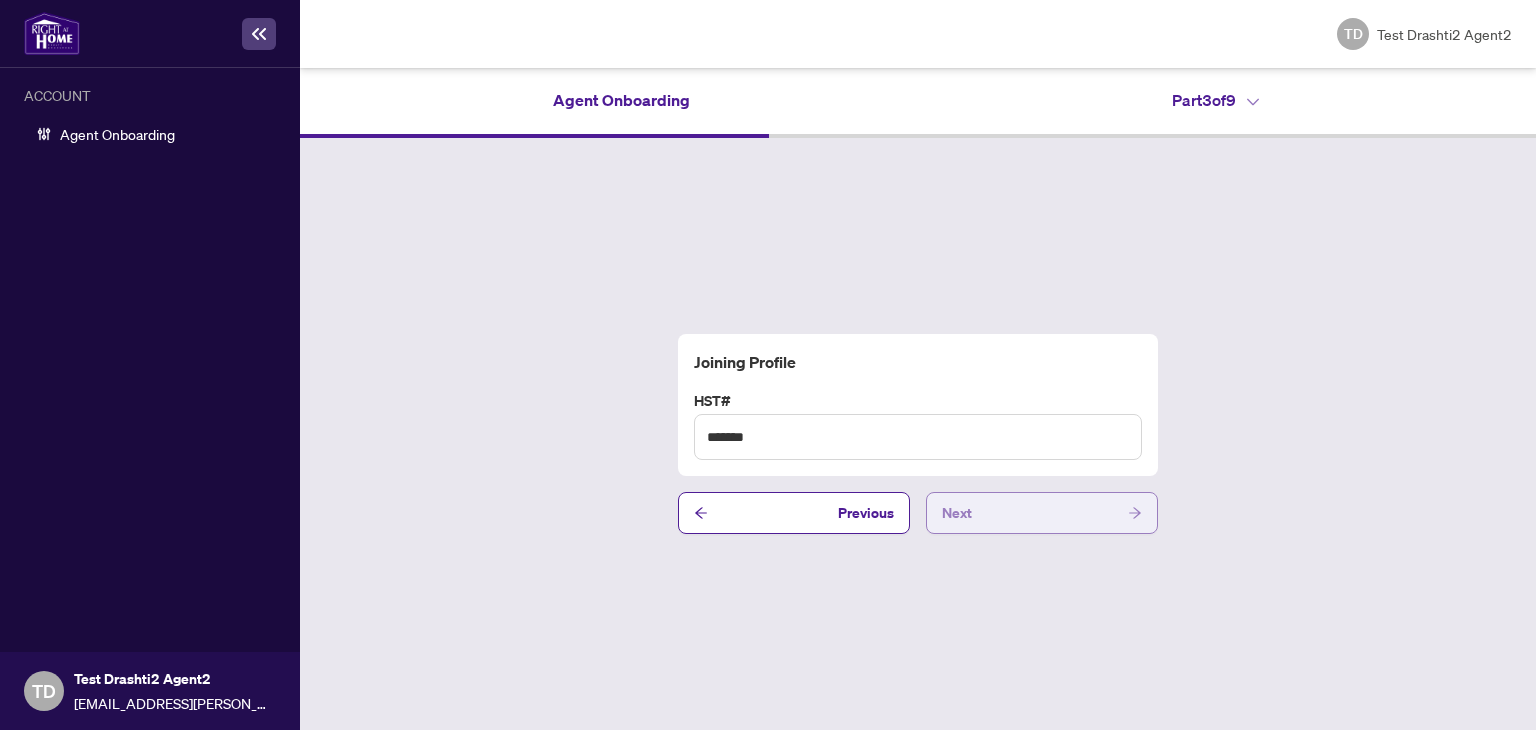 click on "Next" at bounding box center [1042, 513] 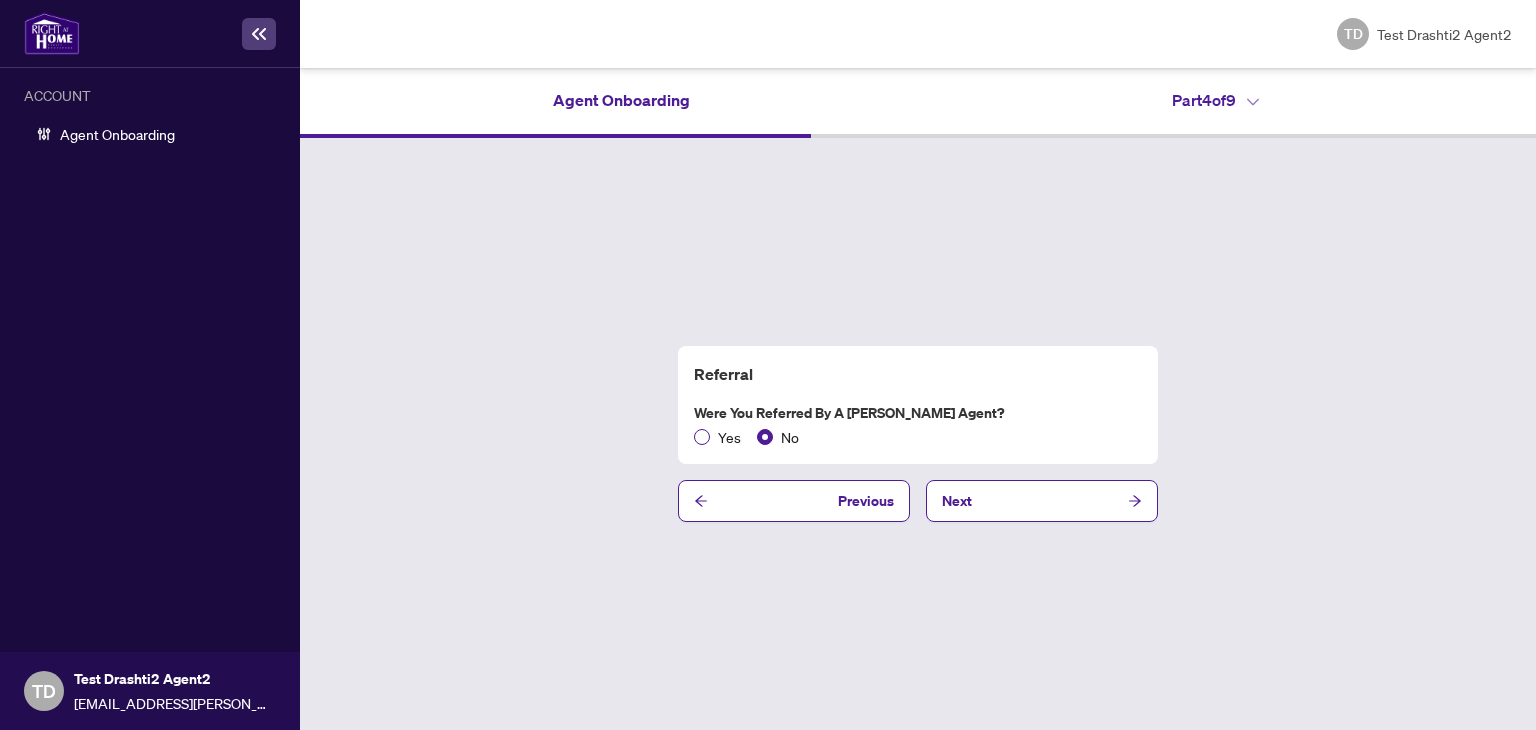 click on "Yes" at bounding box center (729, 437) 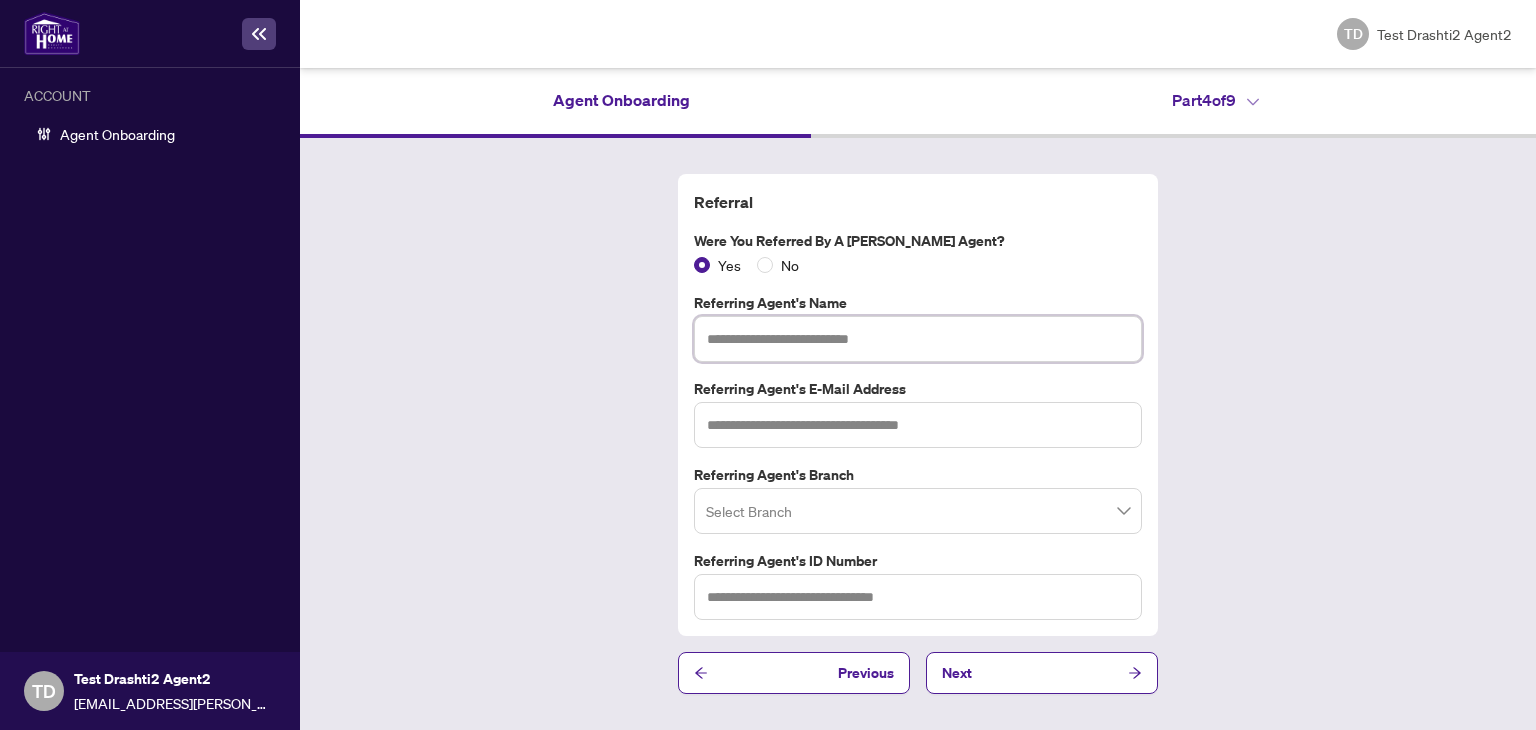 click at bounding box center [918, 339] 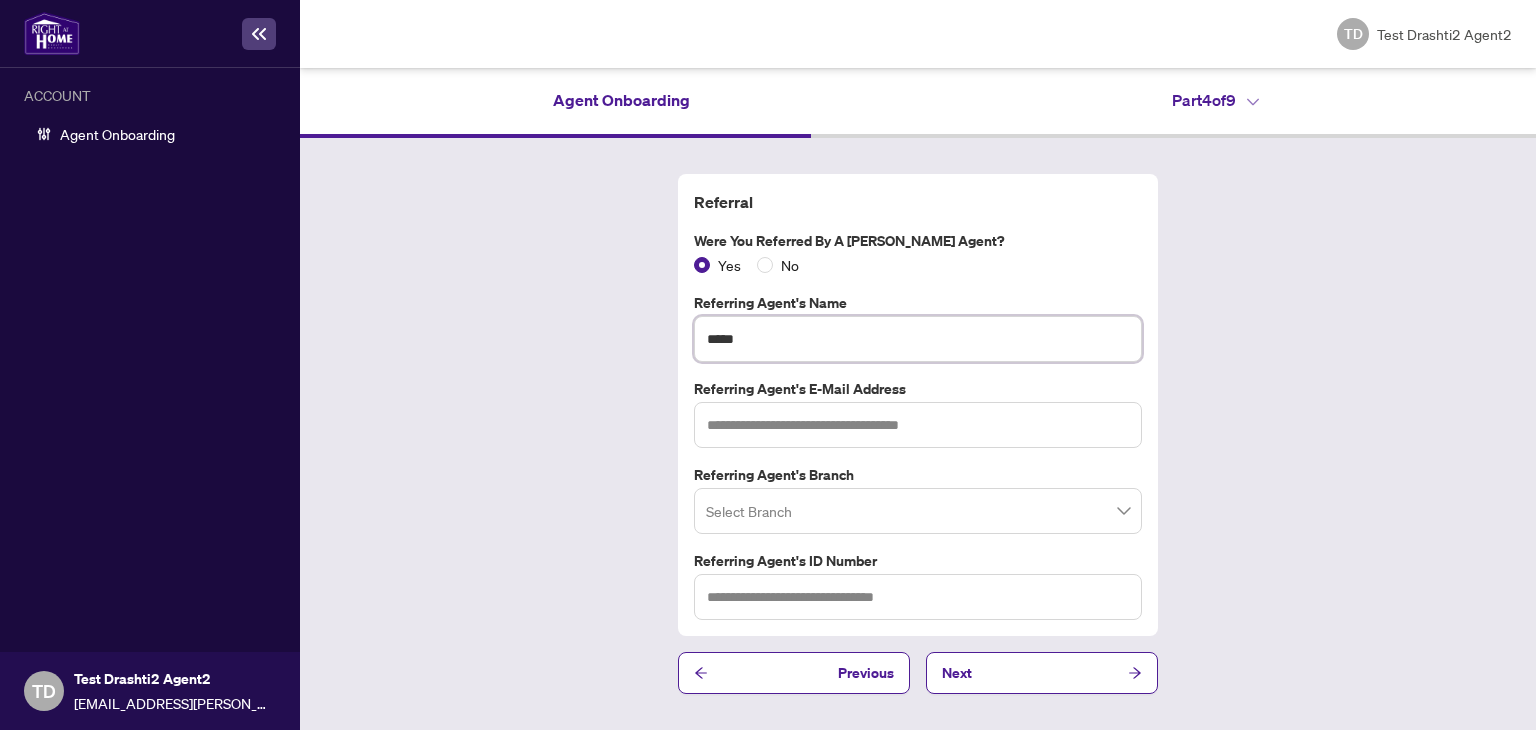 click on "****" at bounding box center [918, 339] 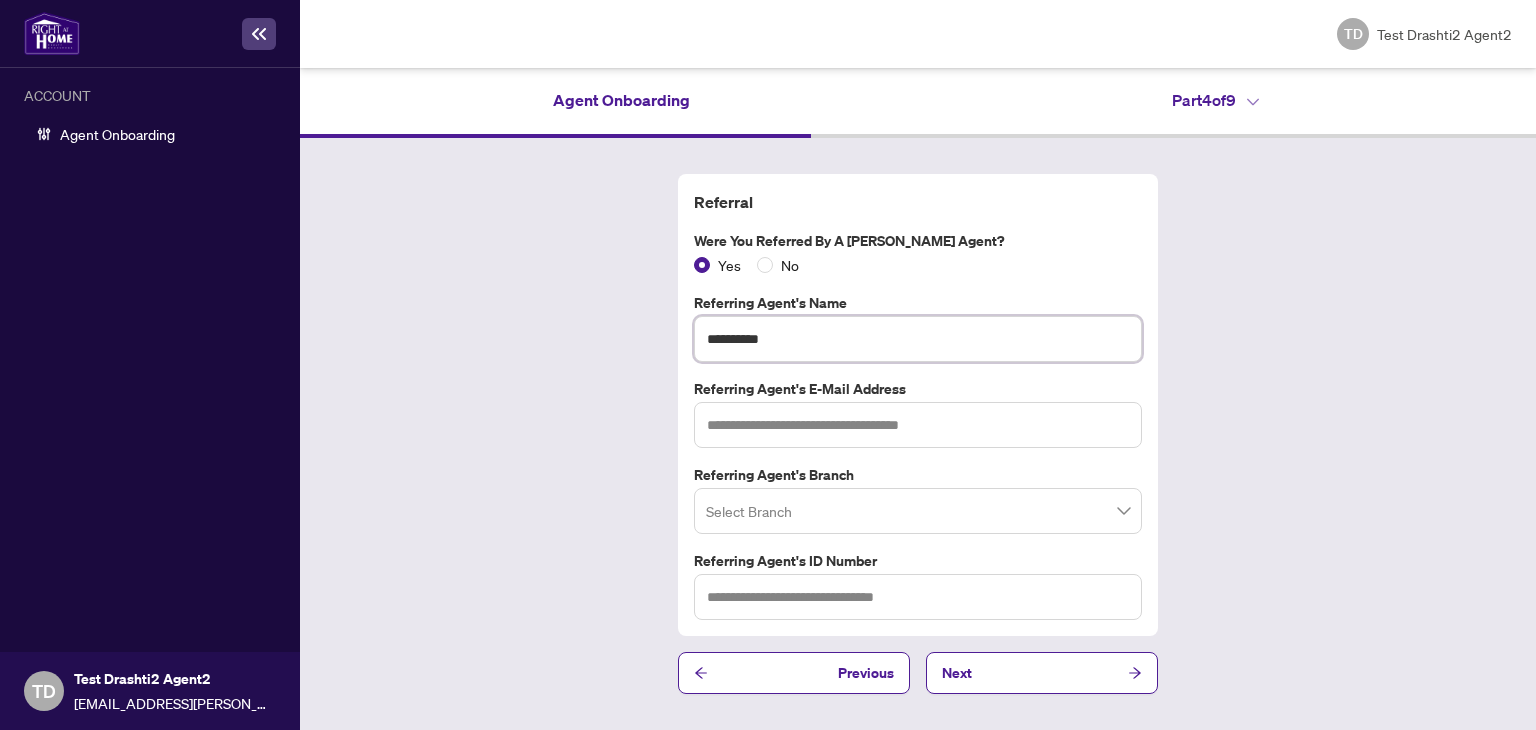 type on "**********" 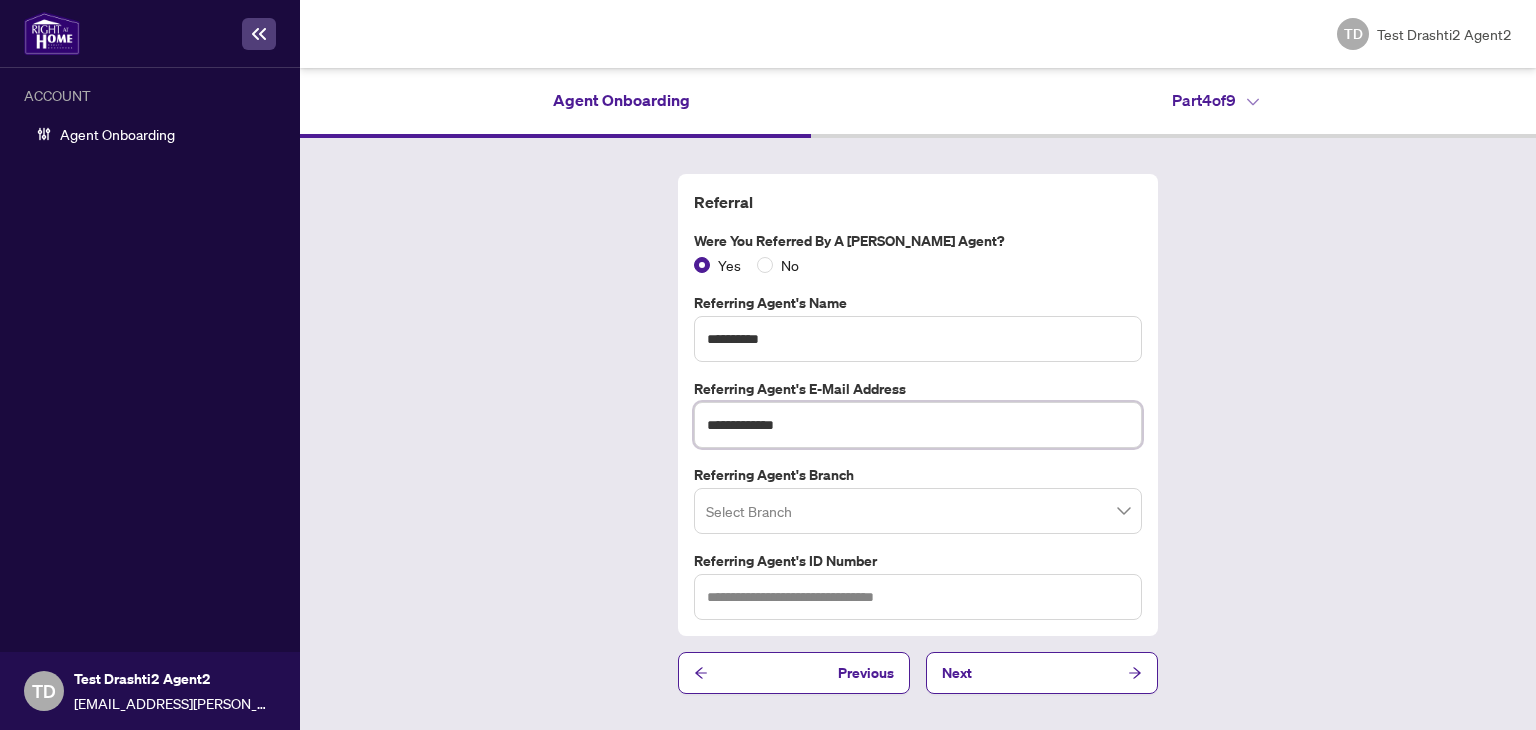 type on "**********" 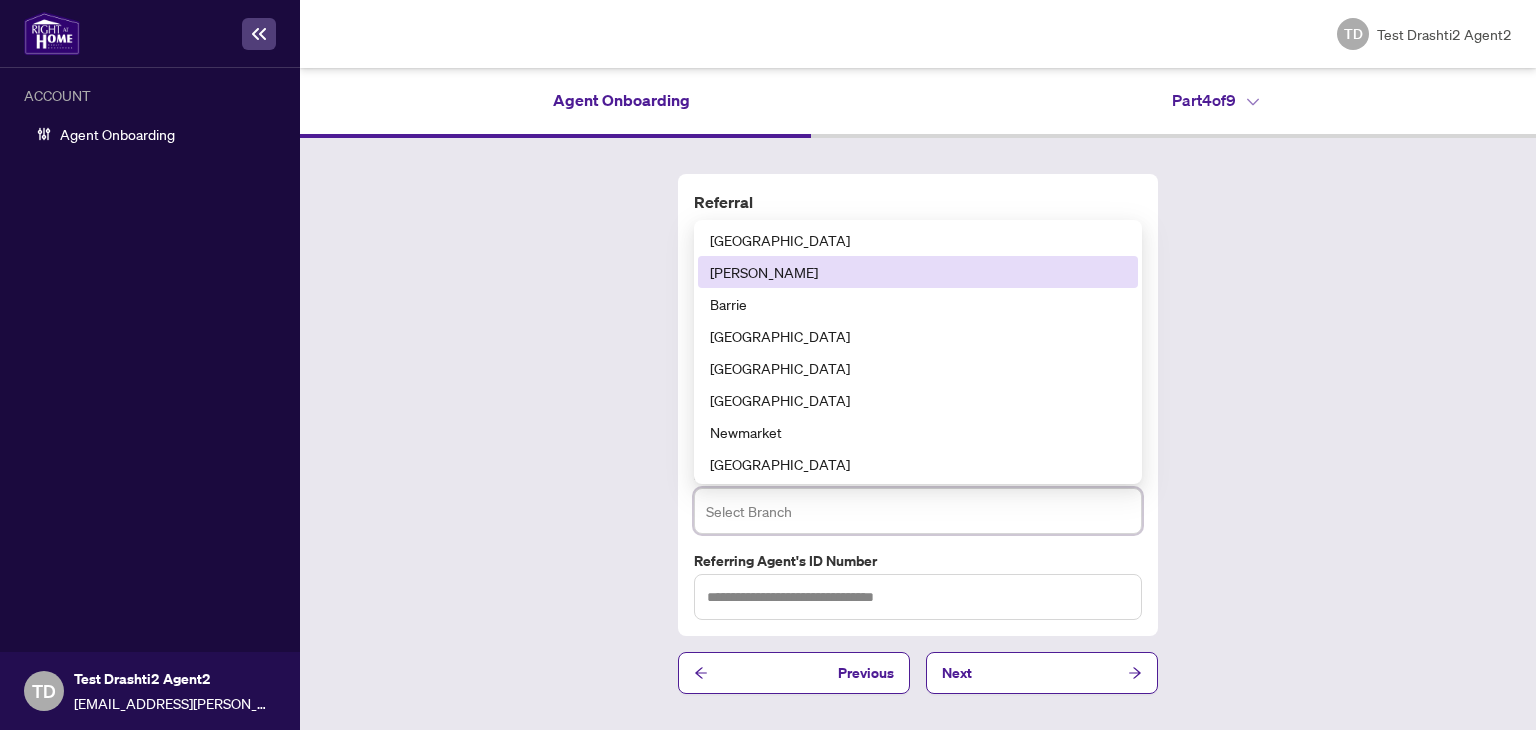 click on "[PERSON_NAME]" at bounding box center [918, 272] 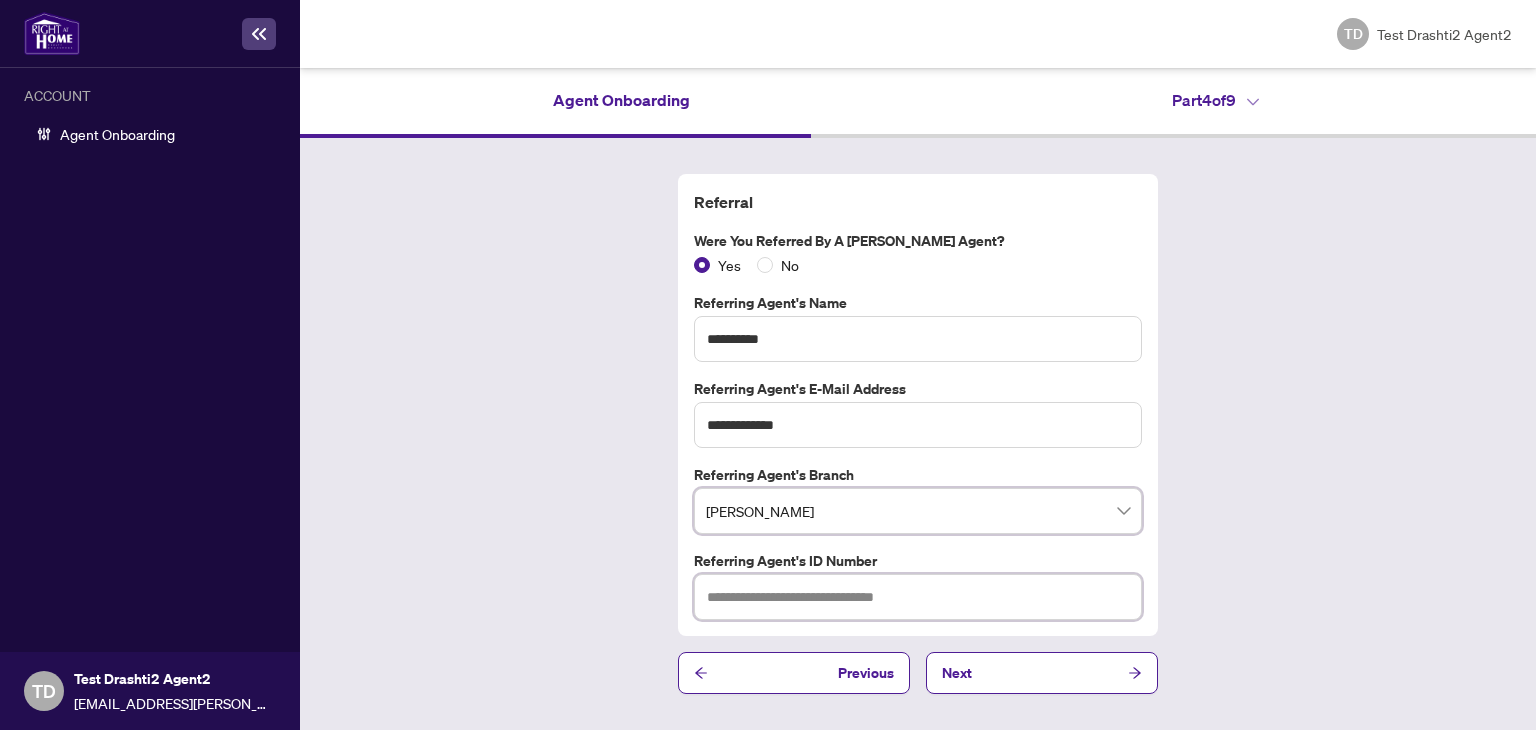 click at bounding box center (918, 597) 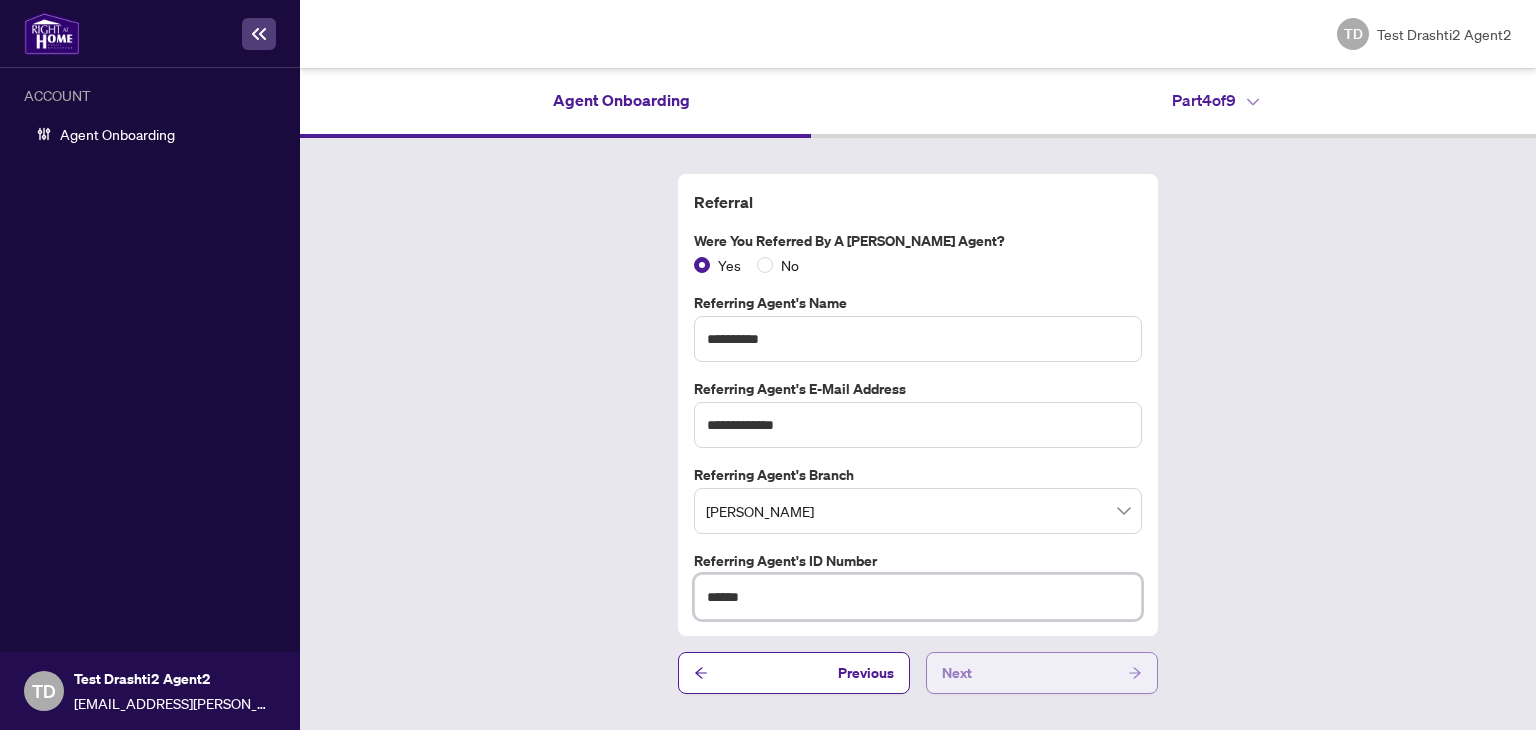 type on "******" 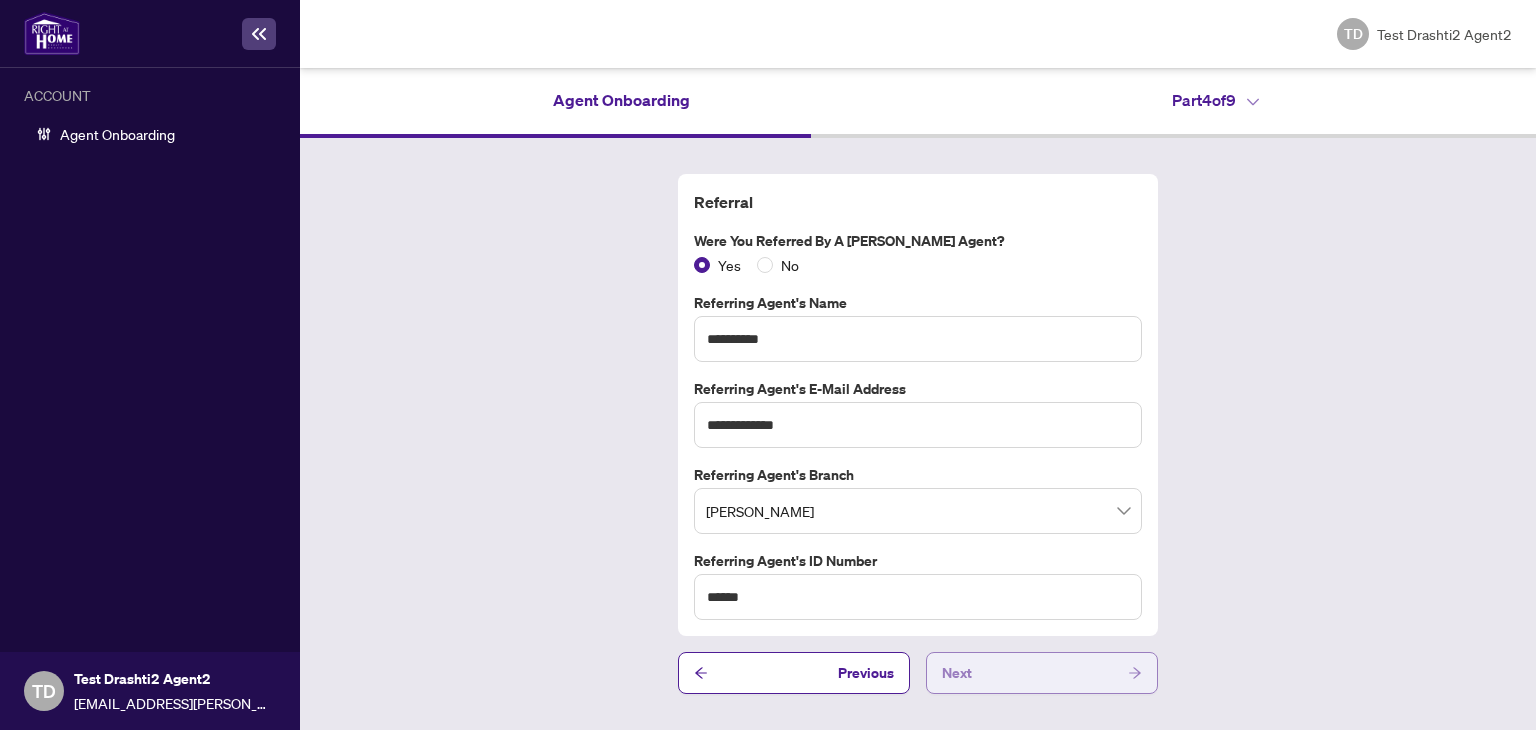 click on "Next" at bounding box center [1042, 673] 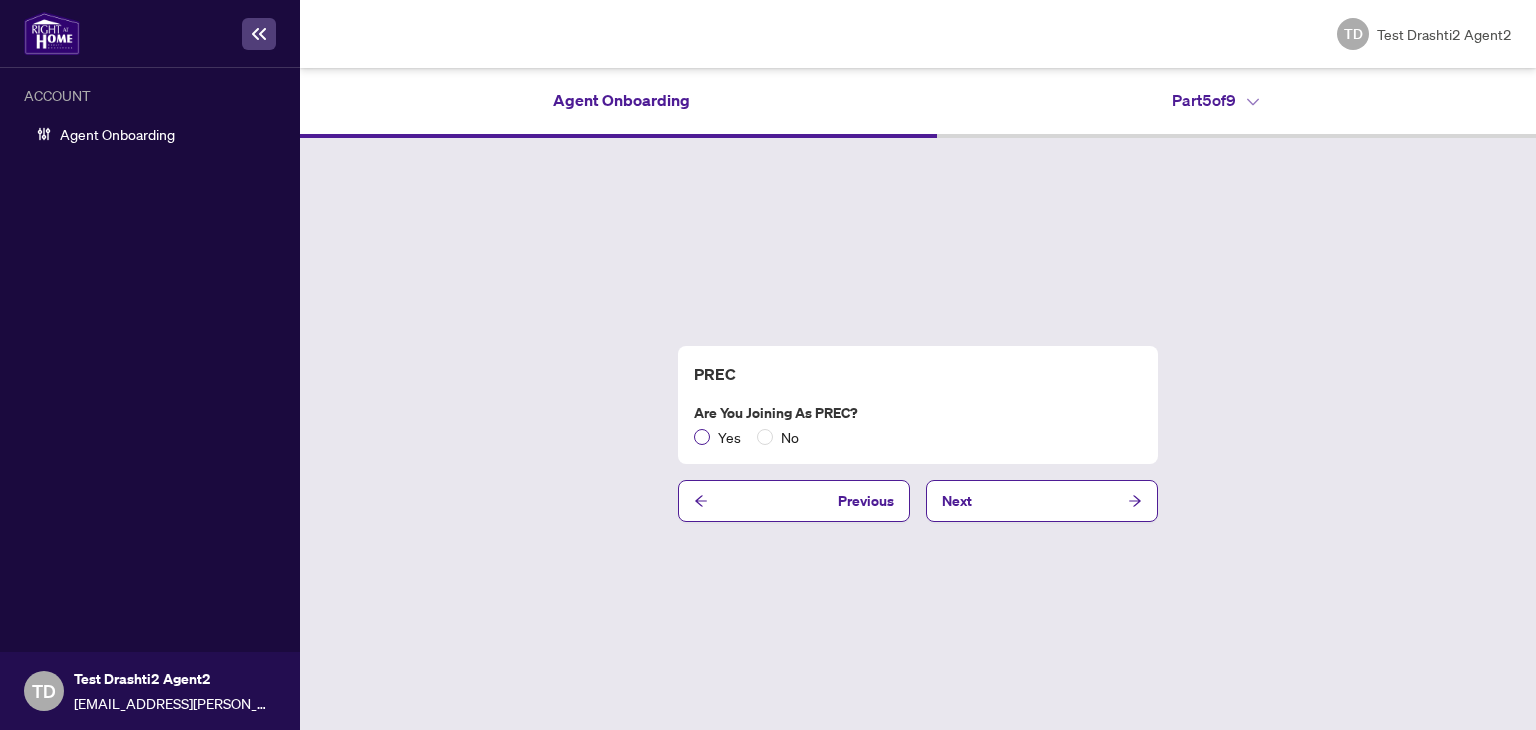 click on "Yes" at bounding box center (729, 437) 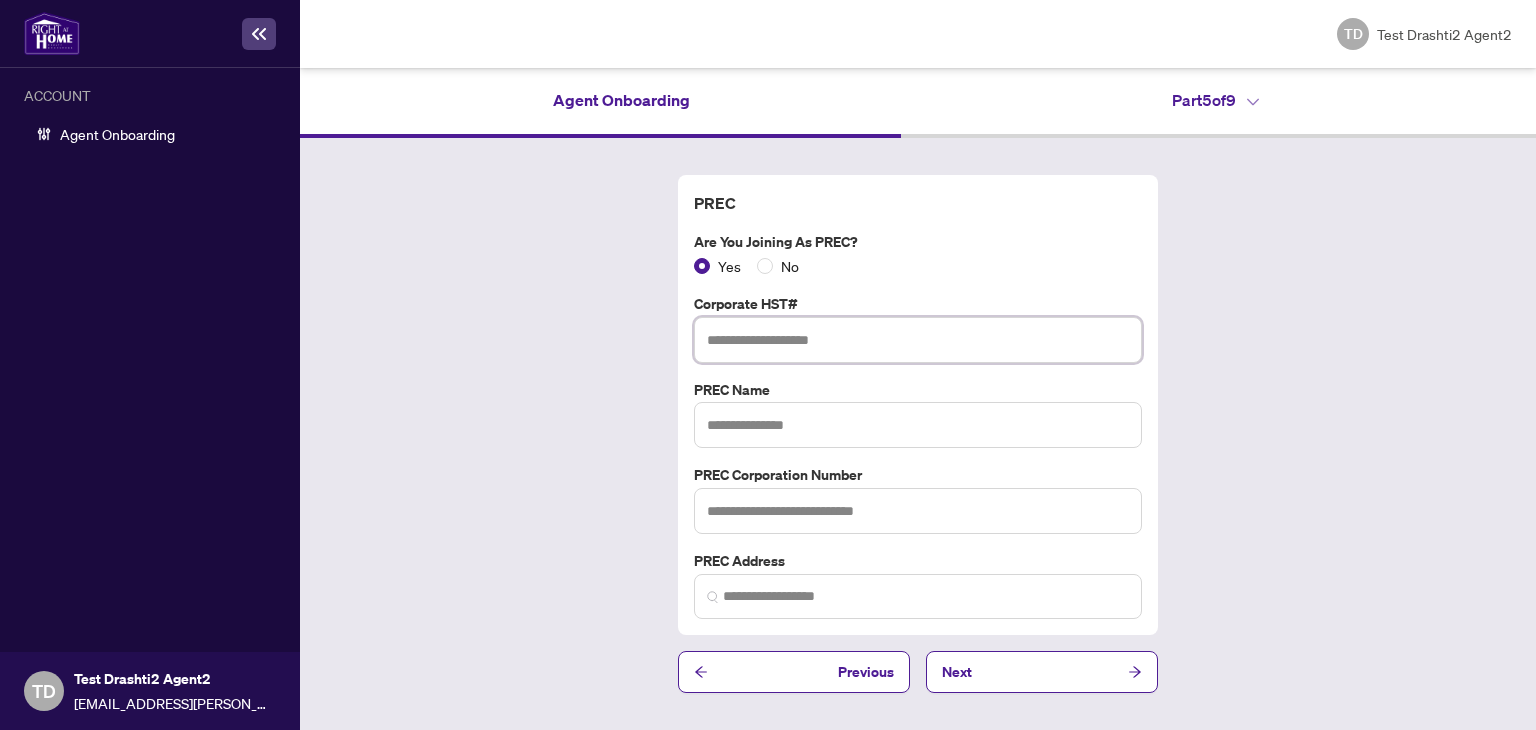 click at bounding box center [918, 340] 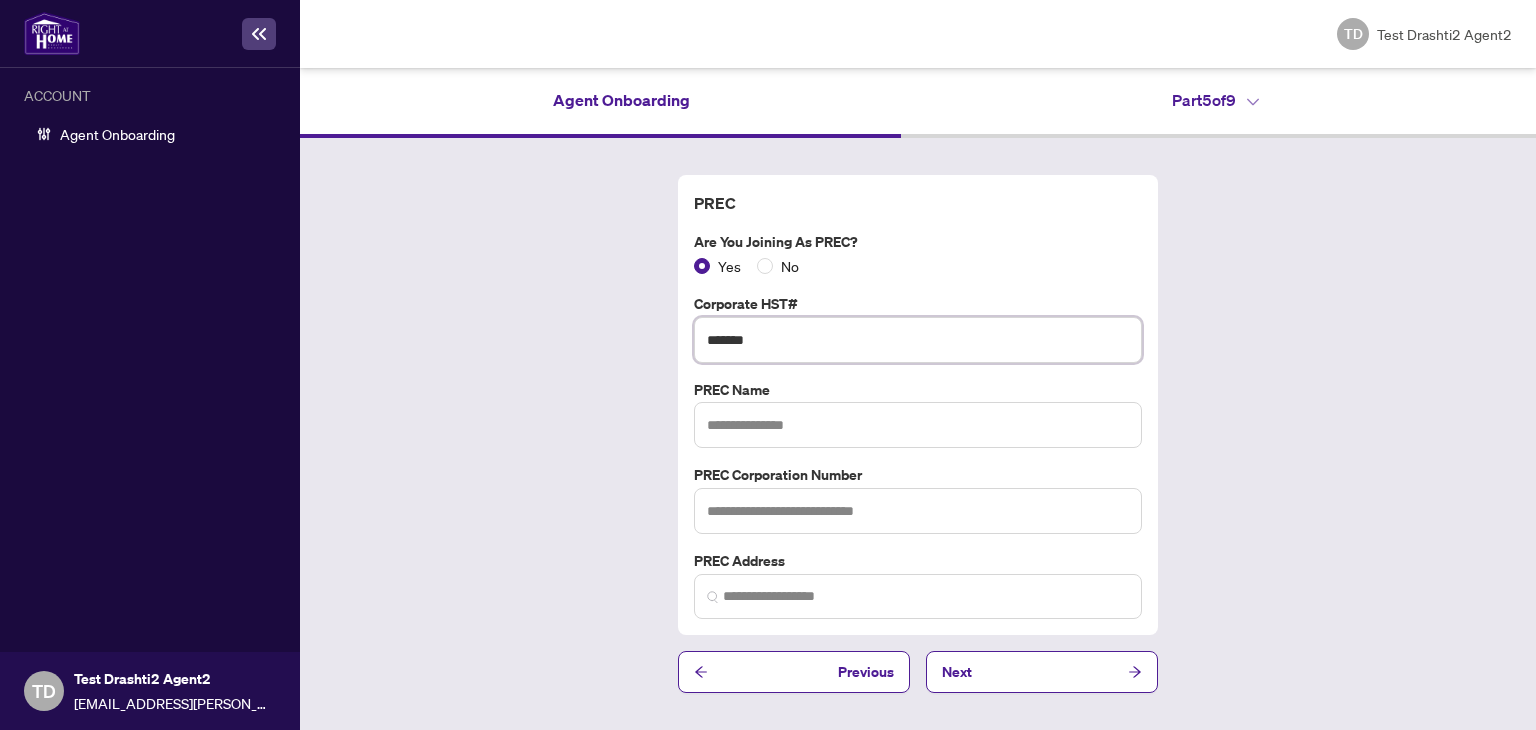 type on "*******" 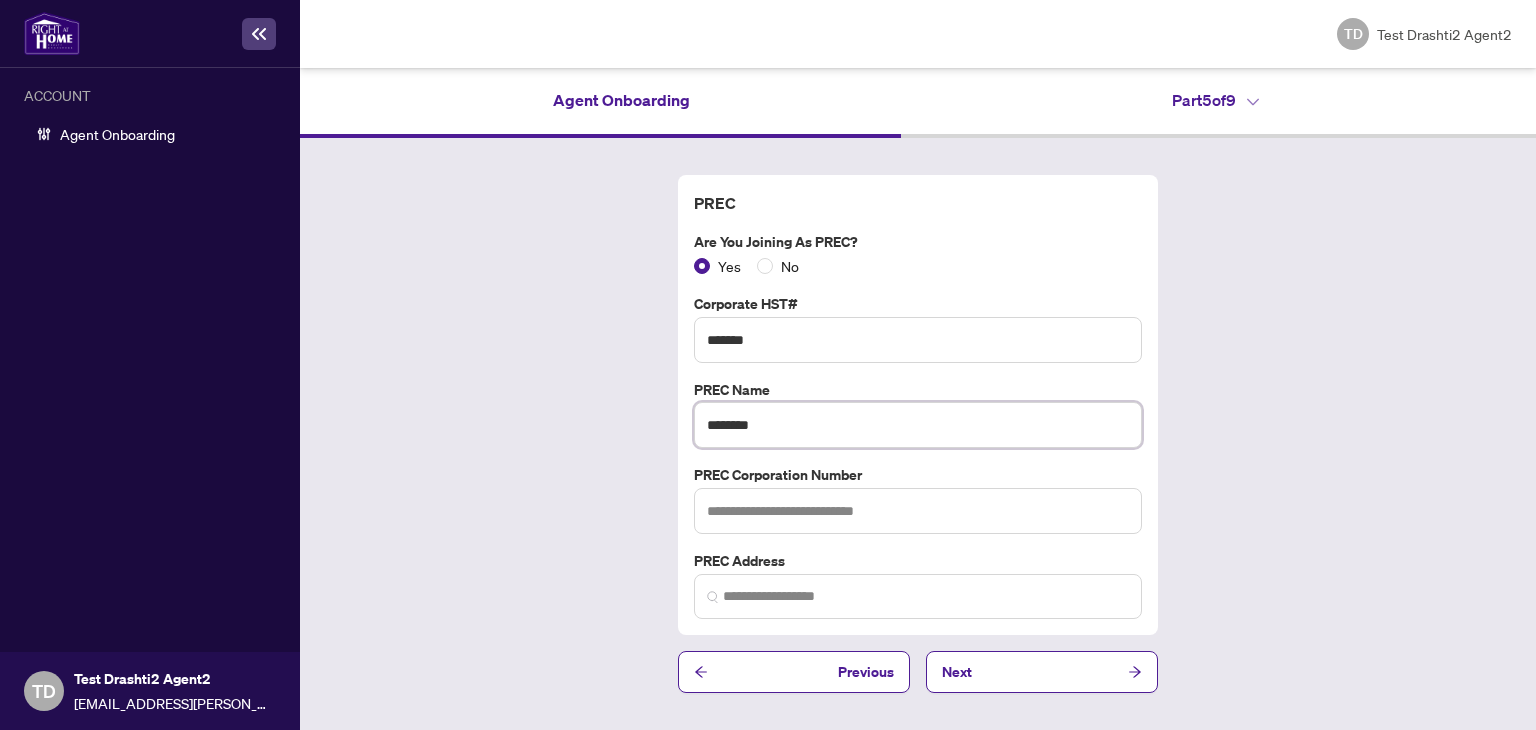 type on "********" 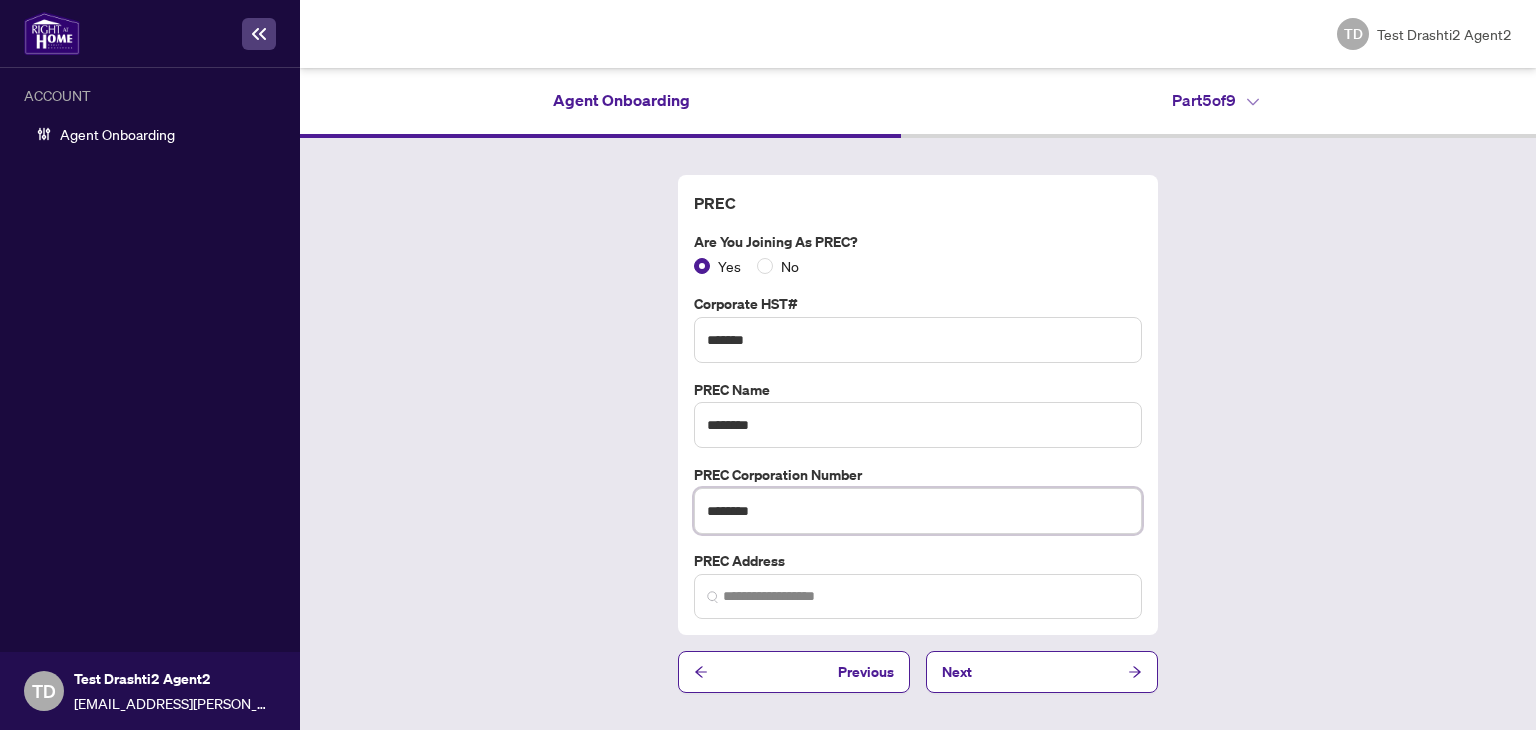 type on "********" 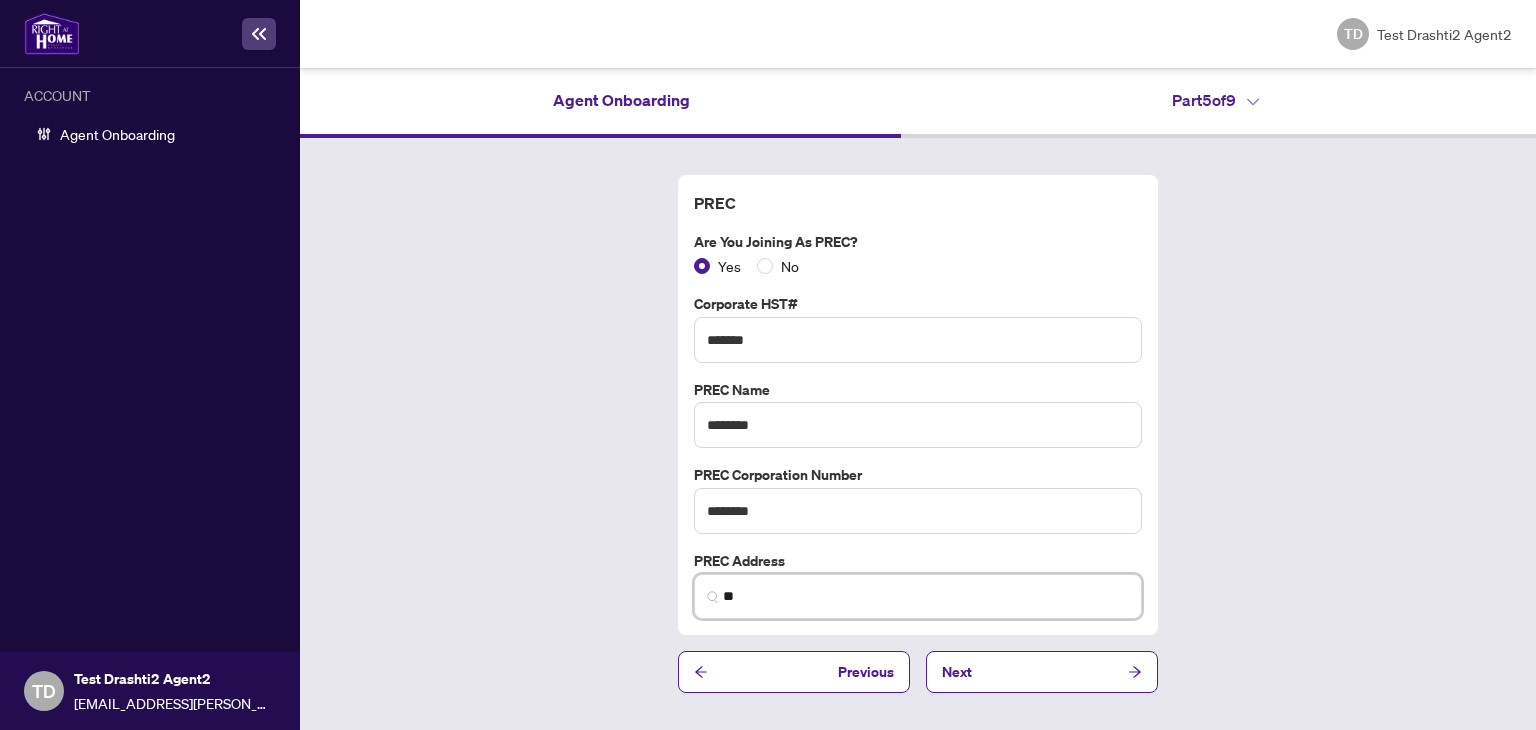 type on "*" 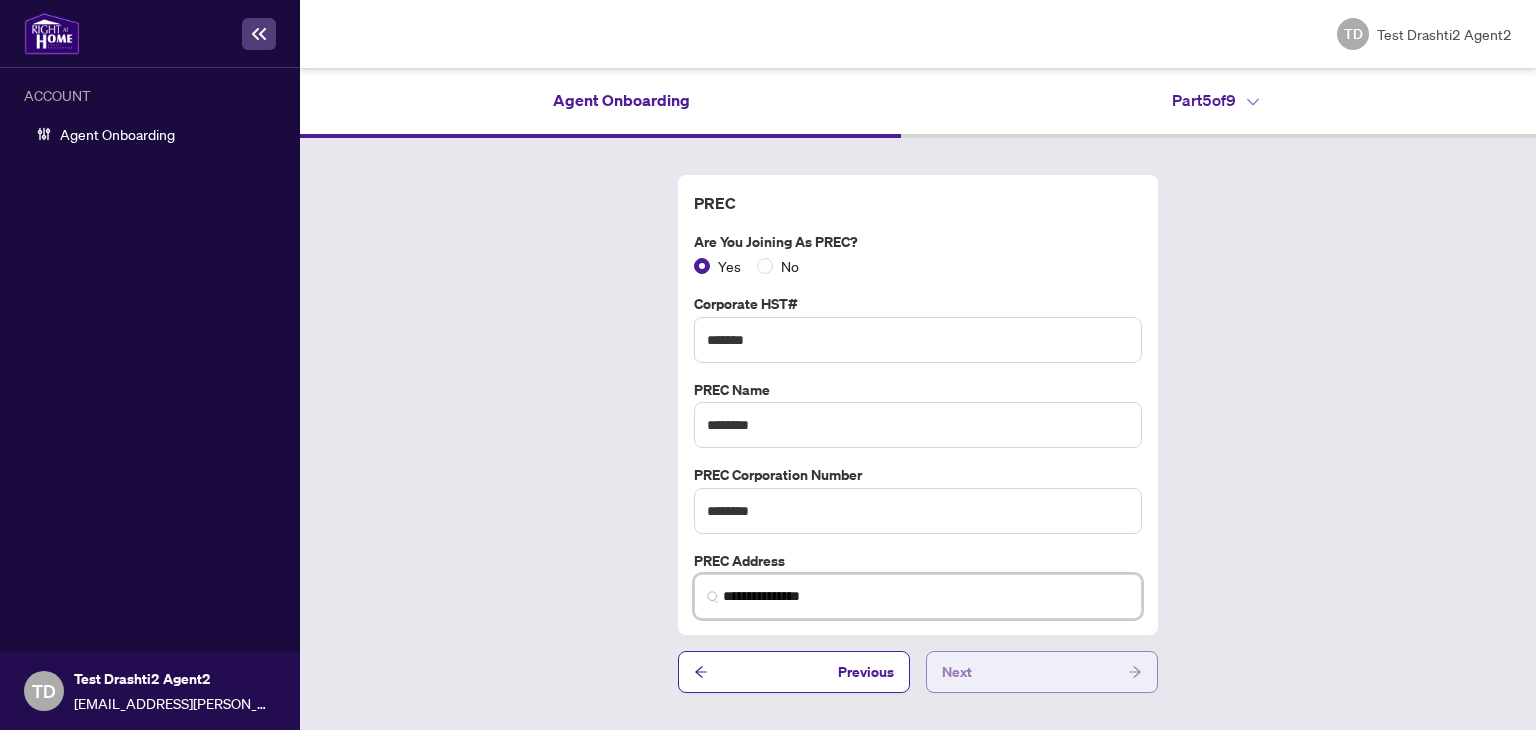 type on "**********" 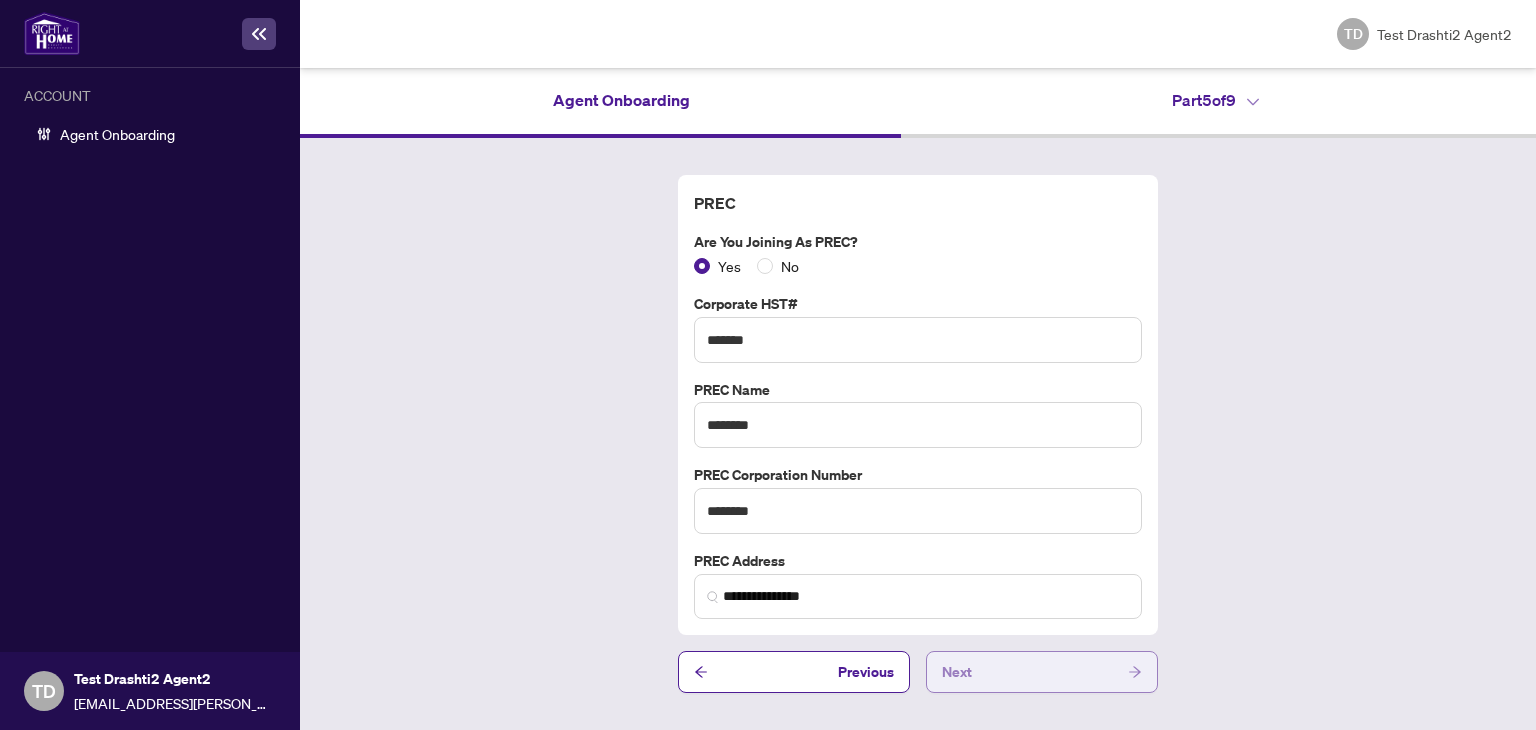 click on "Next" at bounding box center [1042, 672] 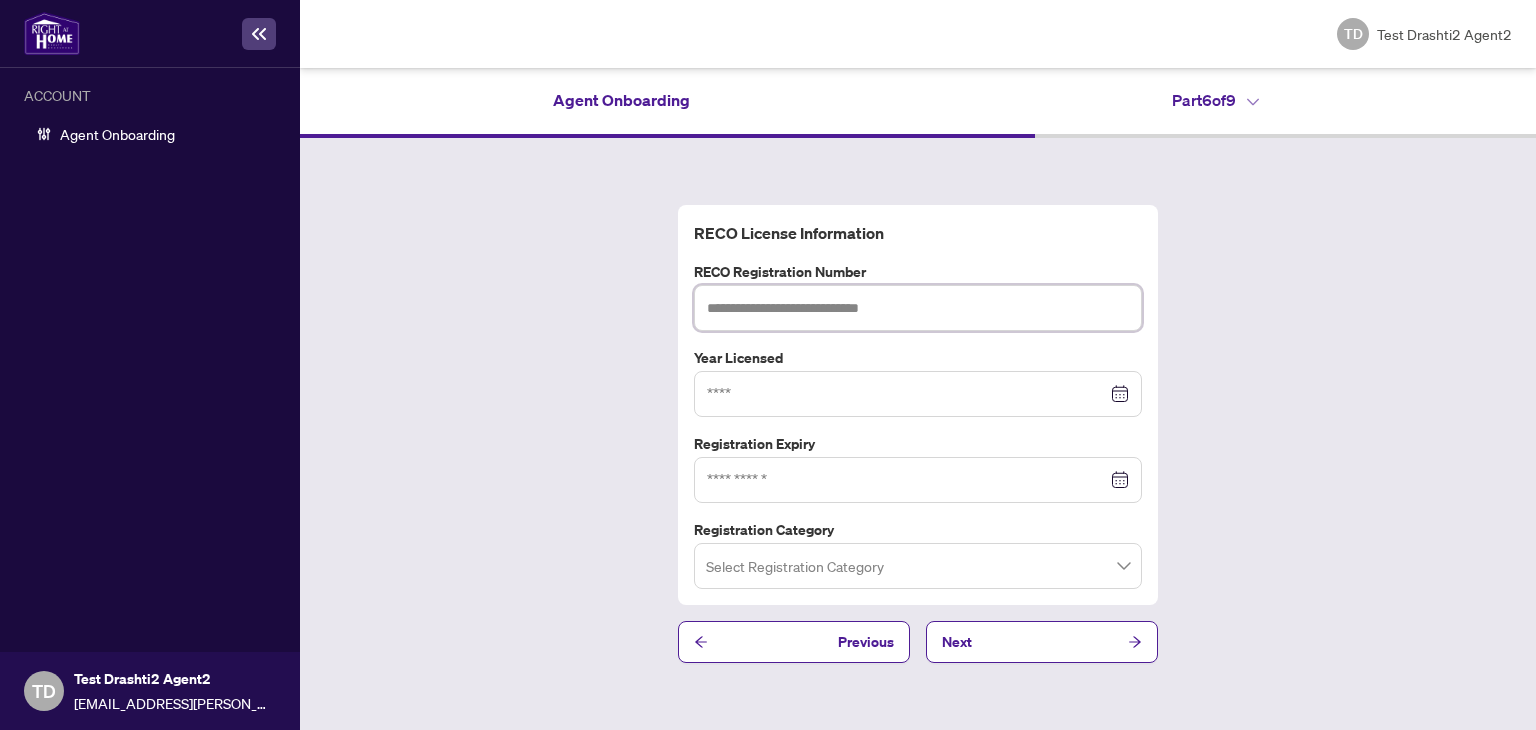 click at bounding box center [918, 308] 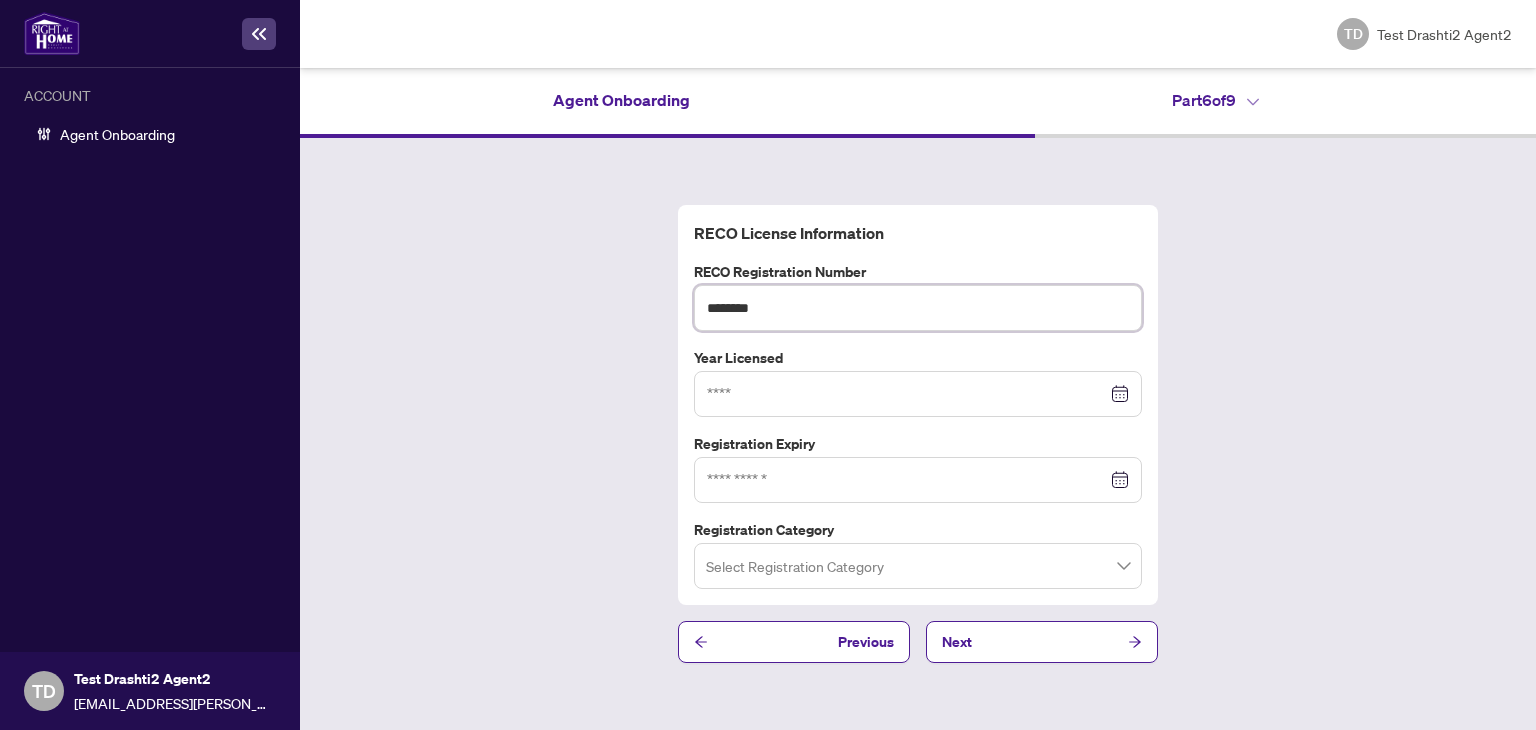 type on "********" 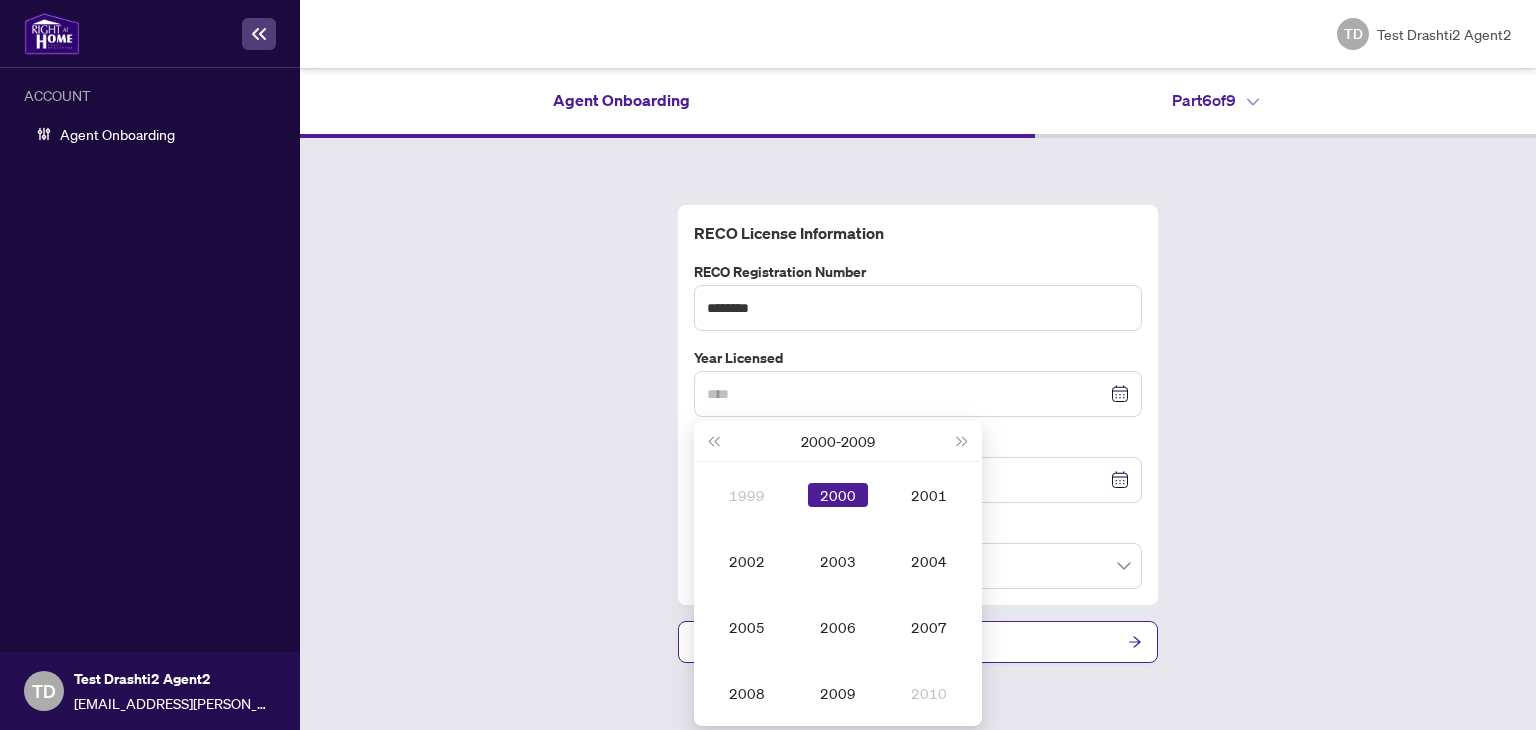 type on "****" 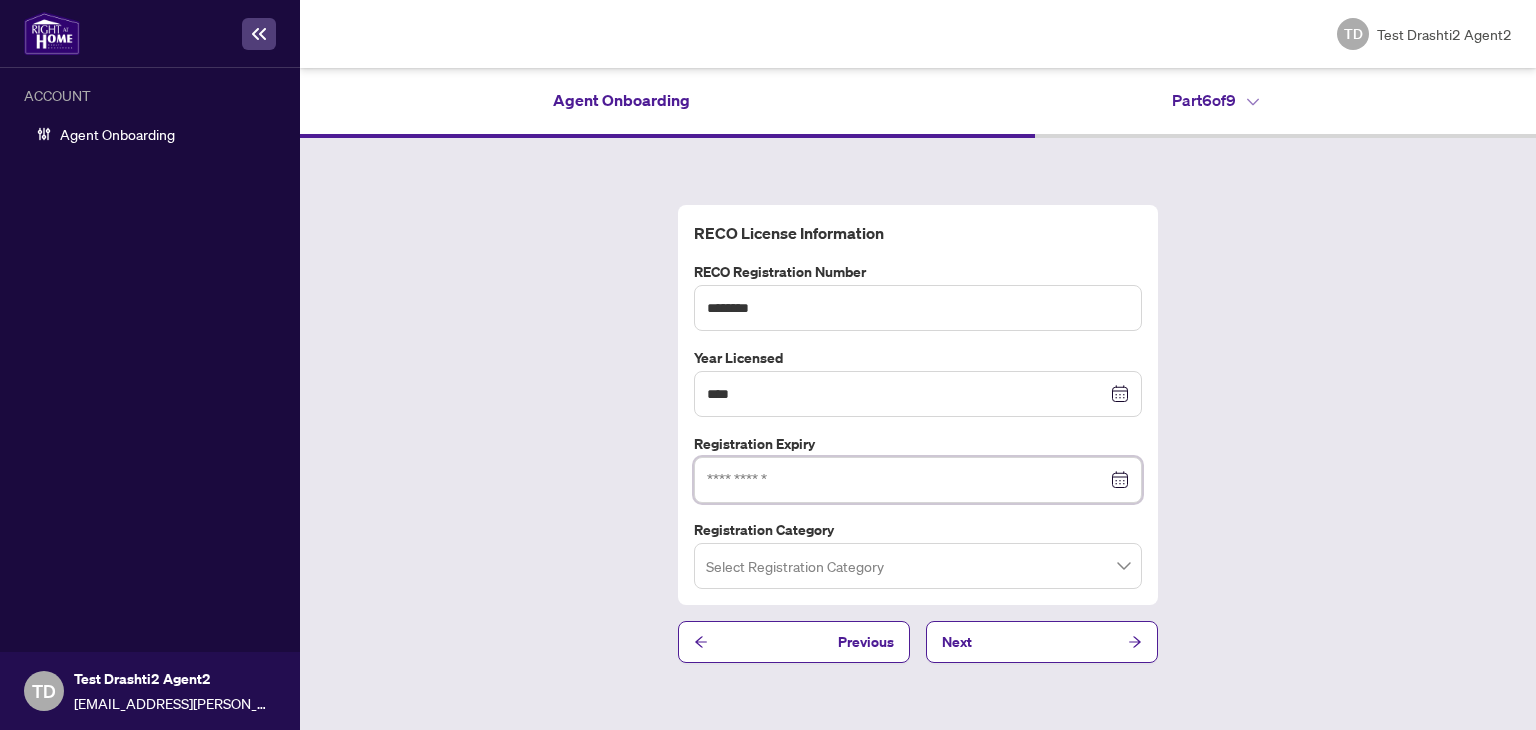 click at bounding box center (907, 480) 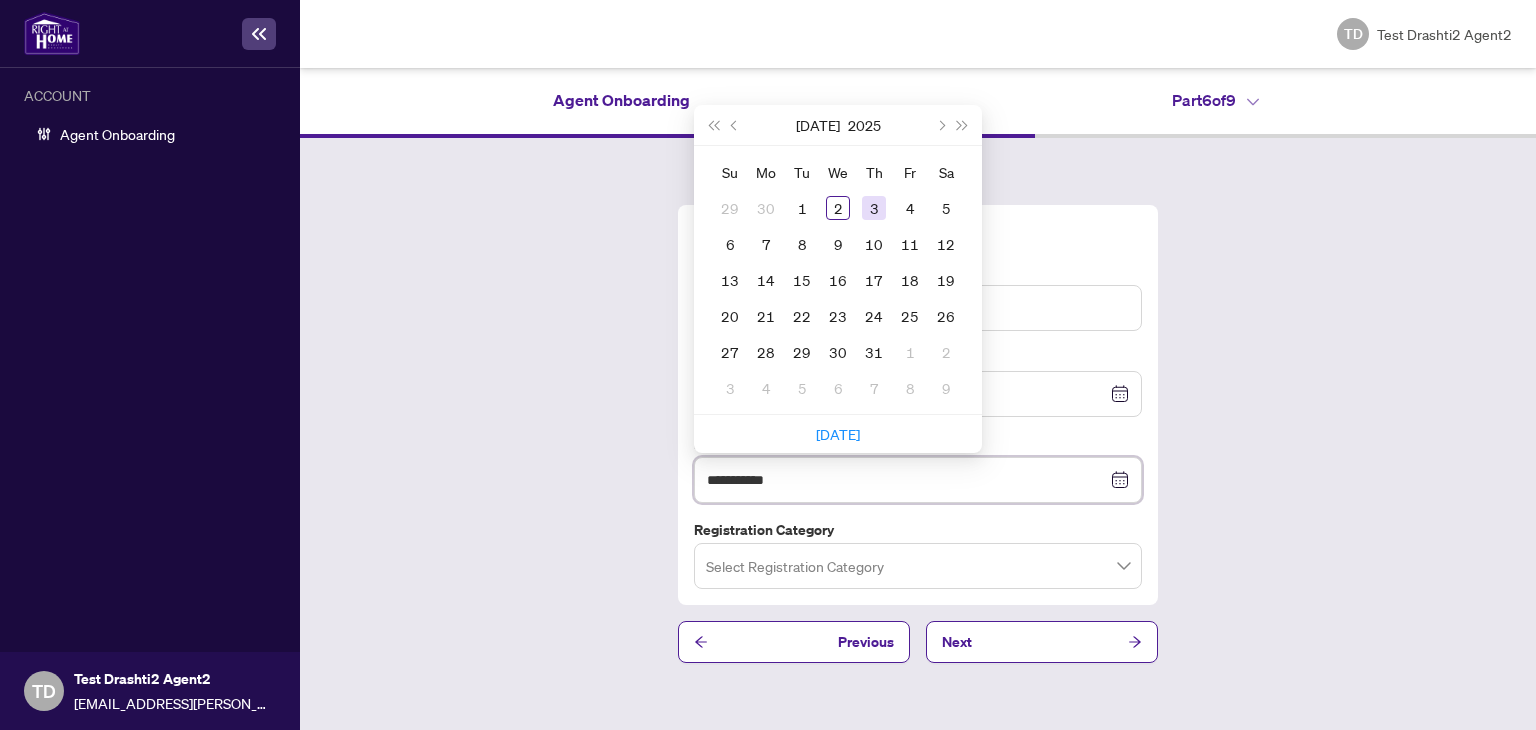 type on "**********" 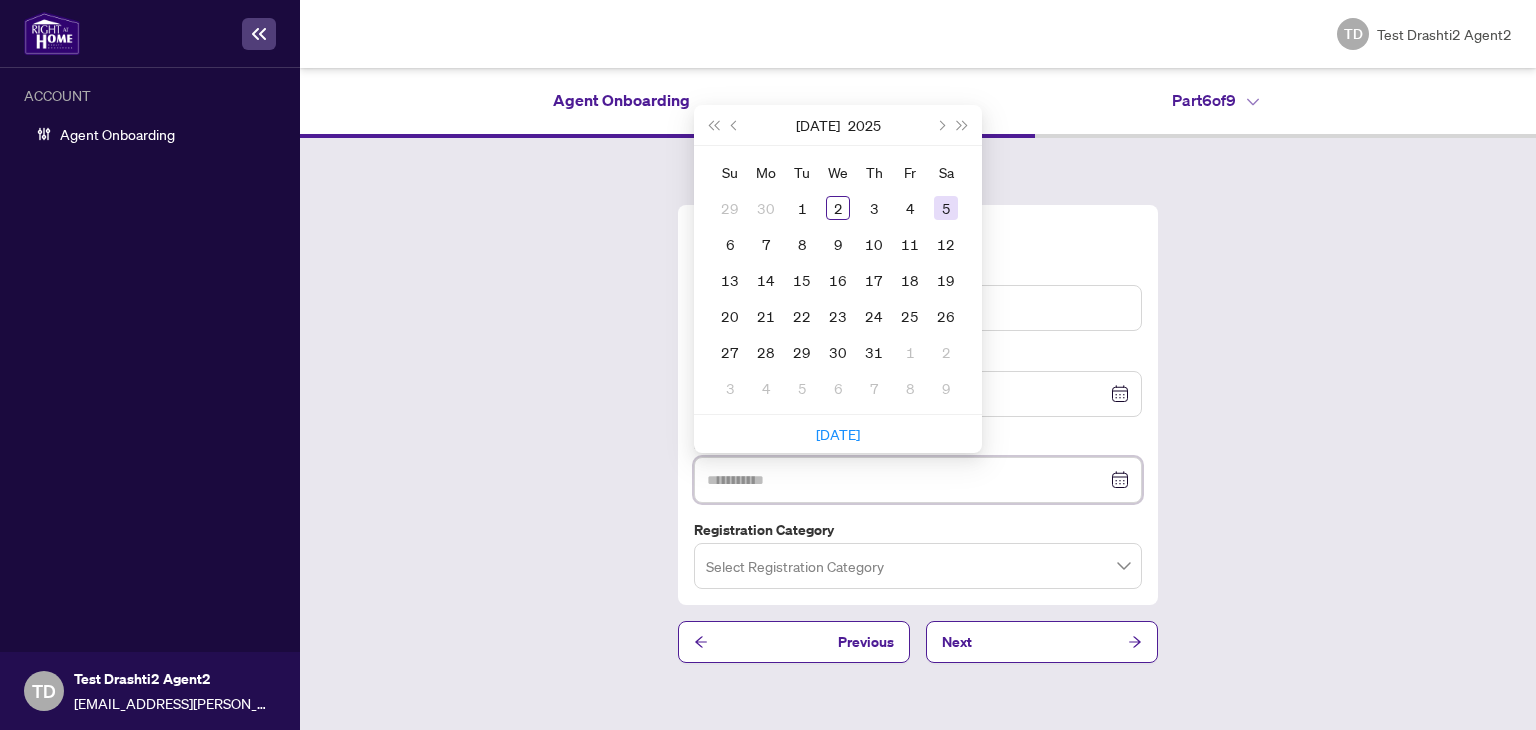 type on "**********" 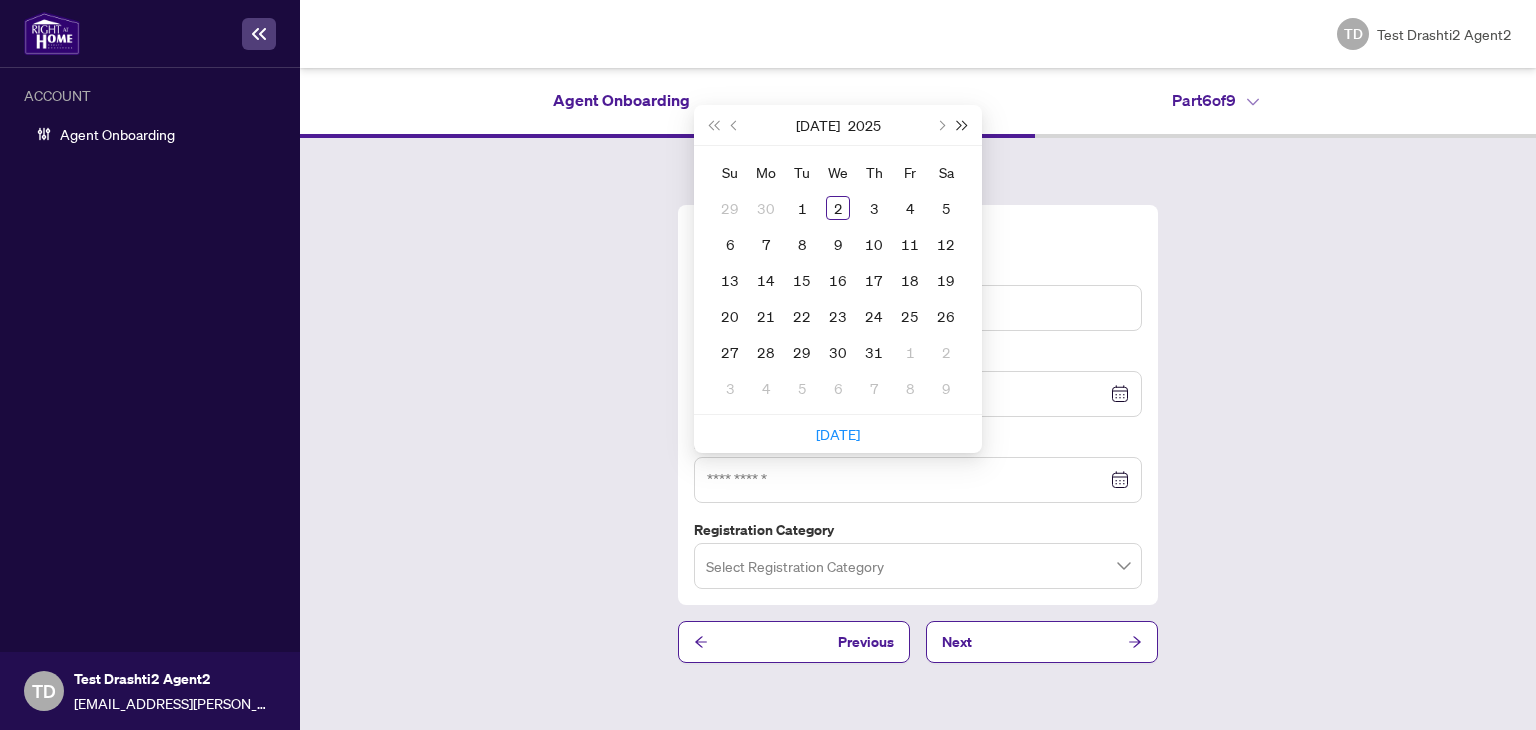 click at bounding box center [963, 125] 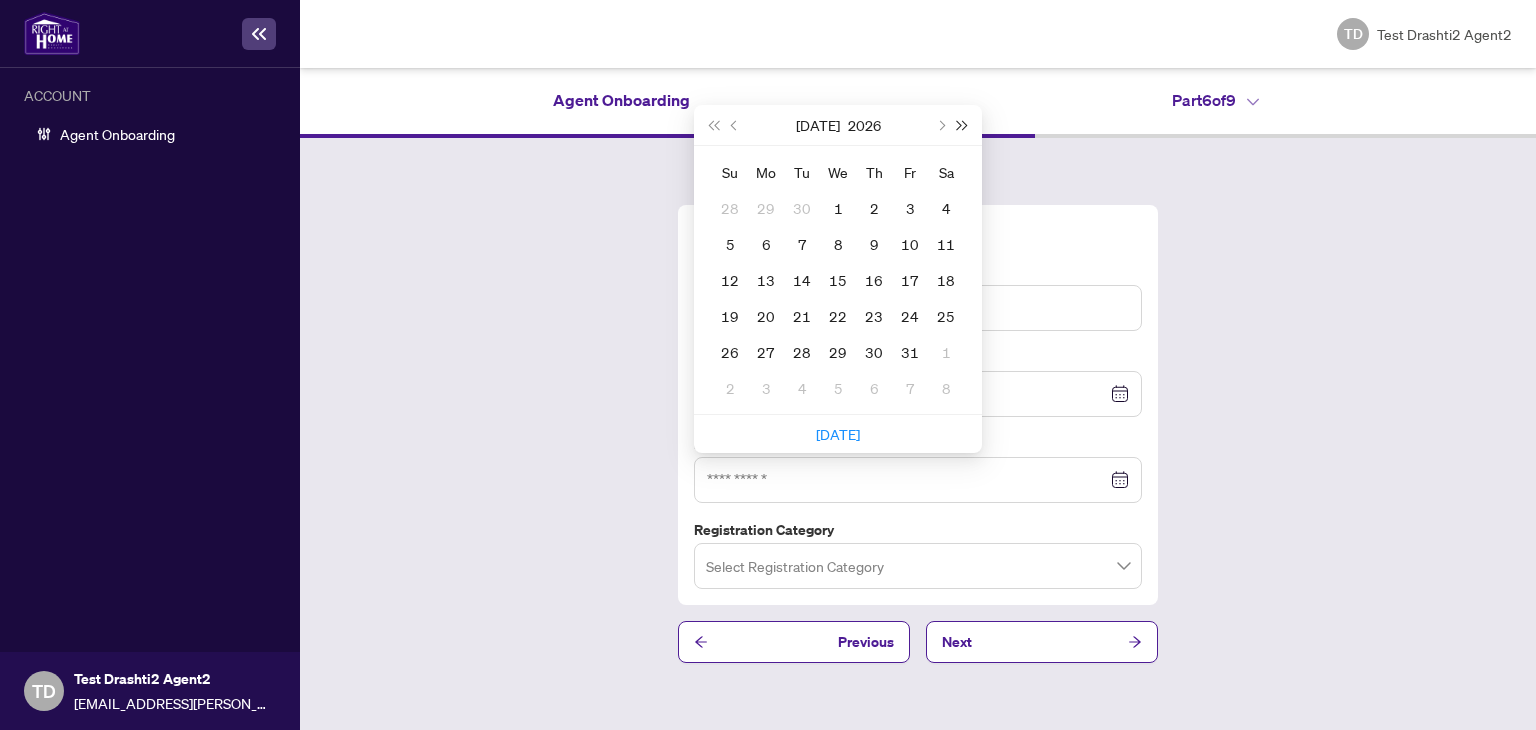 click at bounding box center (963, 125) 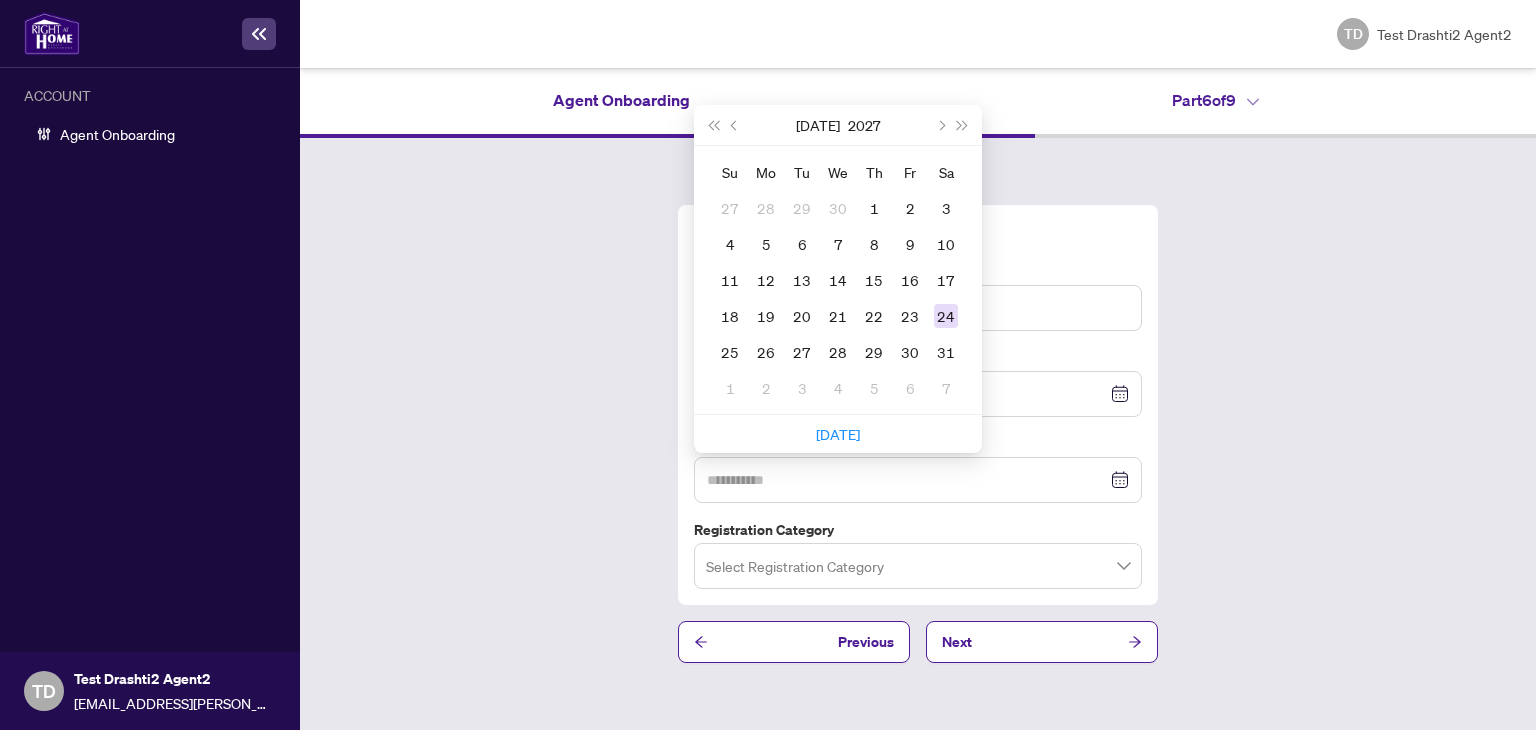 type on "**********" 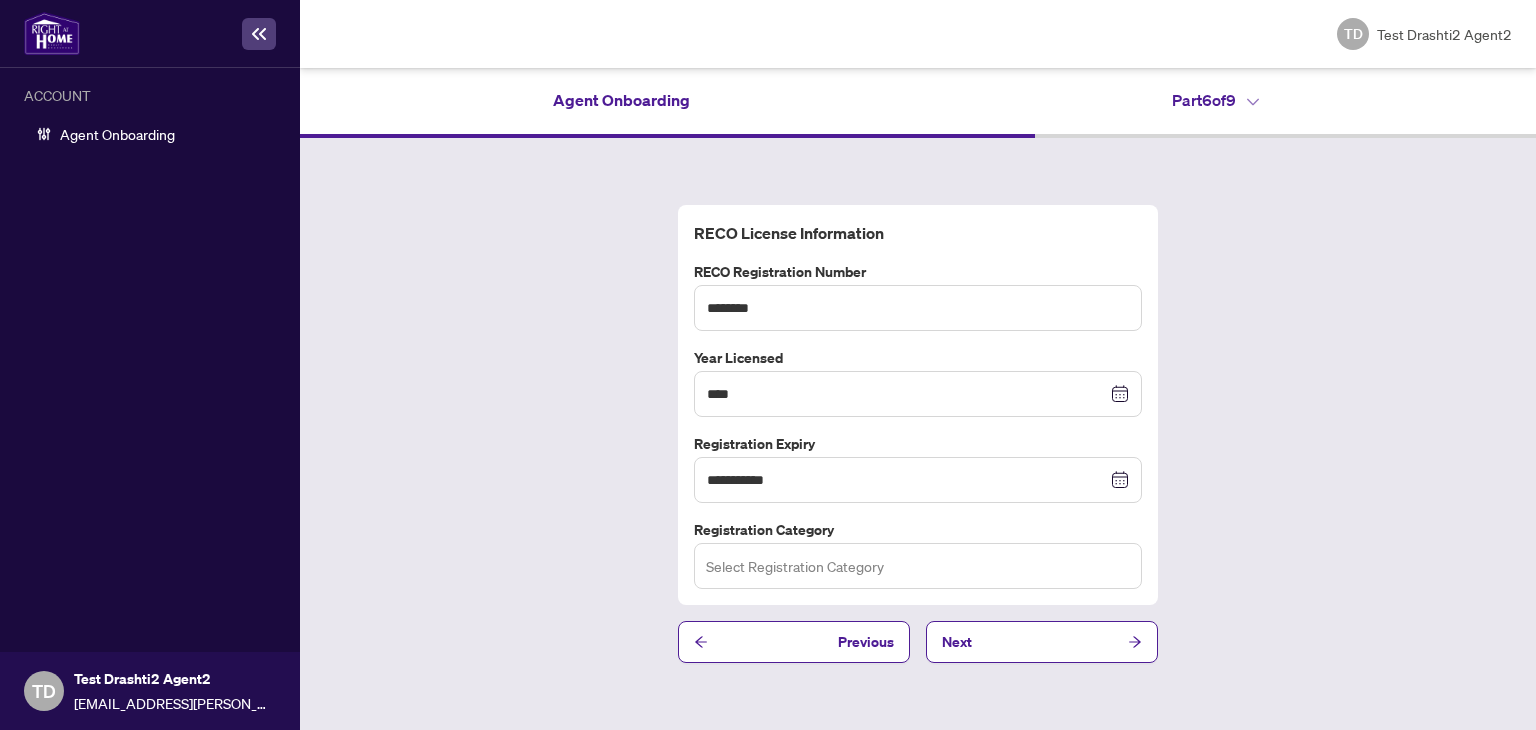 click at bounding box center (918, 566) 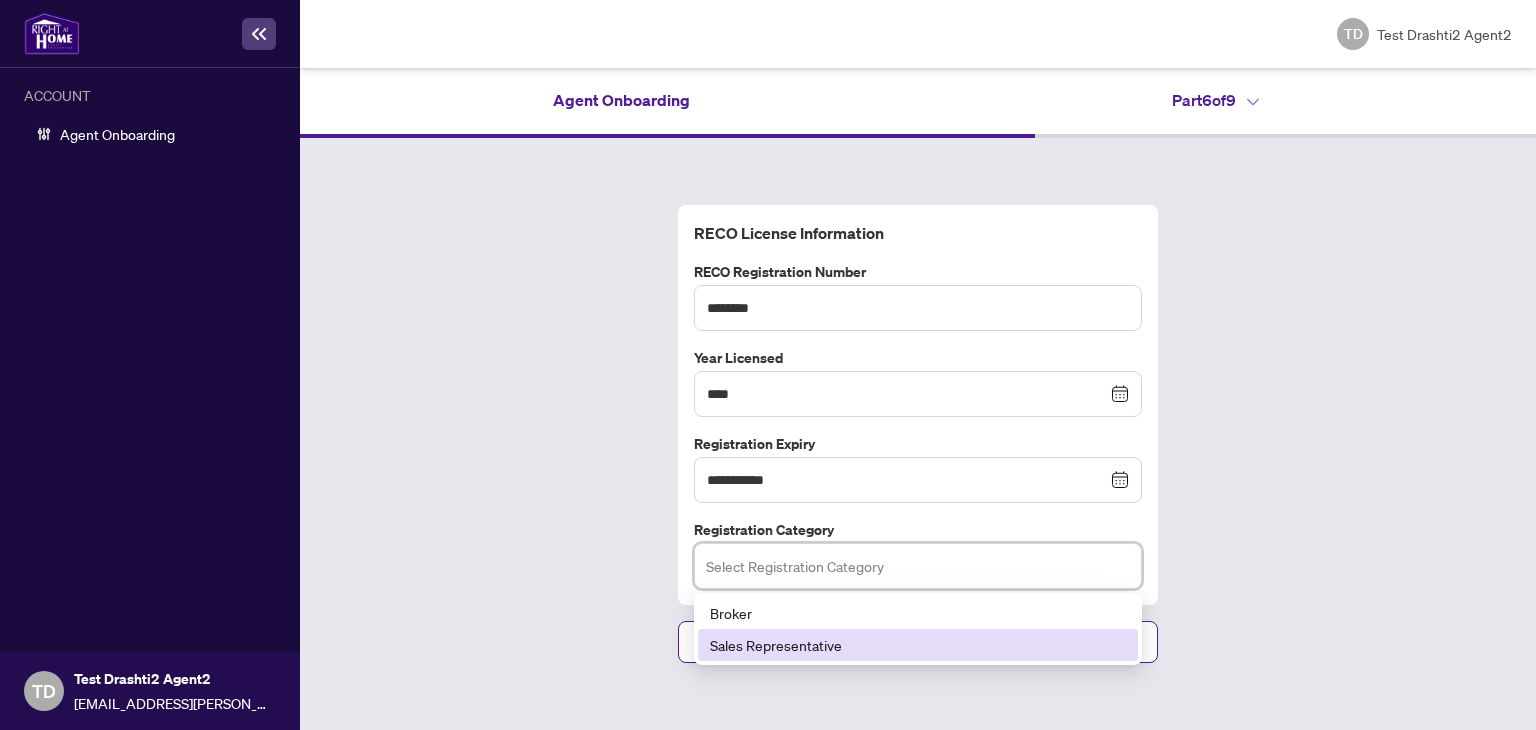 click on "Sales Representative" at bounding box center [918, 645] 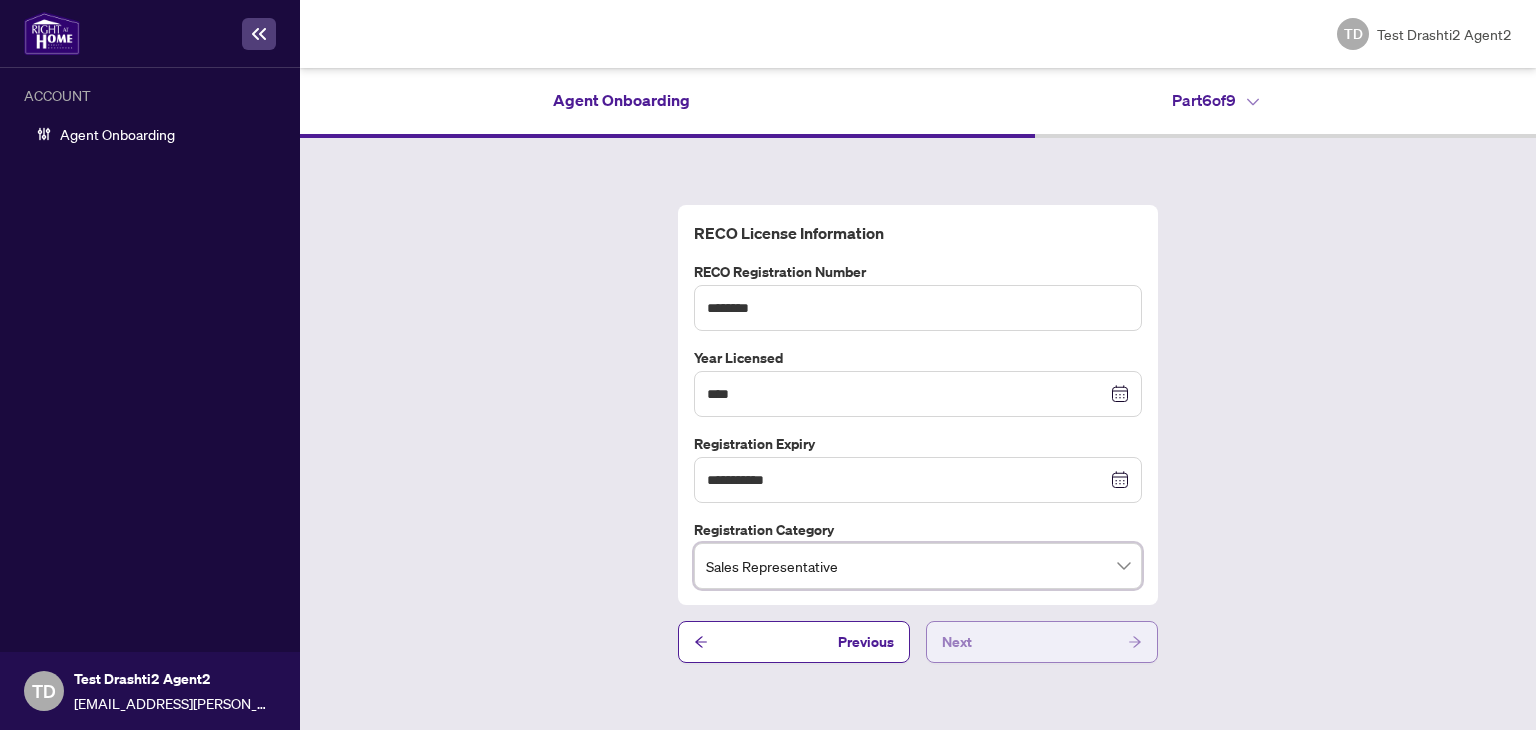 click on "Next" at bounding box center (1042, 642) 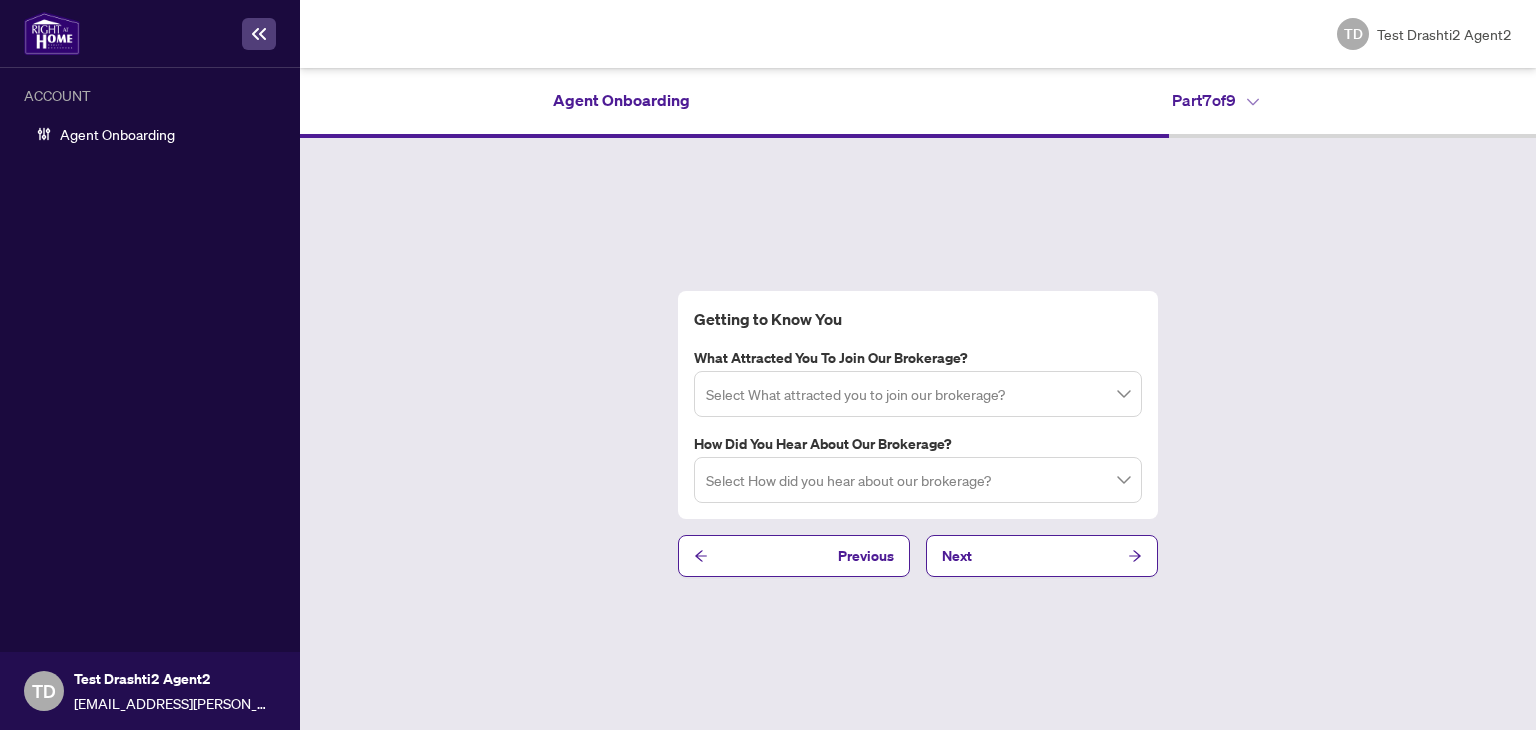 click on "Select What attracted you to join our brokerage?" at bounding box center [918, 394] 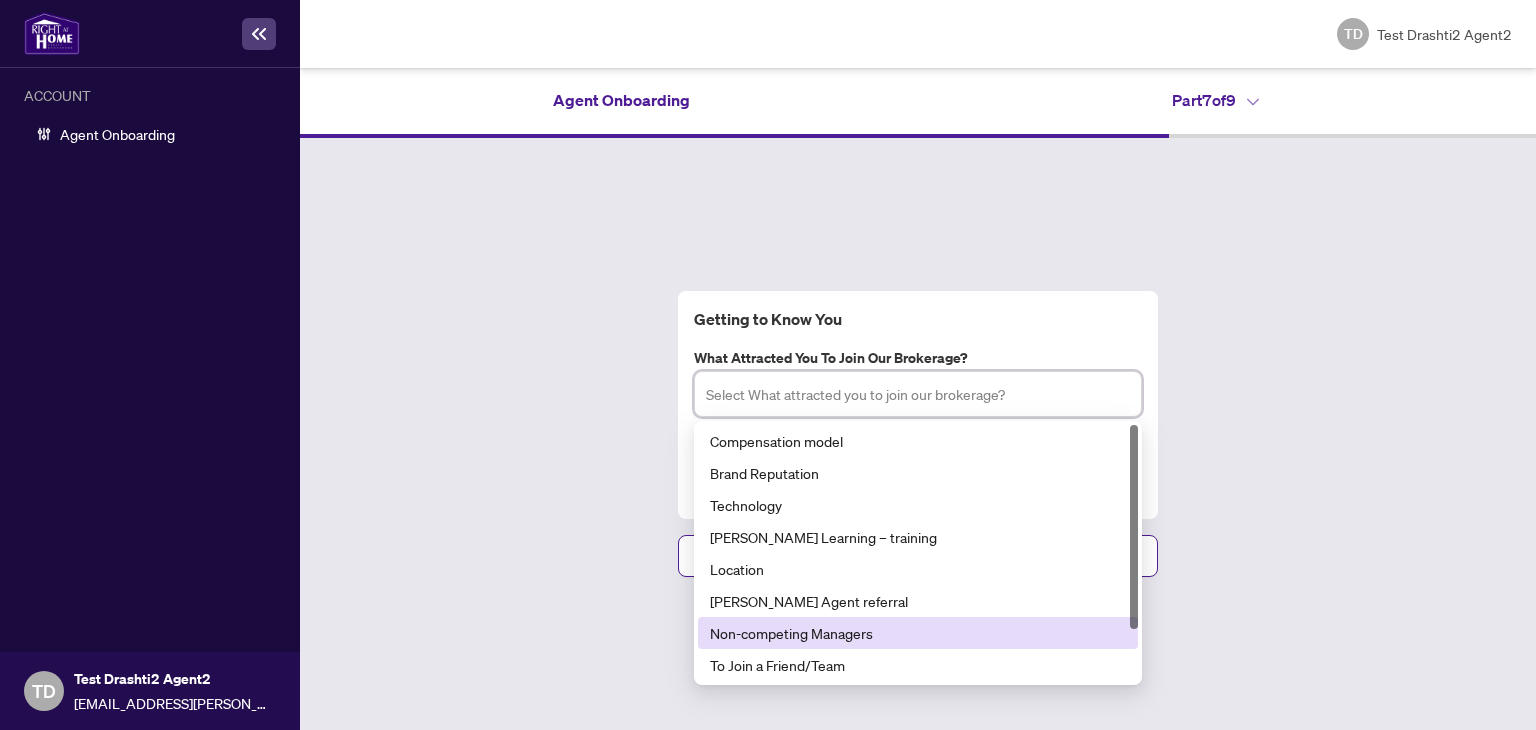 click on "Non-competing Managers" at bounding box center (918, 633) 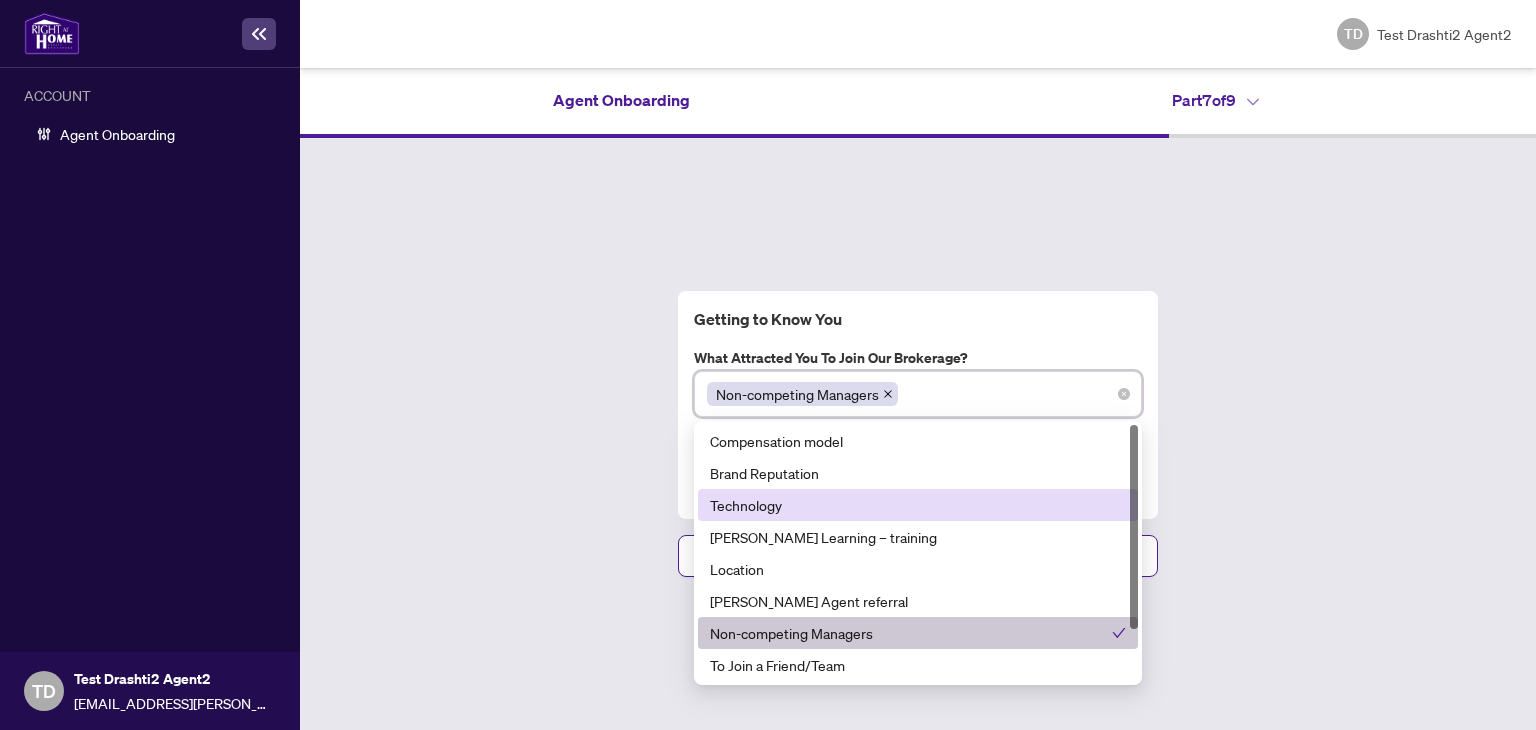 click on "Technology" at bounding box center (918, 505) 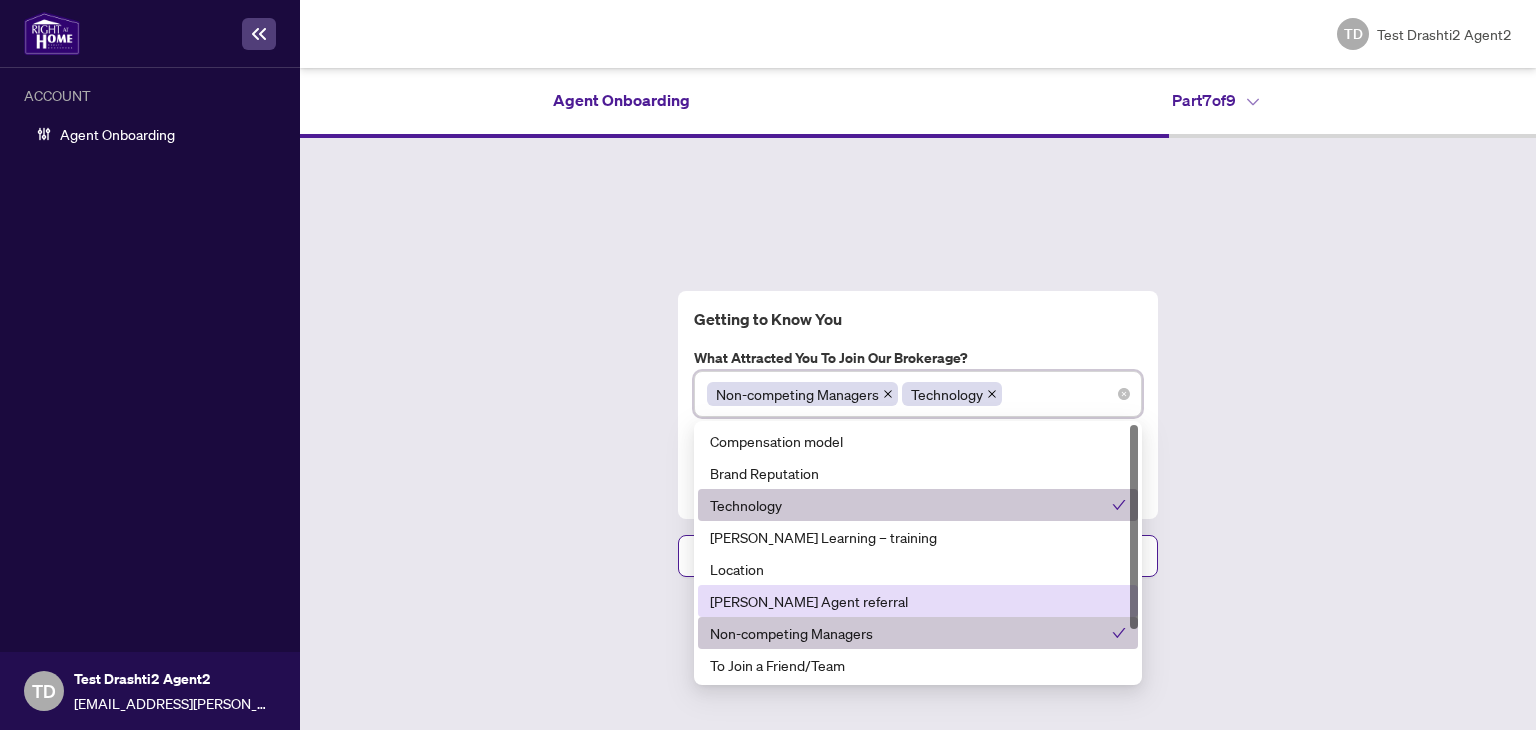 click on "[PERSON_NAME] Agent referral" at bounding box center (918, 601) 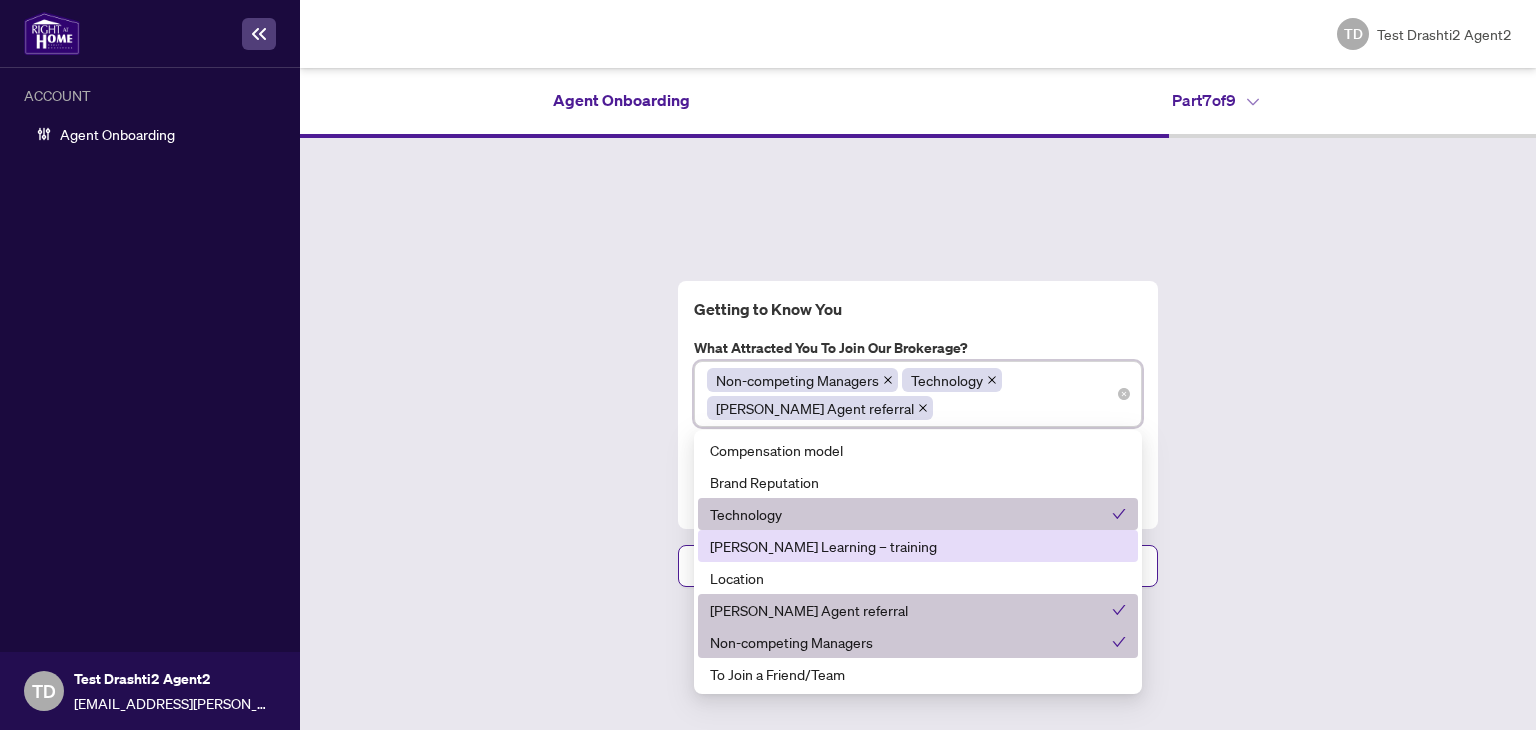 click on "[PERSON_NAME] Learning – training" at bounding box center [918, 546] 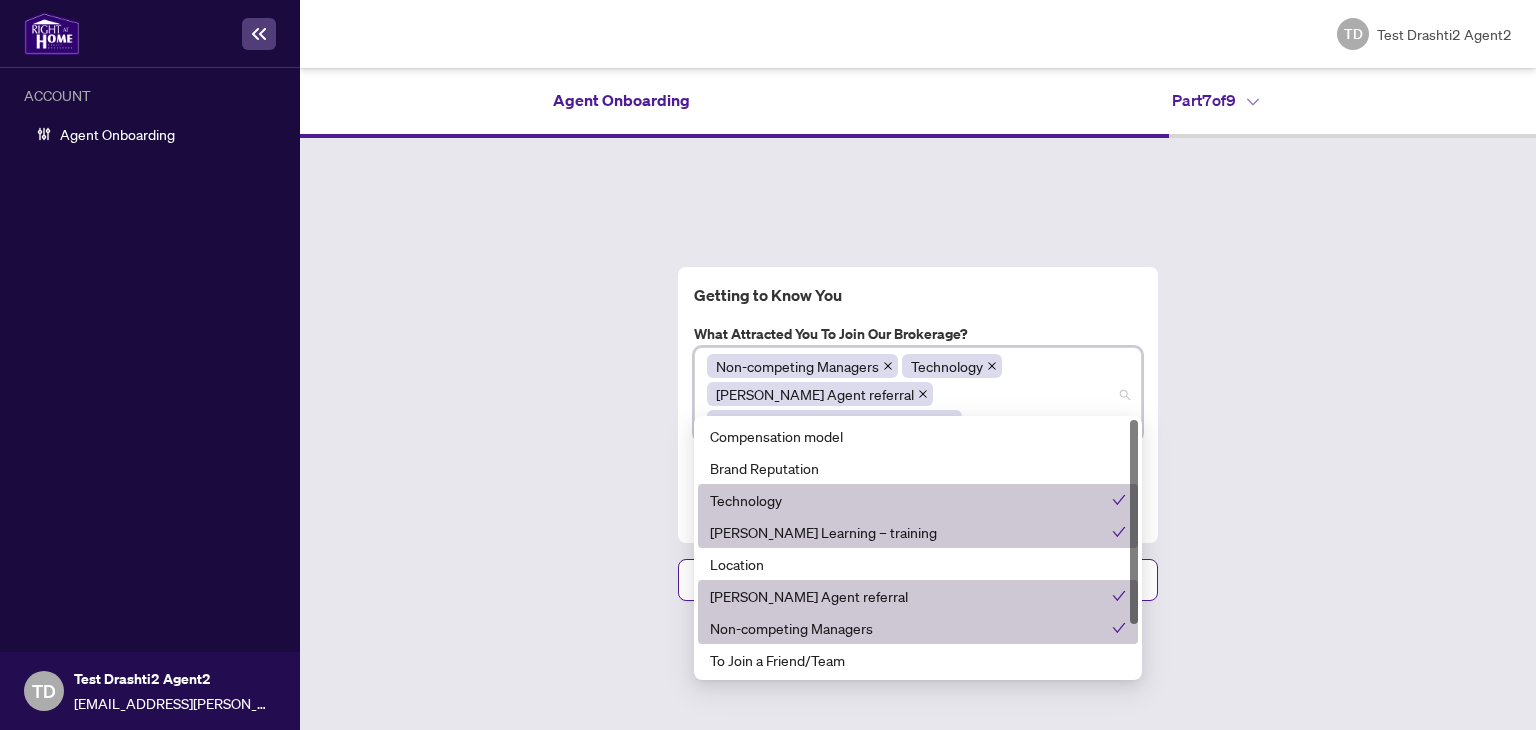click on "Getting to Know You What attracted you to join our brokerage? Non-competing Managers Technology [PERSON_NAME] Agent referral [PERSON_NAME] Learning – training   770 768 769 Compensation model Brand Reputation Technology [PERSON_NAME] Learning – training Location [PERSON_NAME] Agent referral Non-competing Managers To Join a Friend/Team Other (please specify) Admin Support How did you hear about our brokerage?   Select How did you hear about our brokerage? Previous Next" at bounding box center (918, 434) 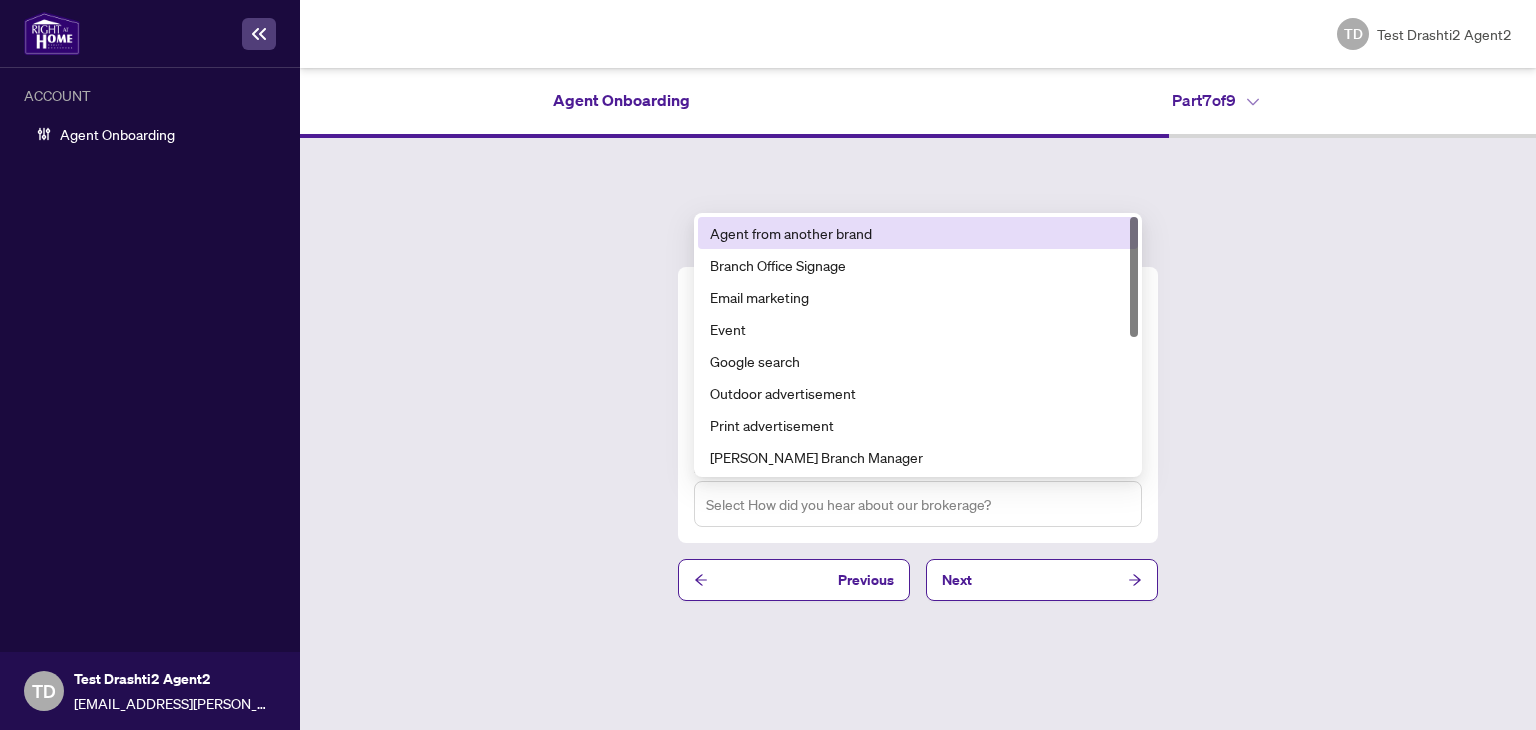 click at bounding box center [918, 503] 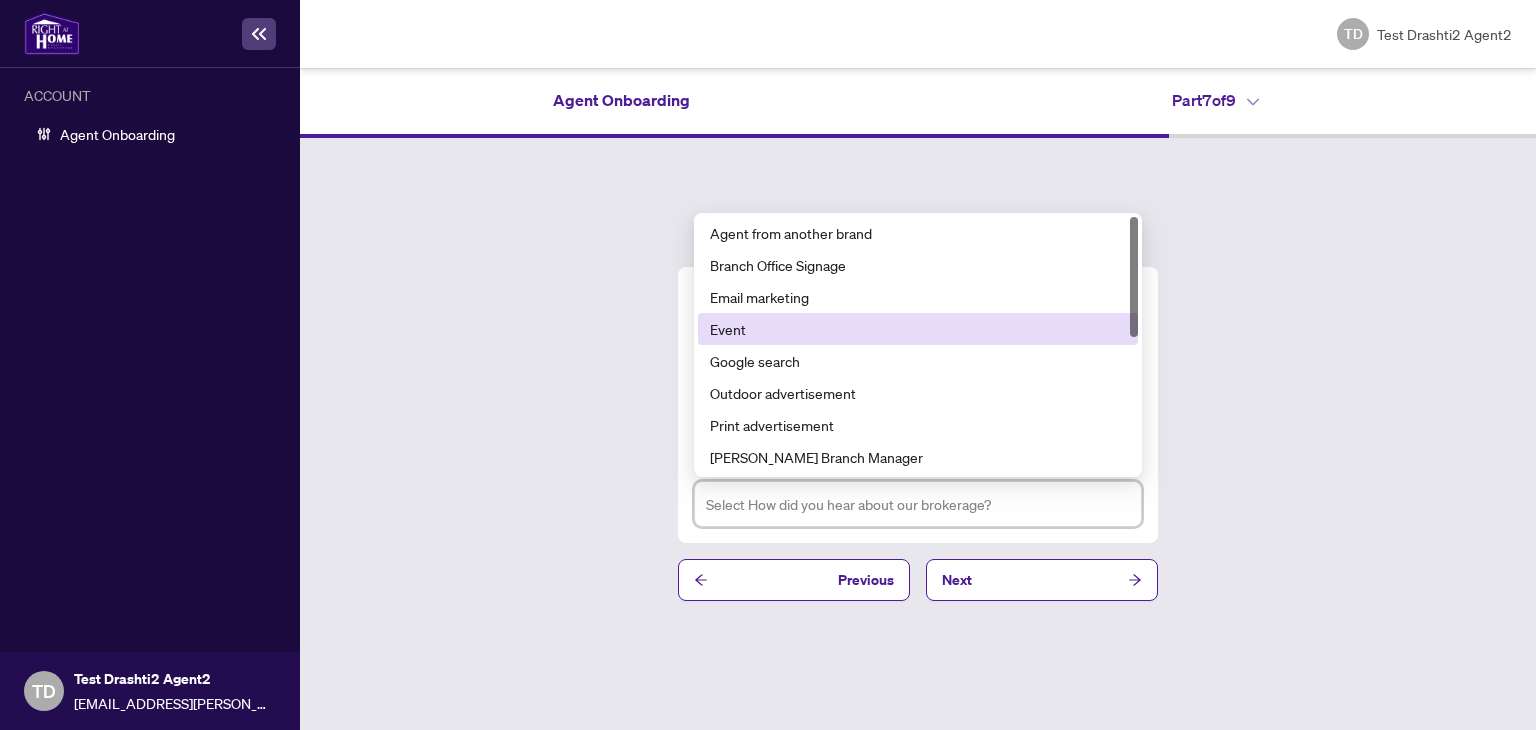 click on "Event" at bounding box center [918, 329] 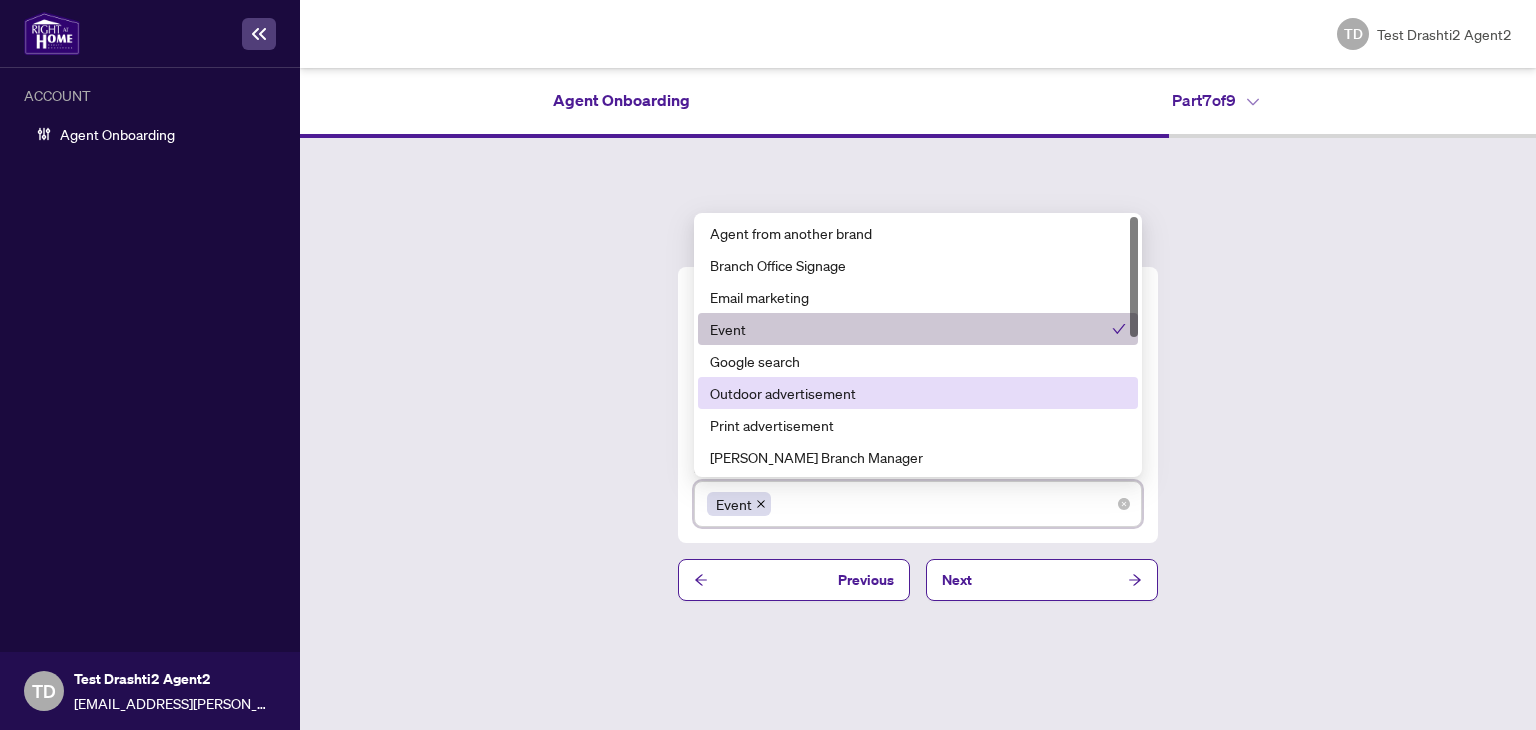 click on "Outdoor advertisement" at bounding box center [918, 393] 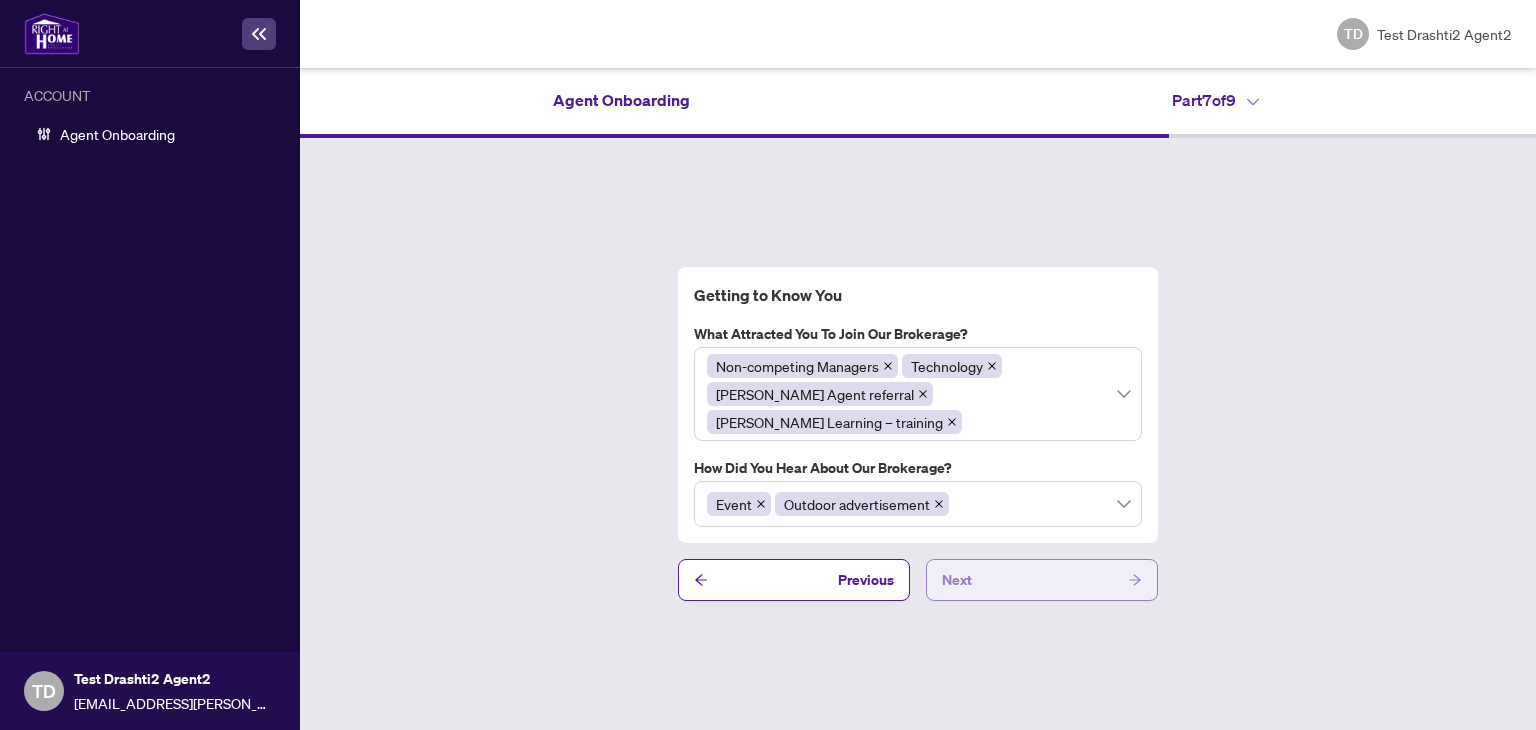 click on "Next" at bounding box center [1042, 580] 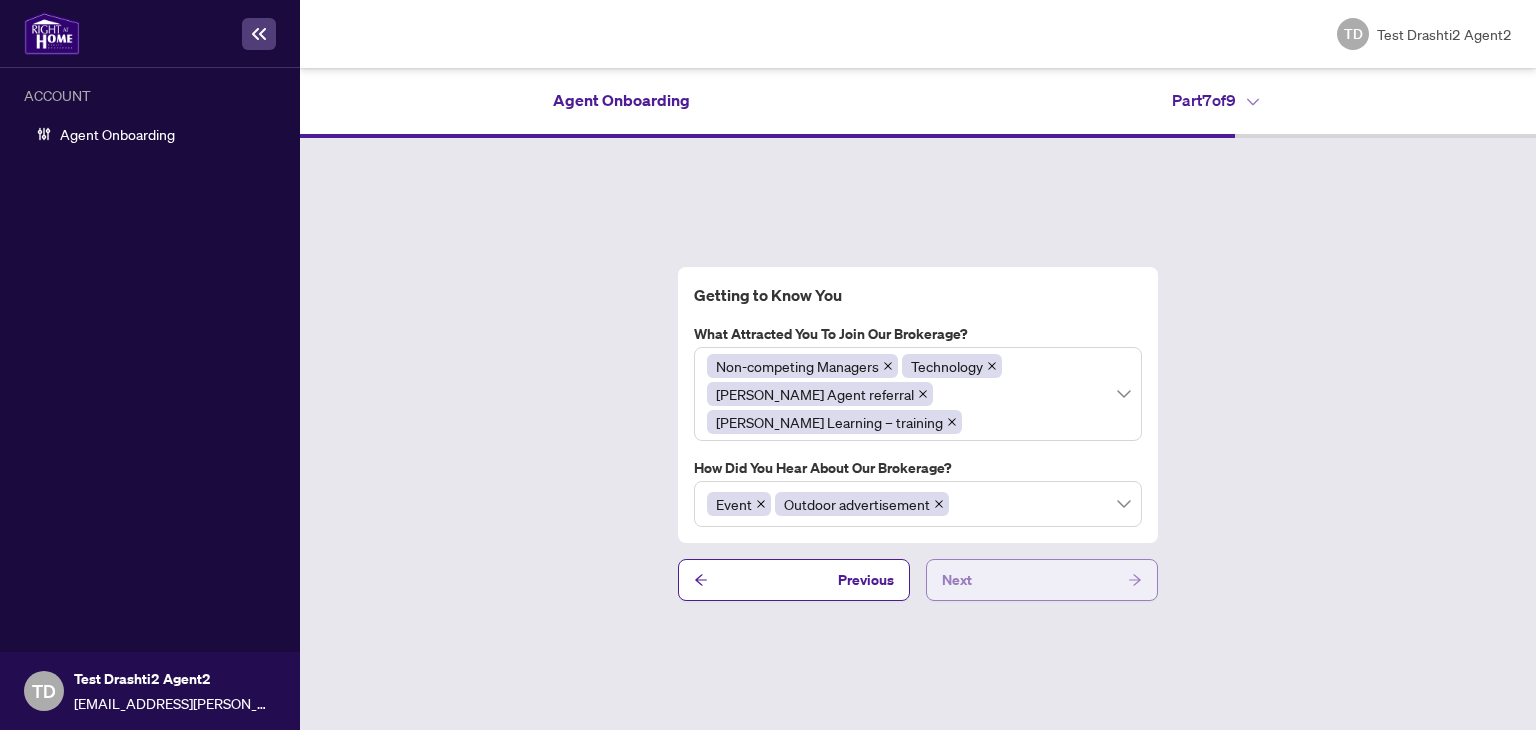 click on "Next" at bounding box center [1042, 580] 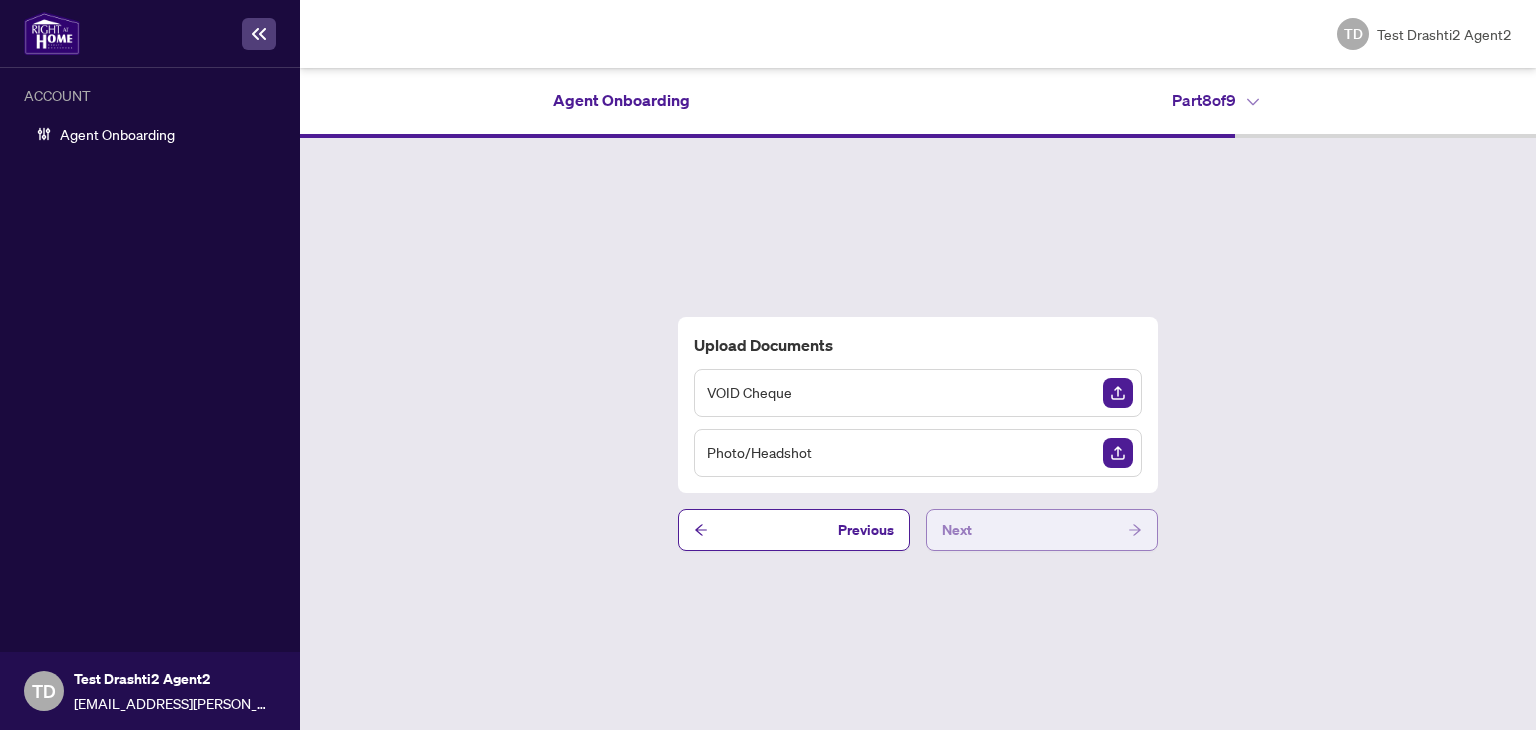 click on "Next" at bounding box center (1042, 530) 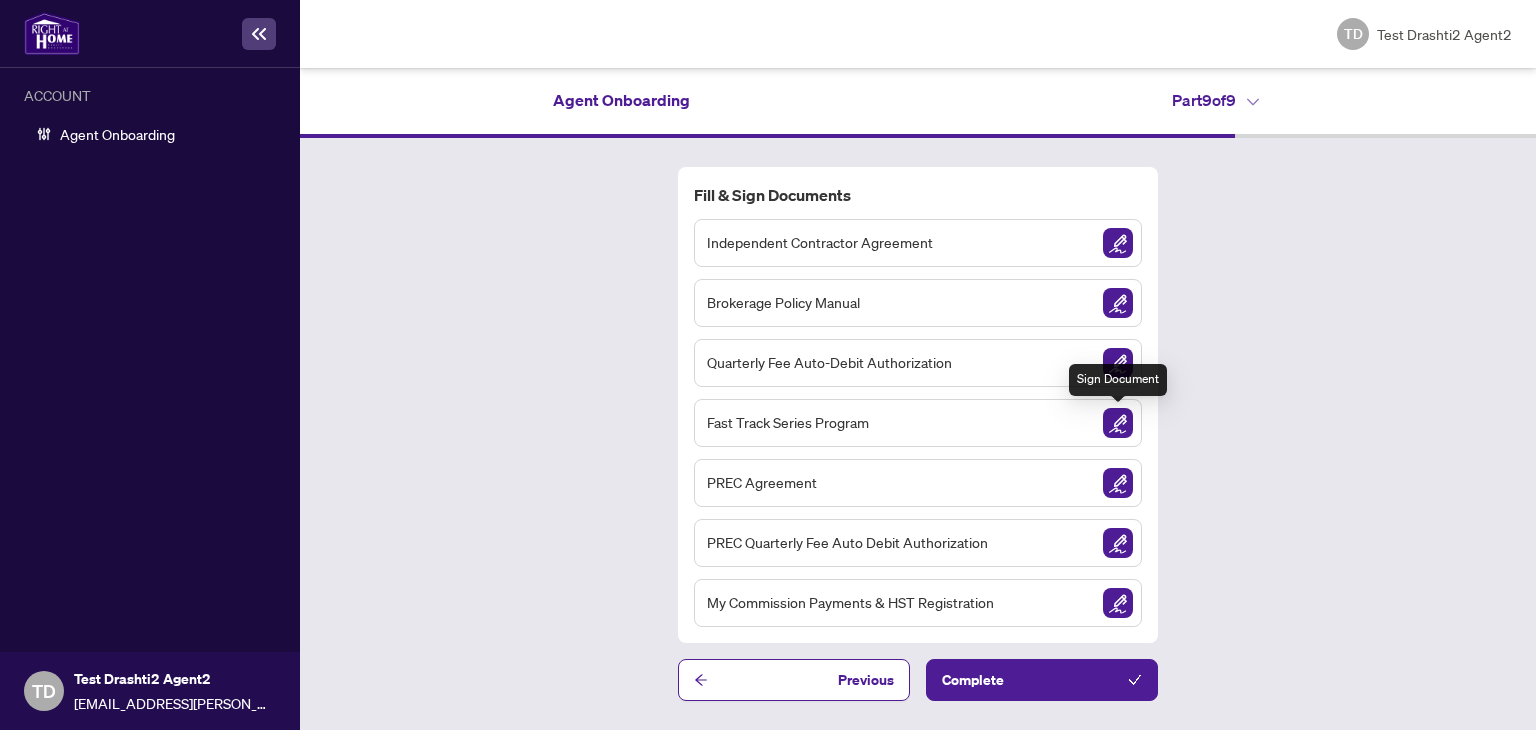 click at bounding box center (1118, 423) 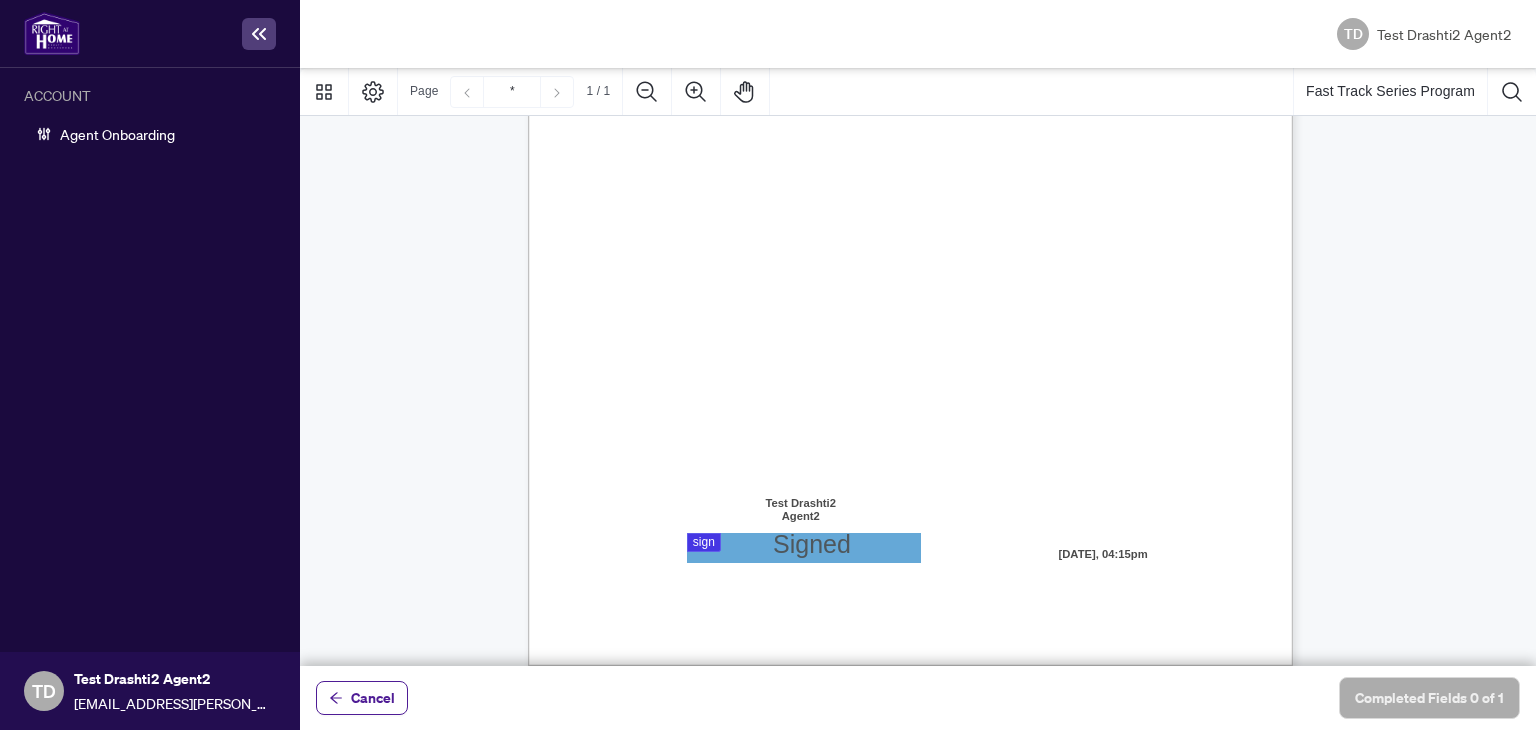scroll, scrollTop: 448, scrollLeft: 0, axis: vertical 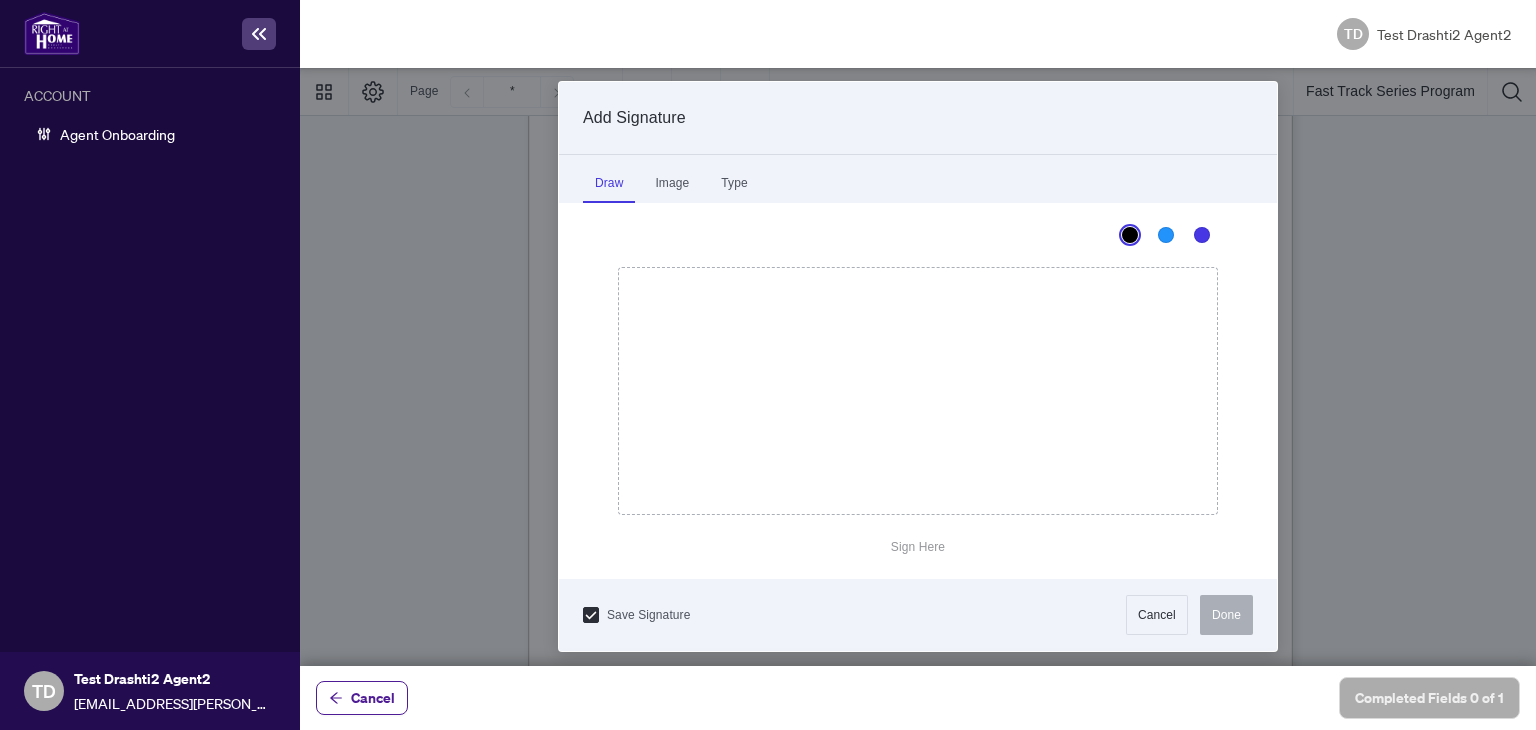 click at bounding box center [918, 367] 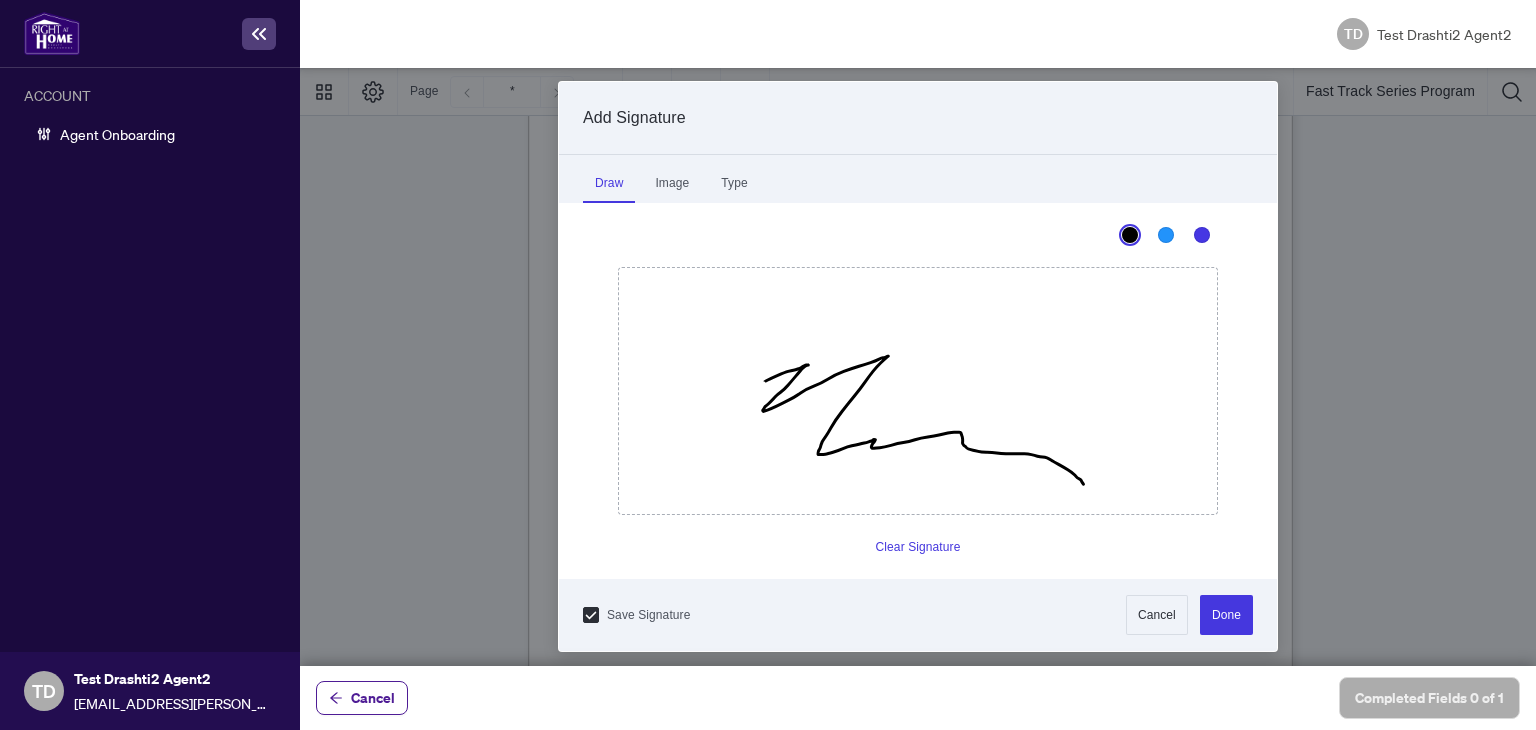 drag, startPoint x: 765, startPoint y: 381, endPoint x: 1083, endPoint y: 484, distance: 334.26486 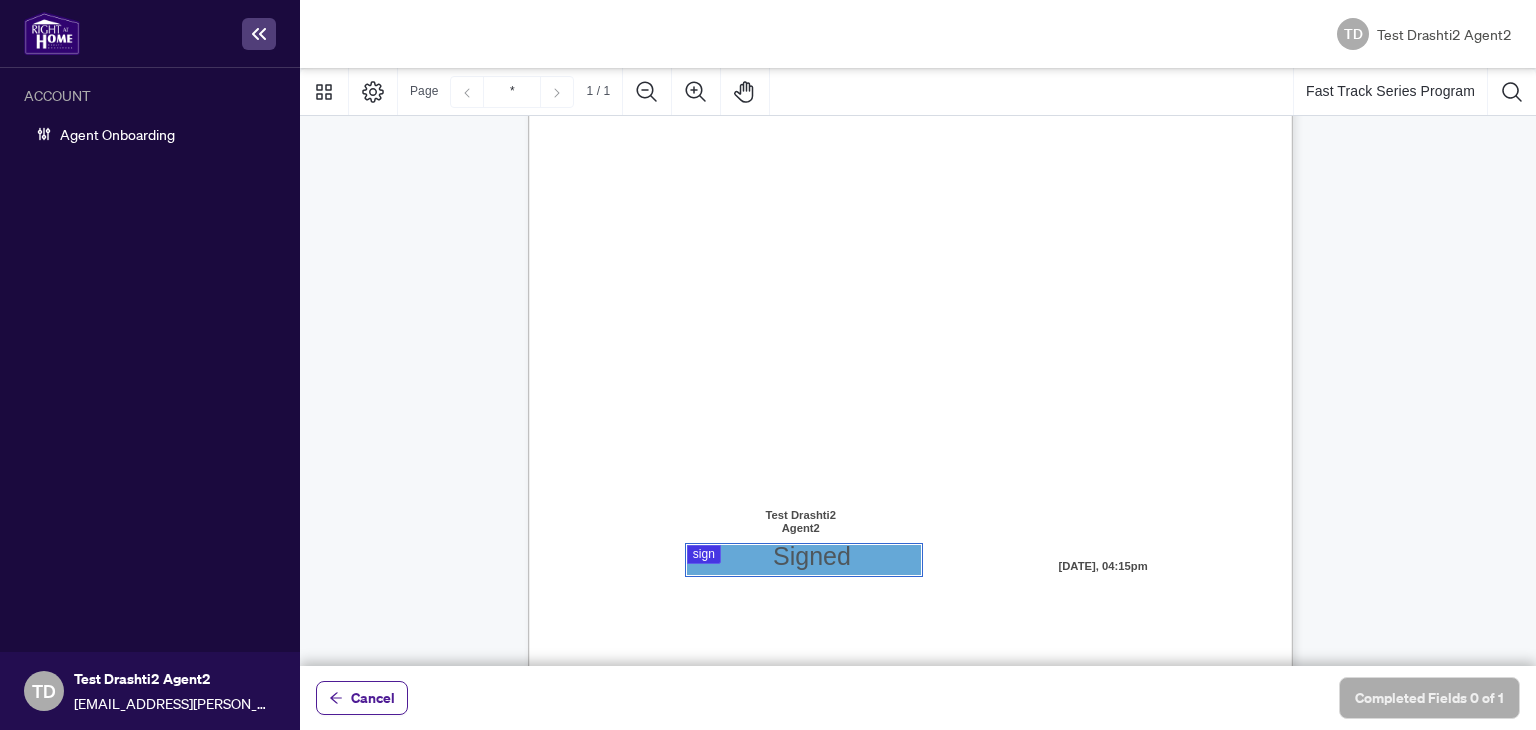 click at bounding box center [918, 367] 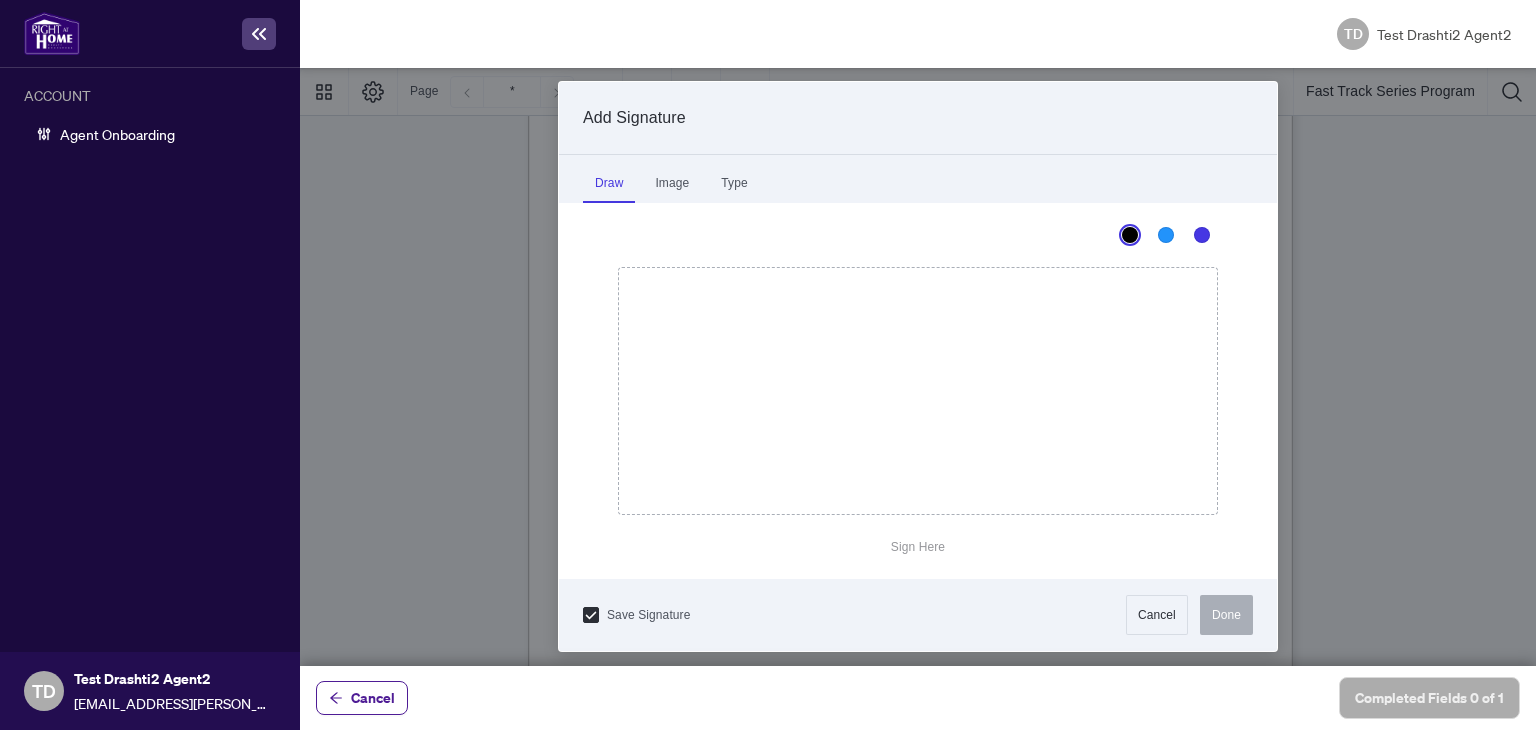 click on "Sign Here" at bounding box center [918, 547] 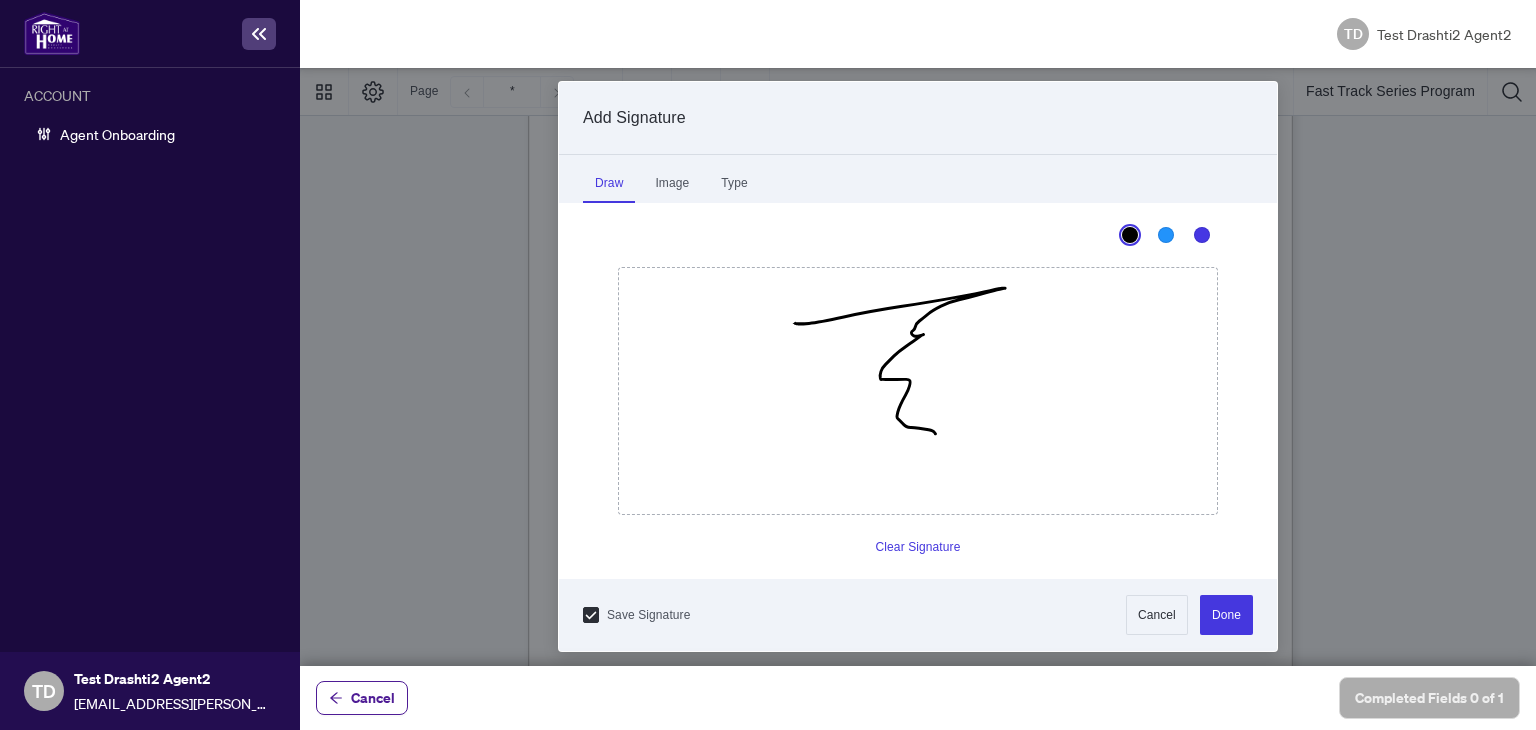 drag, startPoint x: 795, startPoint y: 323, endPoint x: 1025, endPoint y: 452, distance: 263.70627 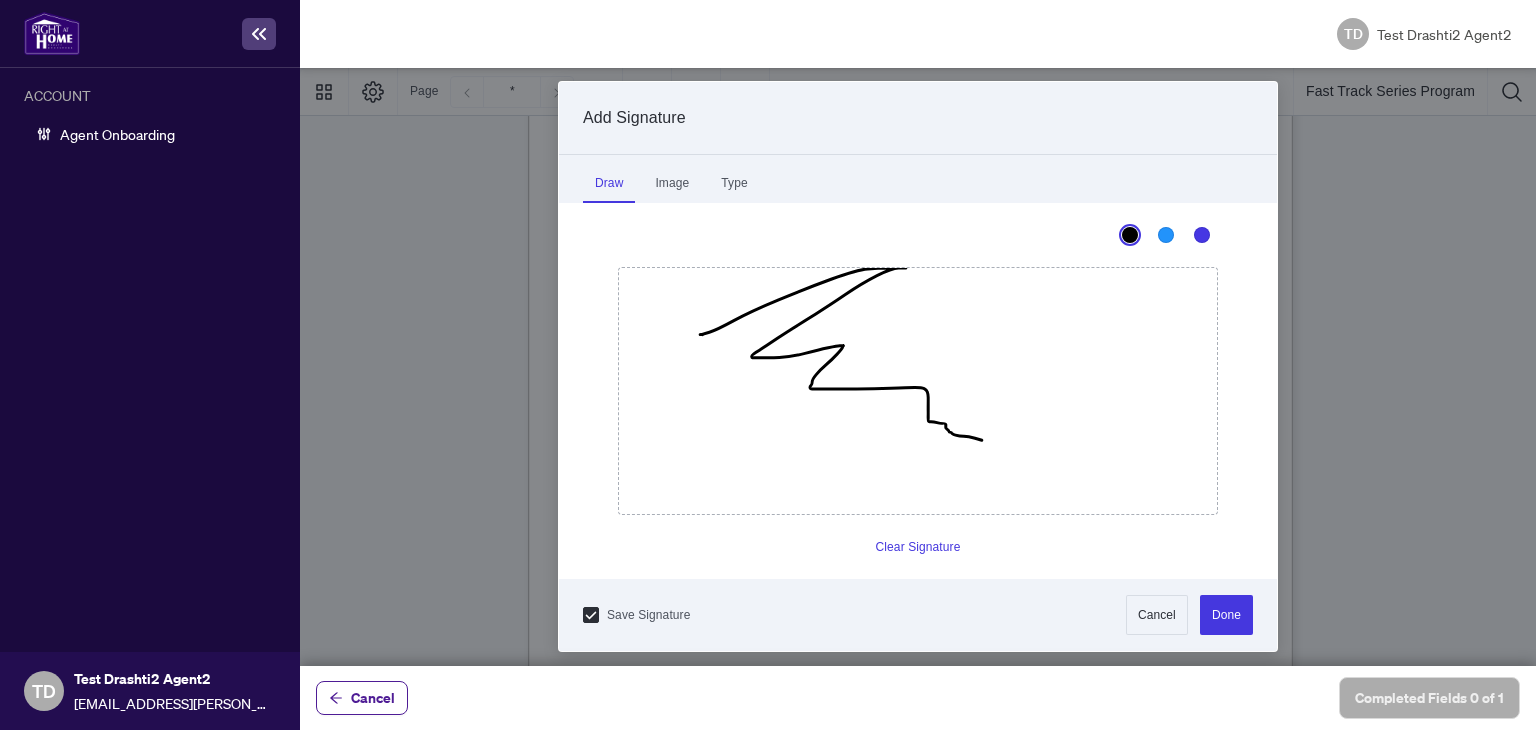 drag, startPoint x: 702, startPoint y: 334, endPoint x: 1024, endPoint y: 464, distance: 347.25208 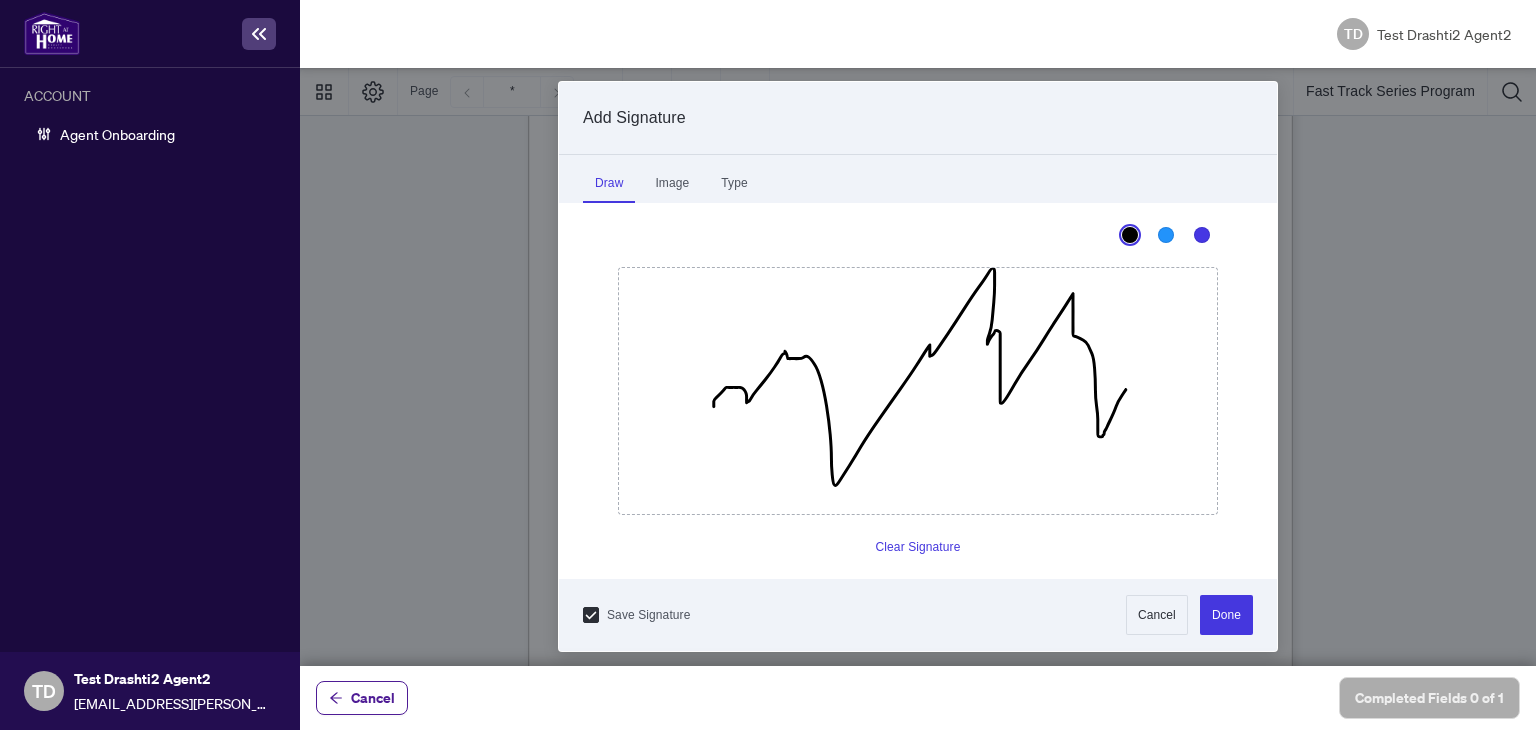 drag, startPoint x: 713, startPoint y: 406, endPoint x: 1139, endPoint y: 346, distance: 430.2046 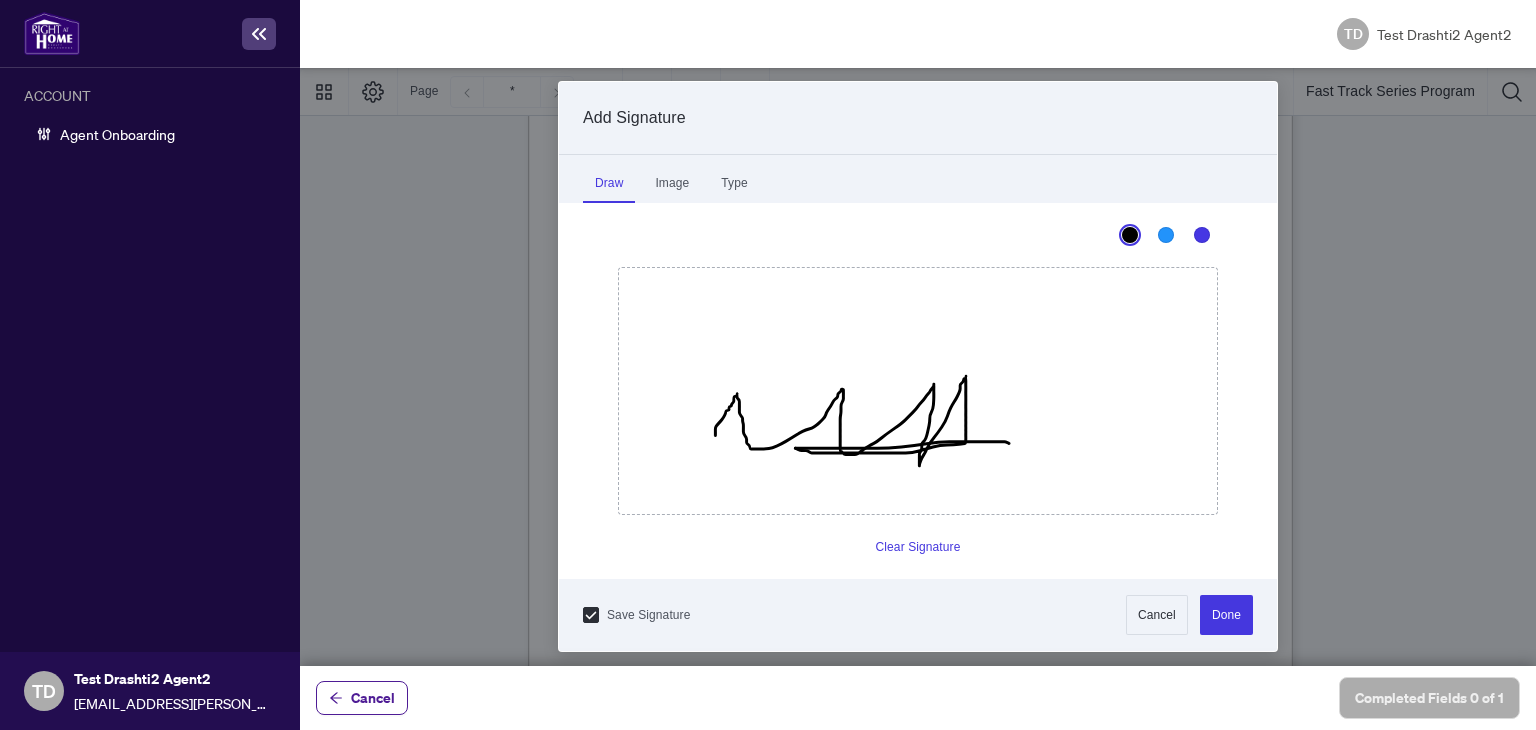 drag, startPoint x: 715, startPoint y: 435, endPoint x: 1011, endPoint y: 443, distance: 296.1081 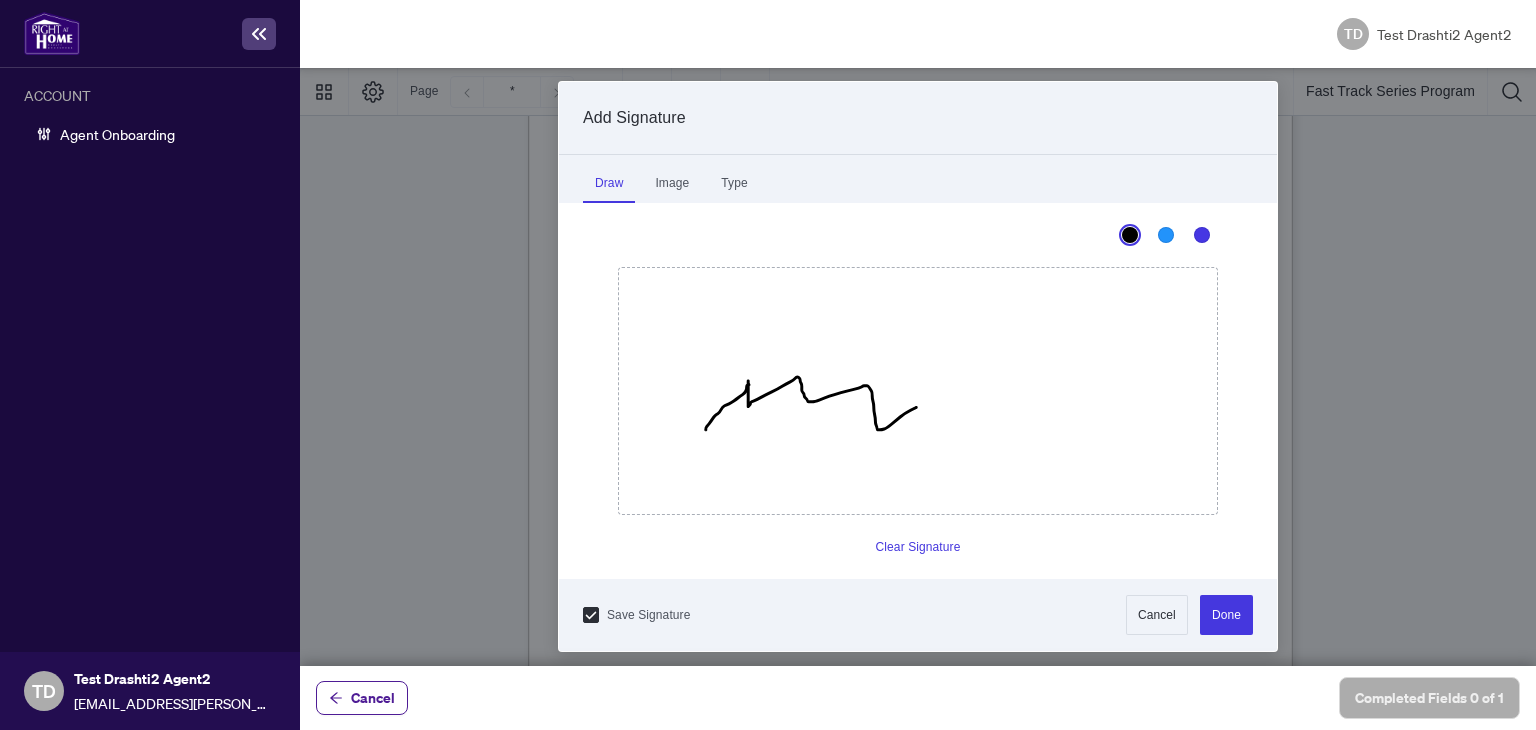drag, startPoint x: 705, startPoint y: 429, endPoint x: 945, endPoint y: 405, distance: 241.19702 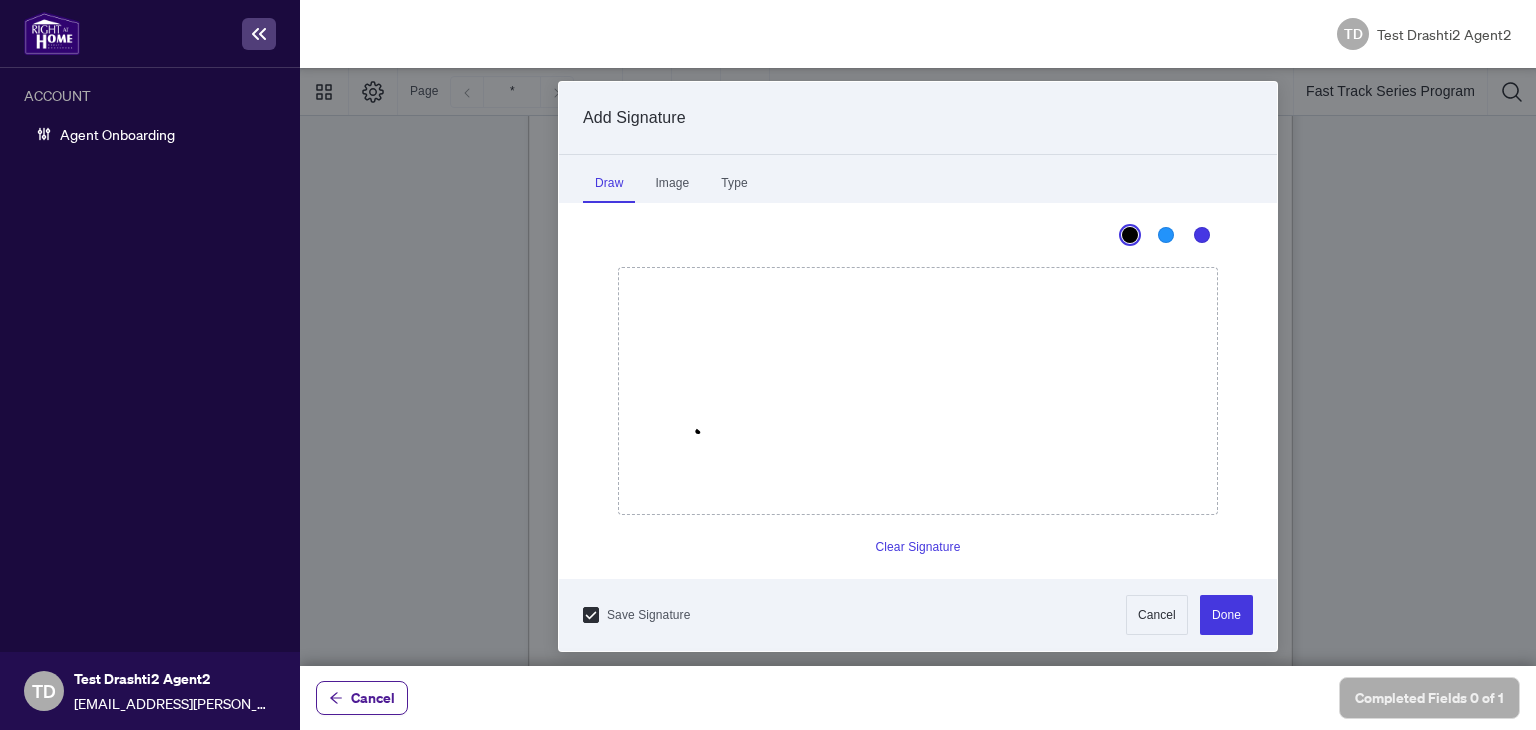 click 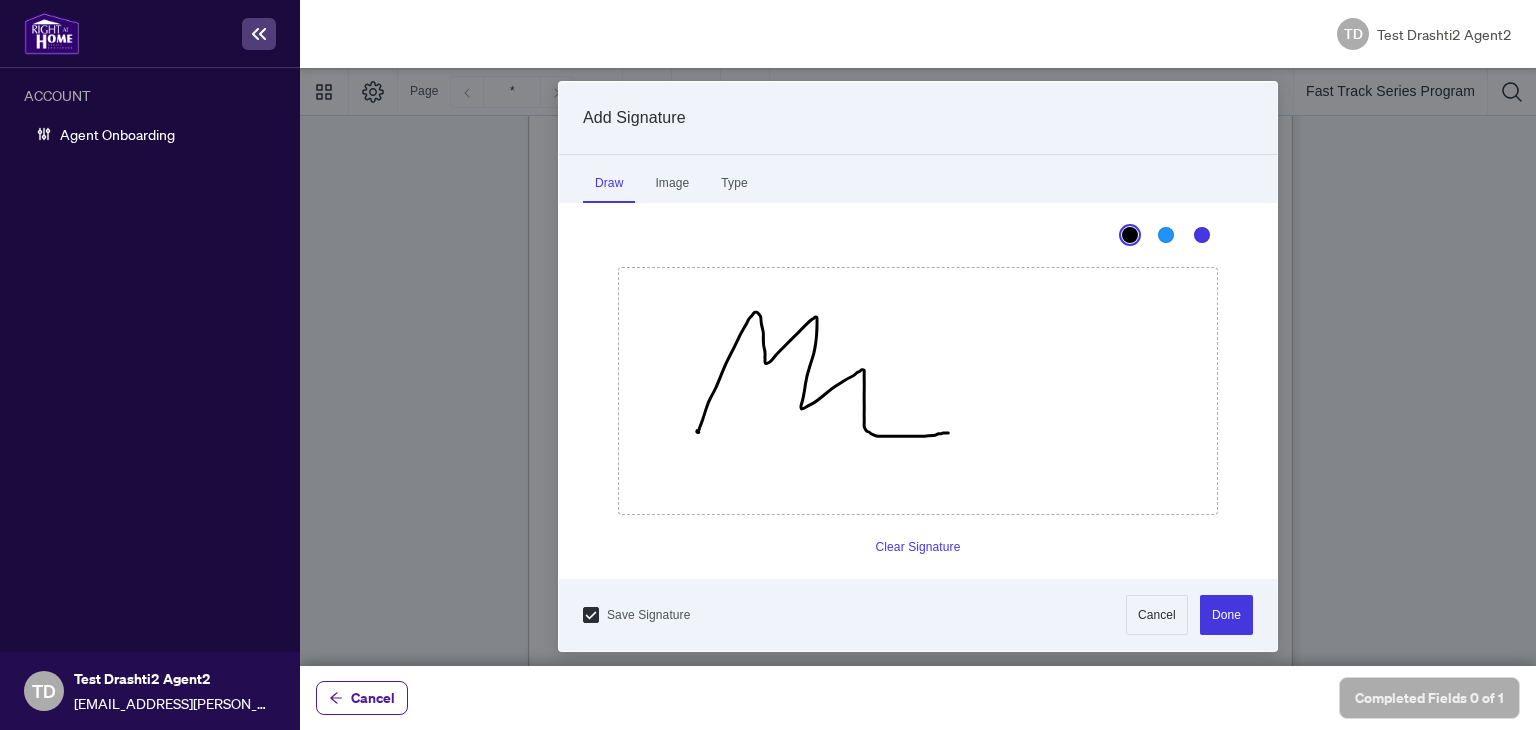 drag, startPoint x: 698, startPoint y: 430, endPoint x: 948, endPoint y: 433, distance: 250.018 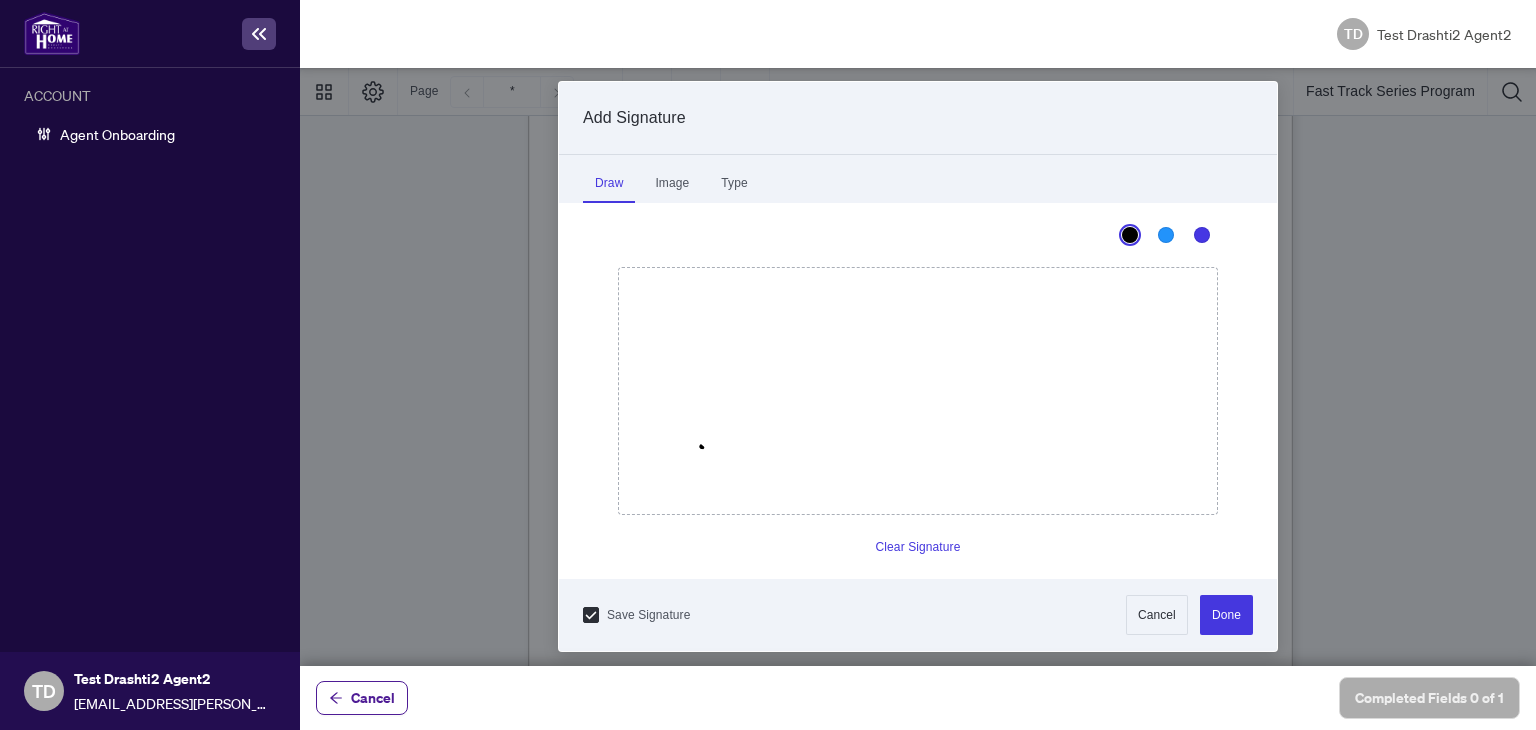 click 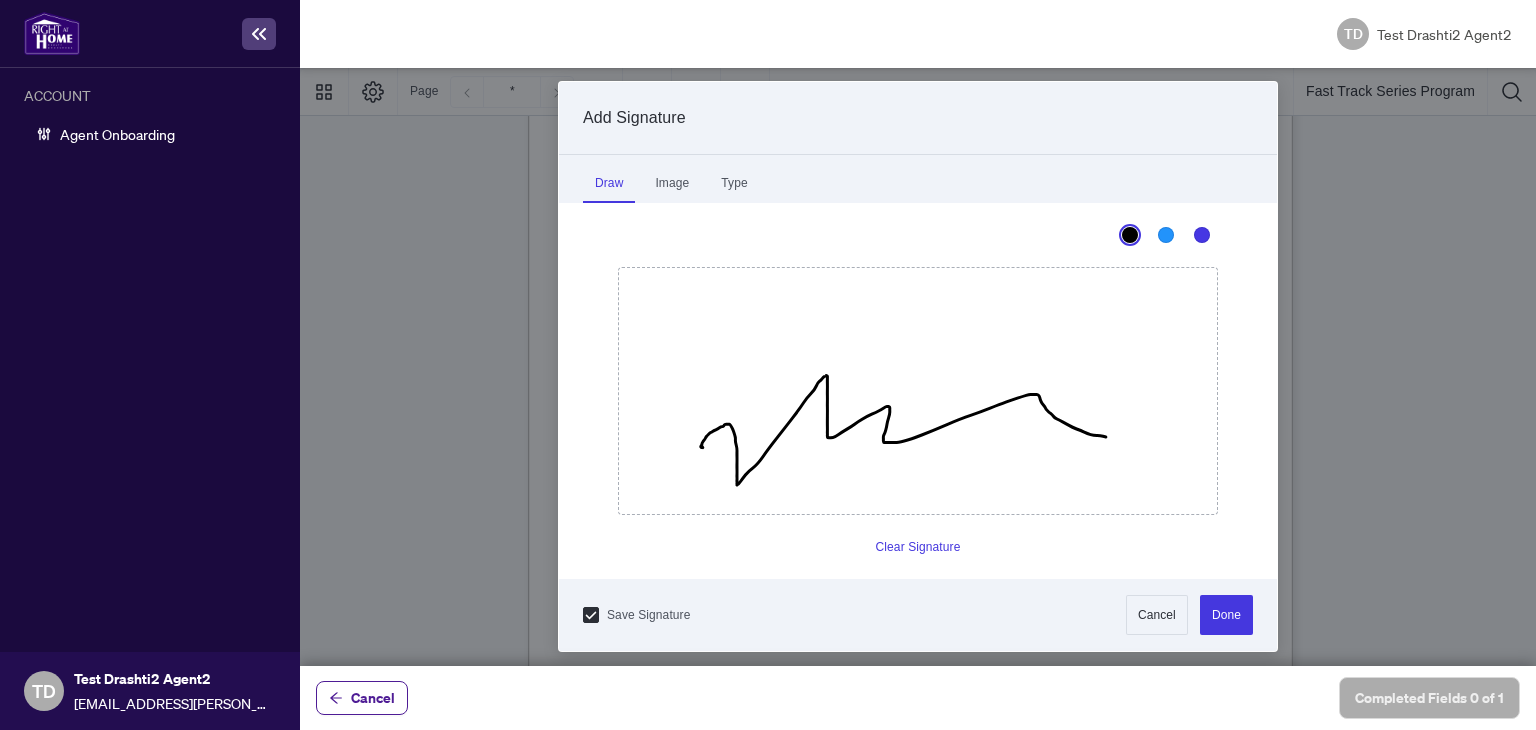 drag, startPoint x: 701, startPoint y: 446, endPoint x: 1132, endPoint y: 437, distance: 431.09396 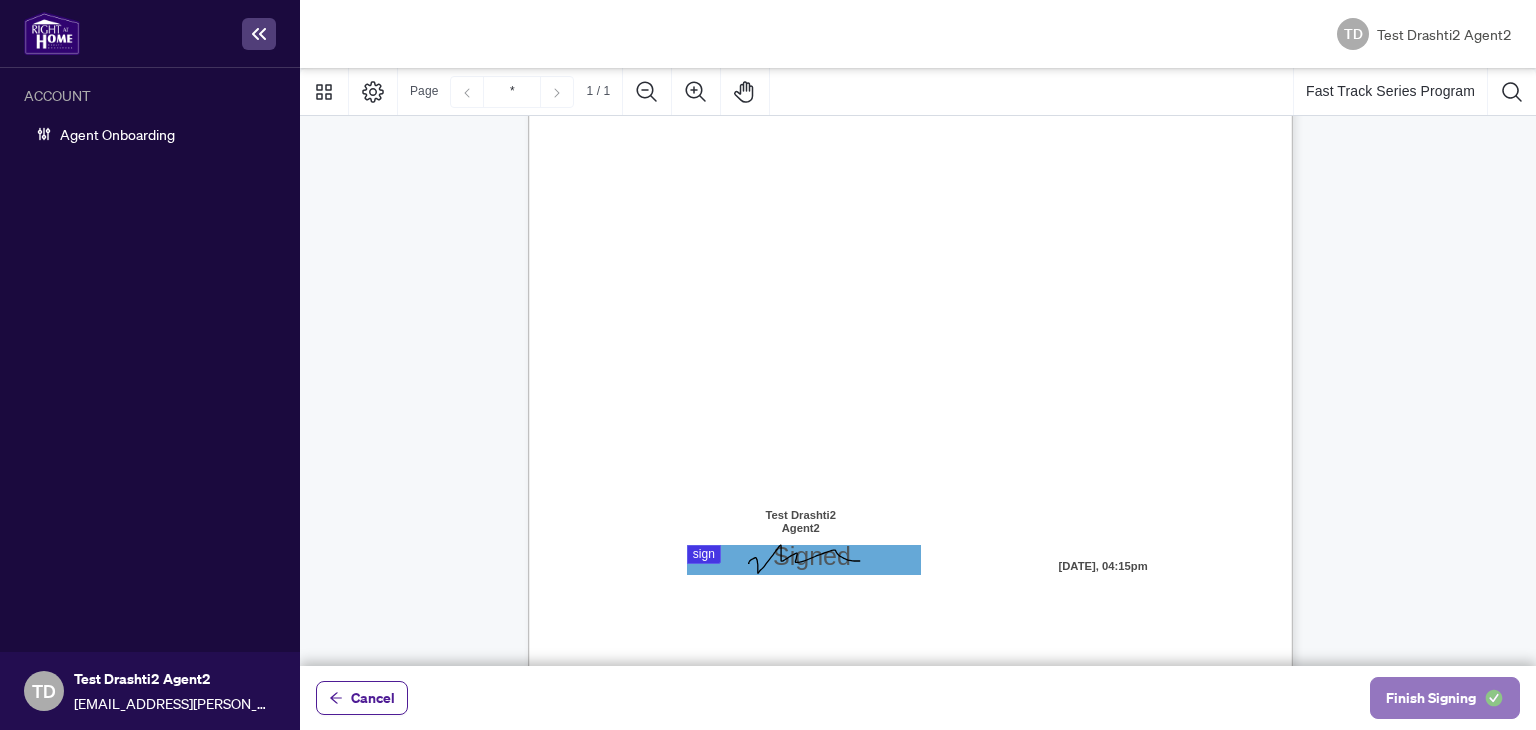 click on "Finish Signing" at bounding box center [1431, 698] 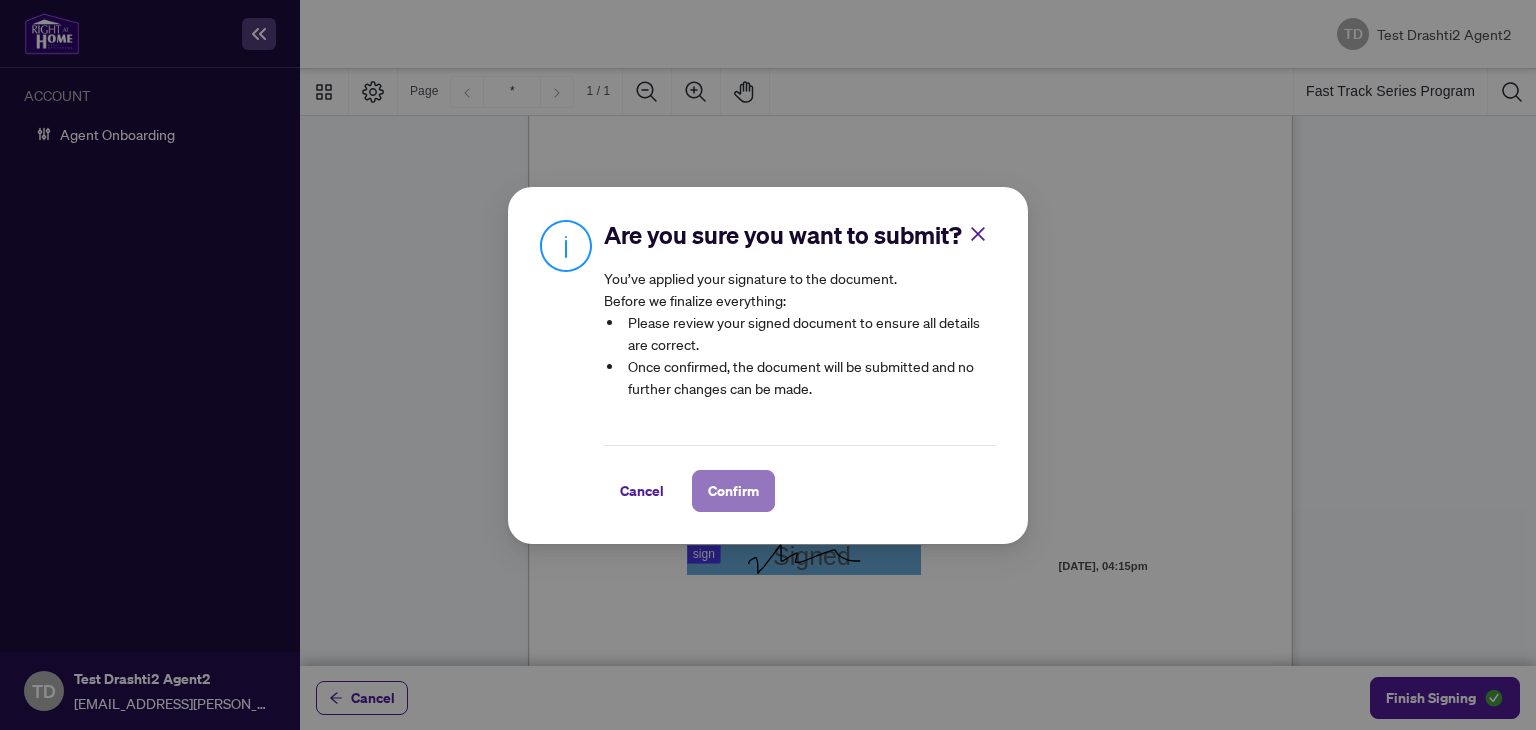 click on "Confirm" at bounding box center (733, 491) 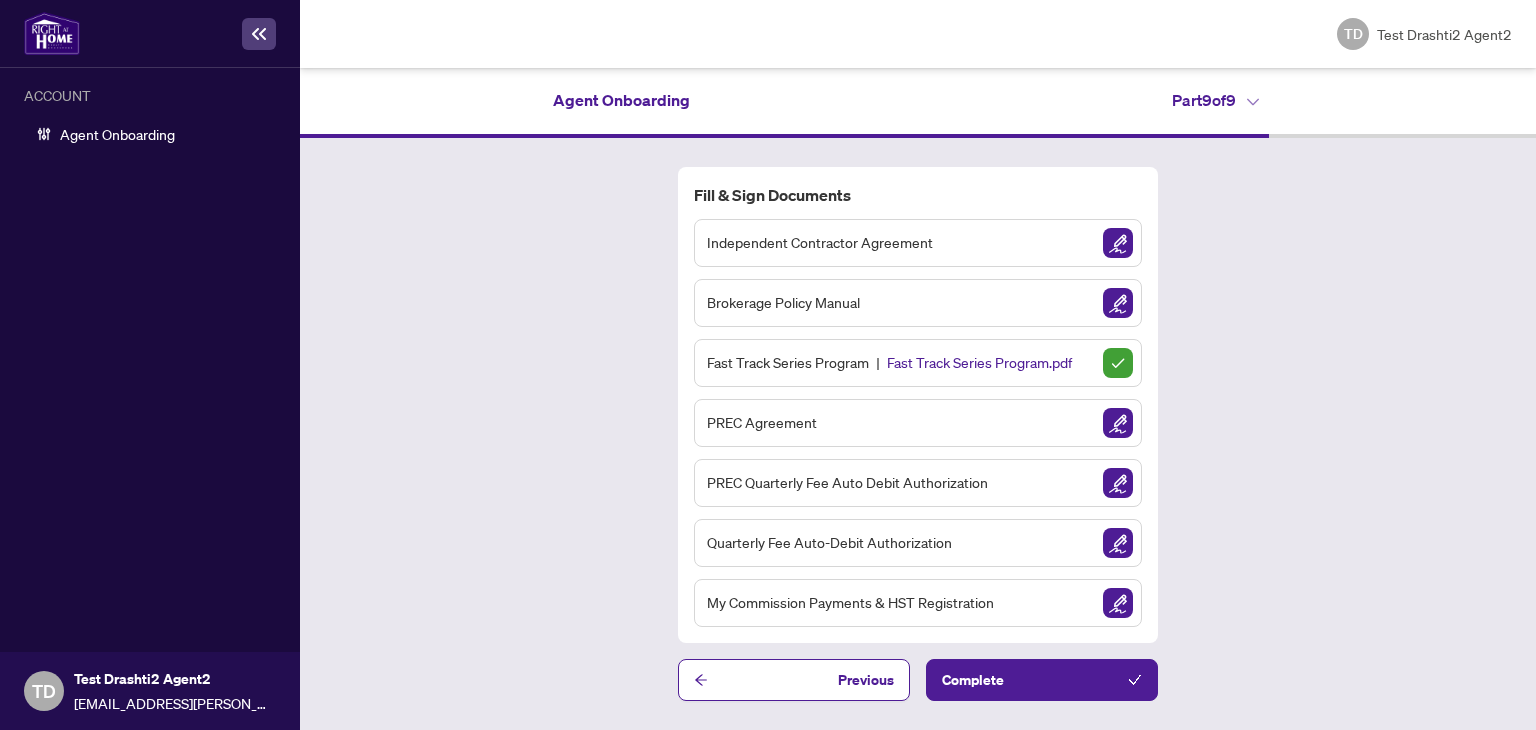 click on "Fill & Sign Documents Independent Contractor Agreement Brokerage Policy Manual Fast Track Series Program Fast Track Series Program.pdf PREC Agreement PREC Quarterly Fee Auto Debit Authorization Quarterly Fee Auto-Debit Authorization My Commission Payments & HST Registration Previous Complete" at bounding box center (918, 434) 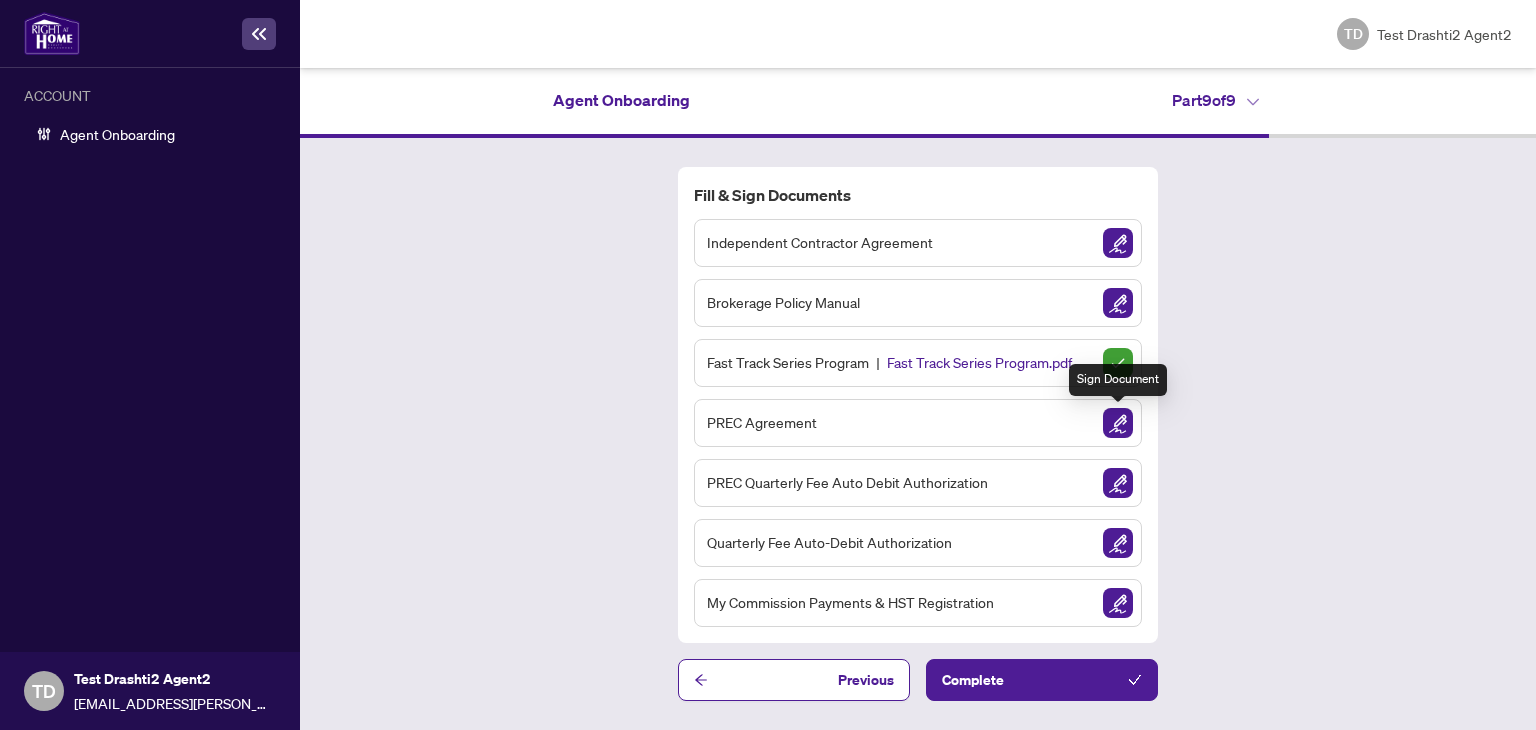 click at bounding box center [1118, 423] 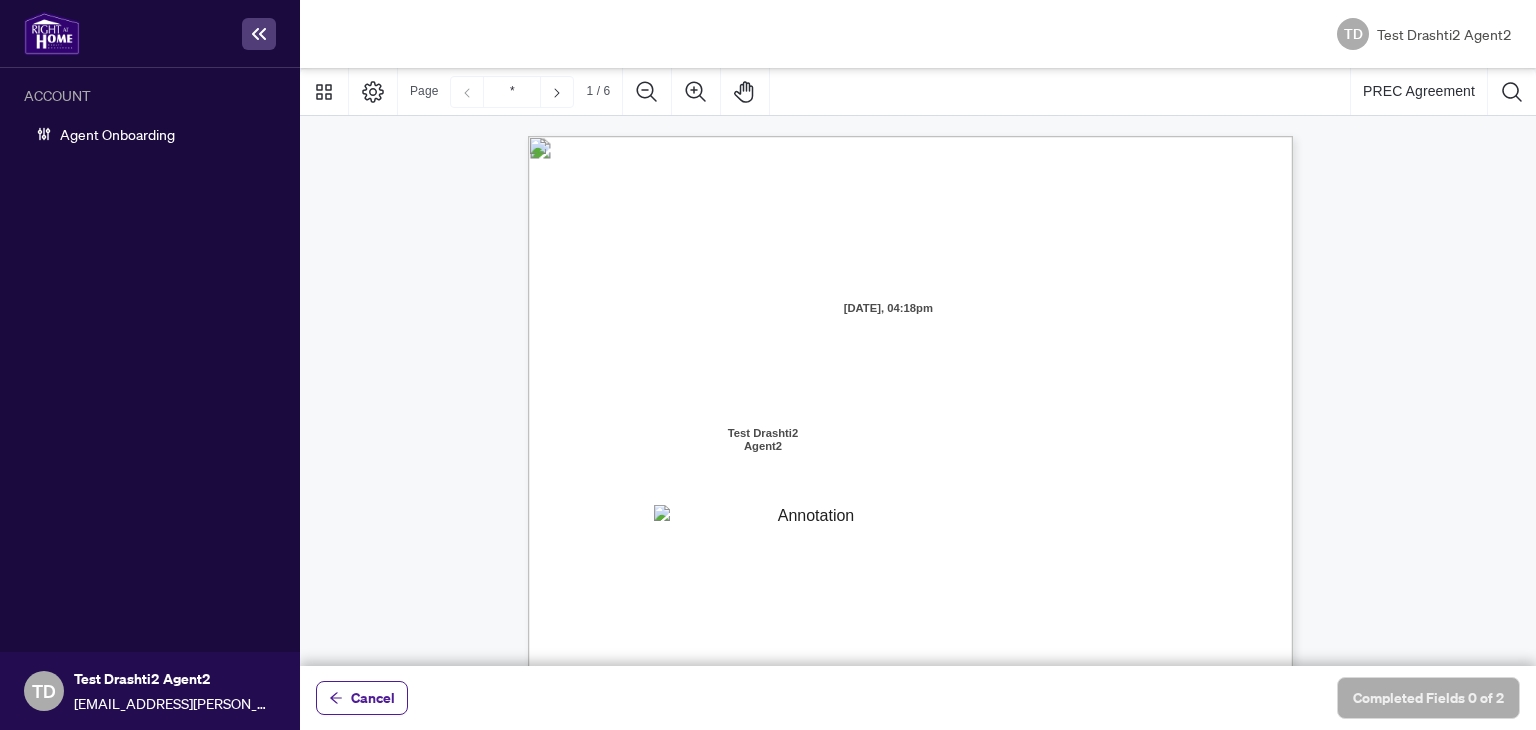 click at bounding box center (808, 520) 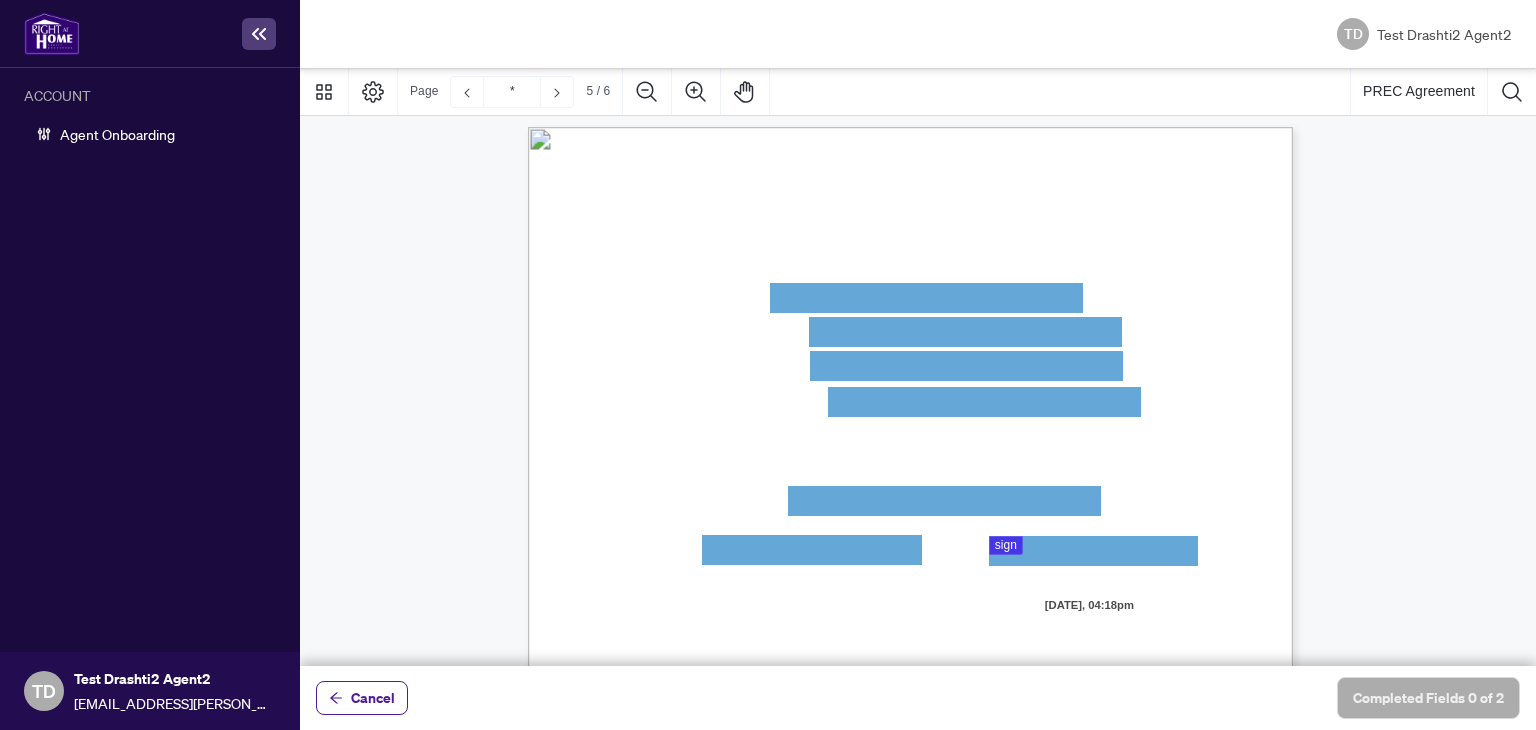type on "*" 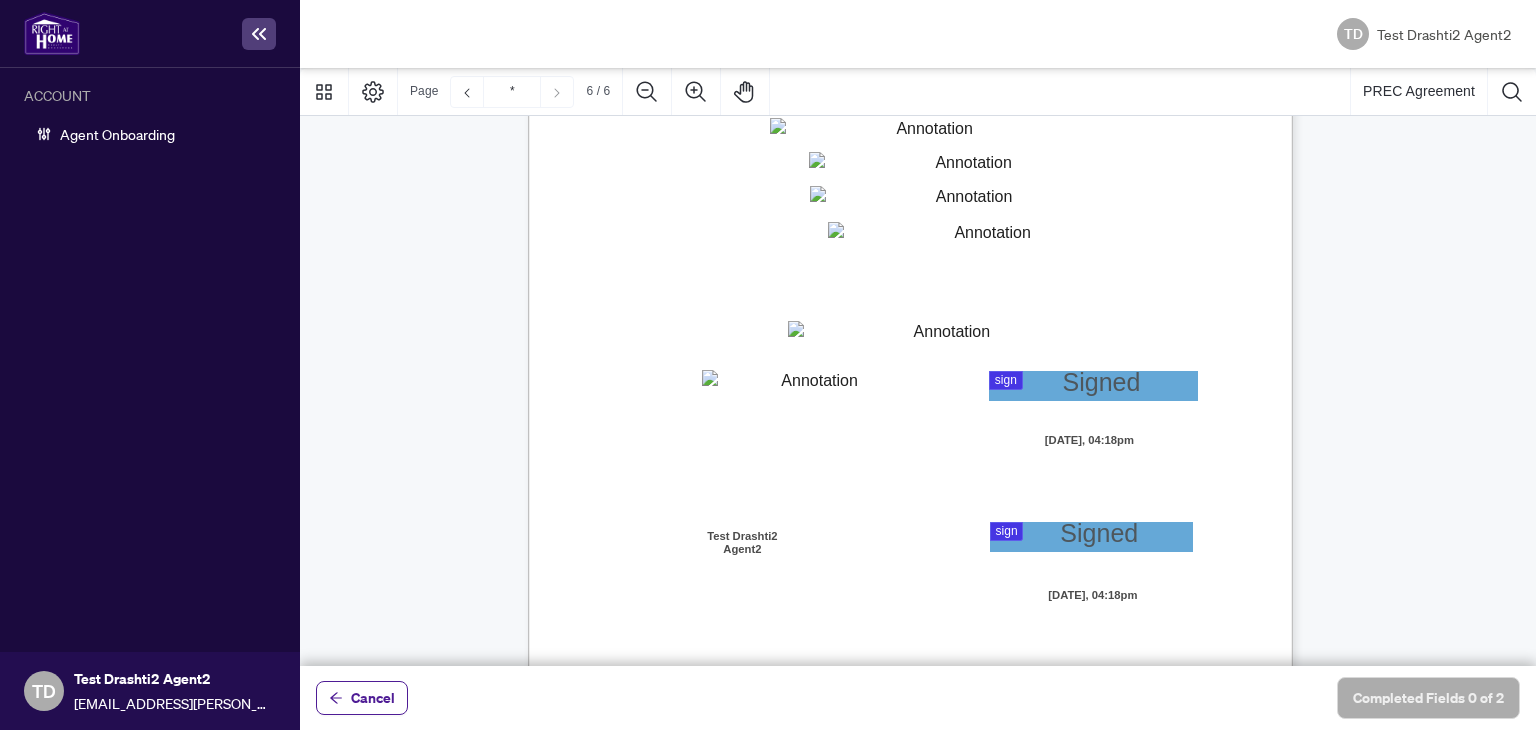 scroll, scrollTop: 5264, scrollLeft: 0, axis: vertical 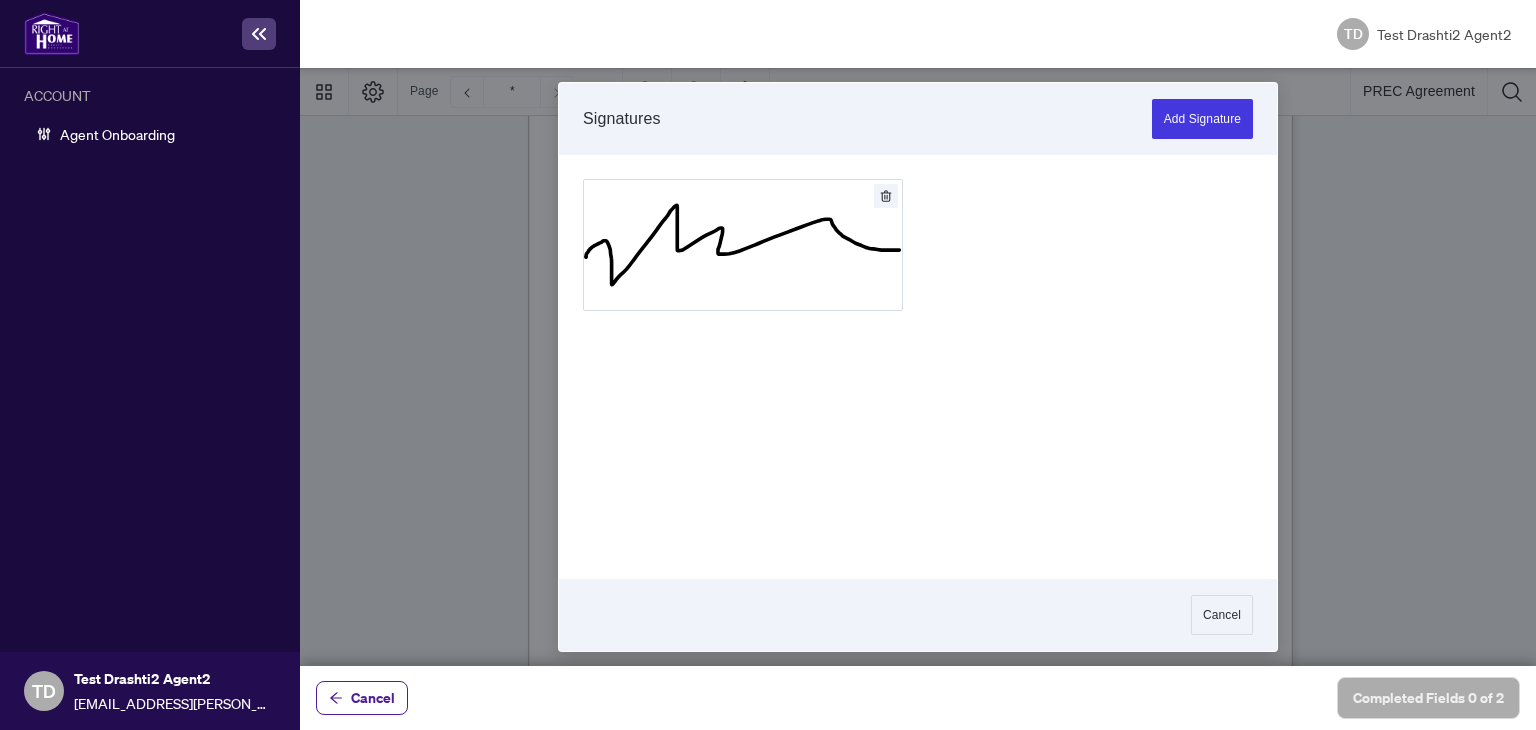 click at bounding box center [918, 367] 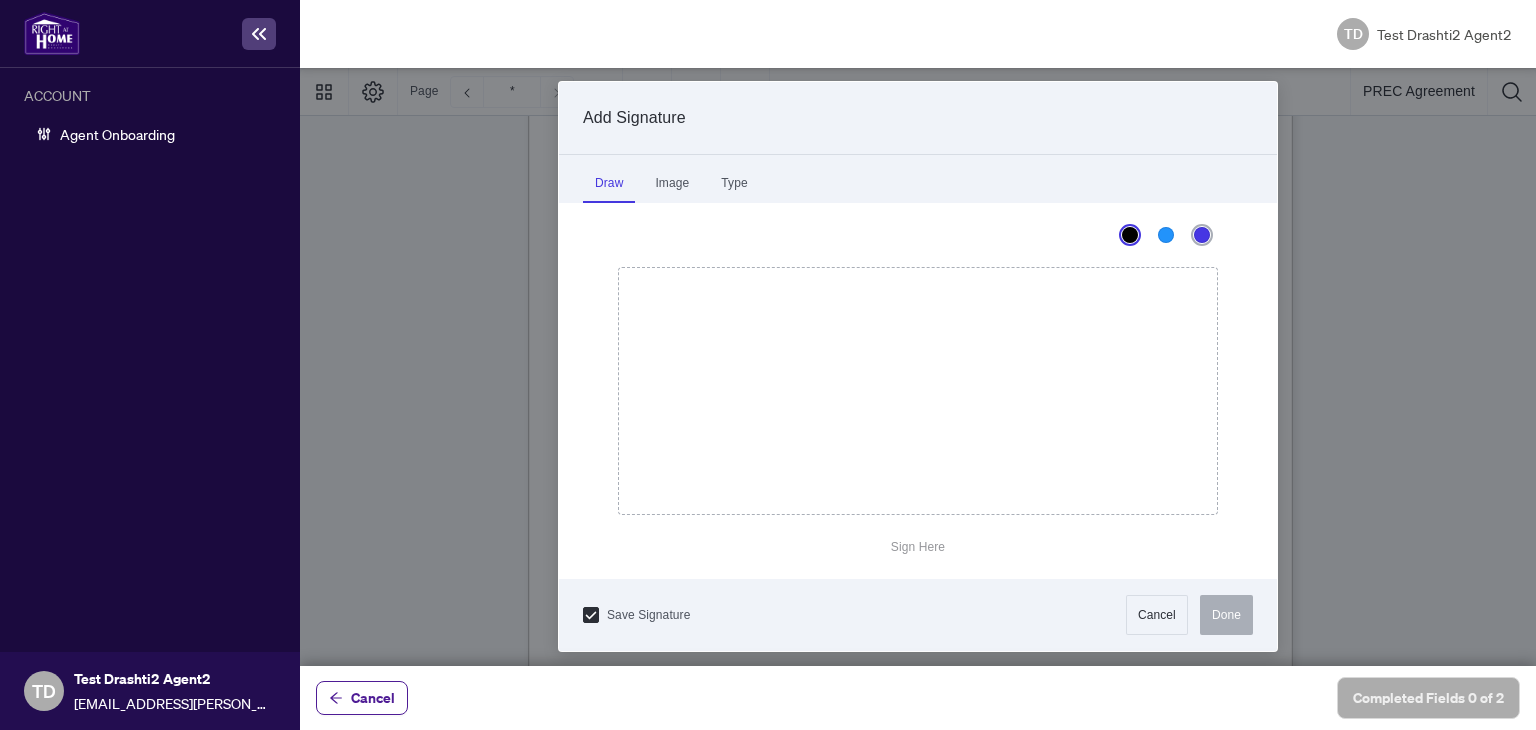 click at bounding box center [1202, 235] 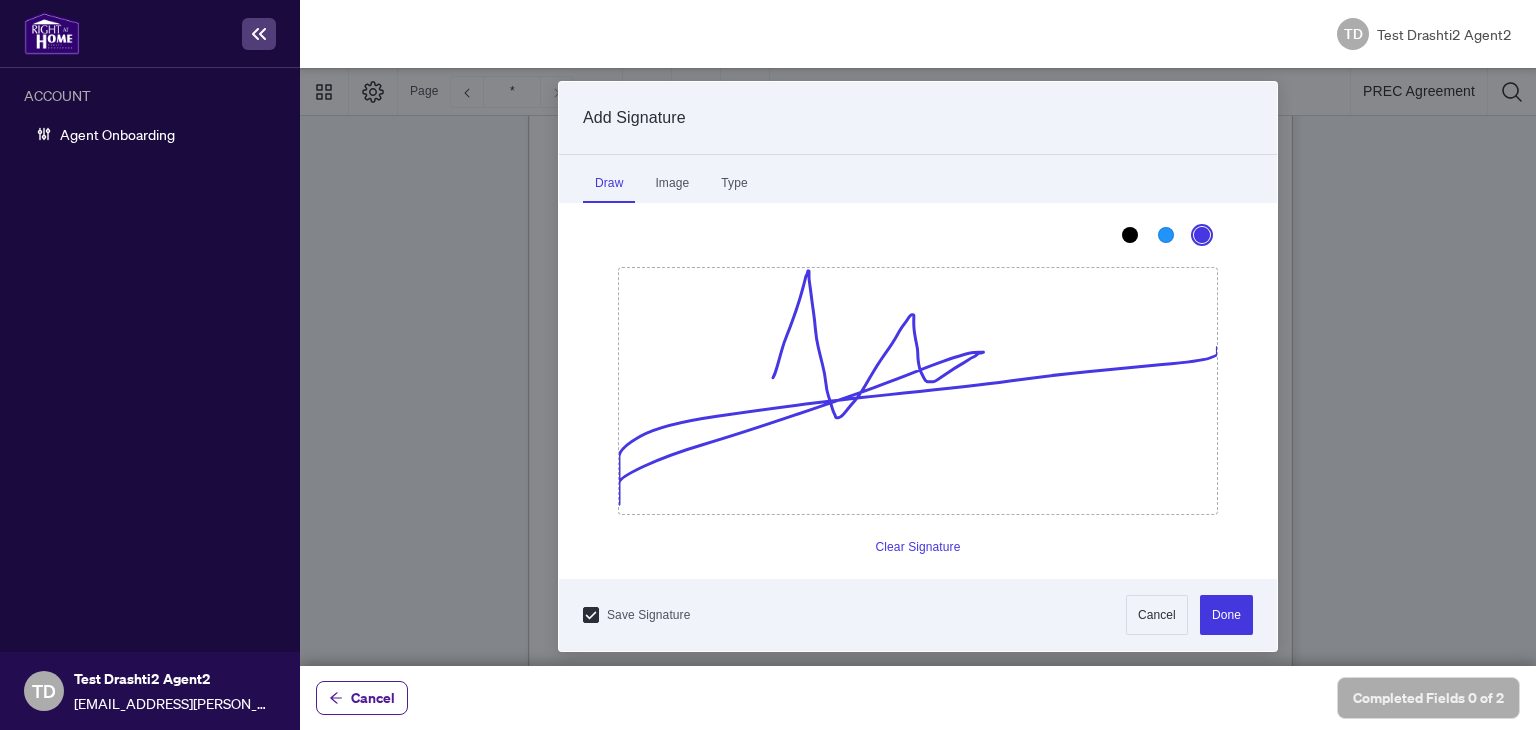 drag, startPoint x: 772, startPoint y: 377, endPoint x: 1372, endPoint y: 347, distance: 600.7495 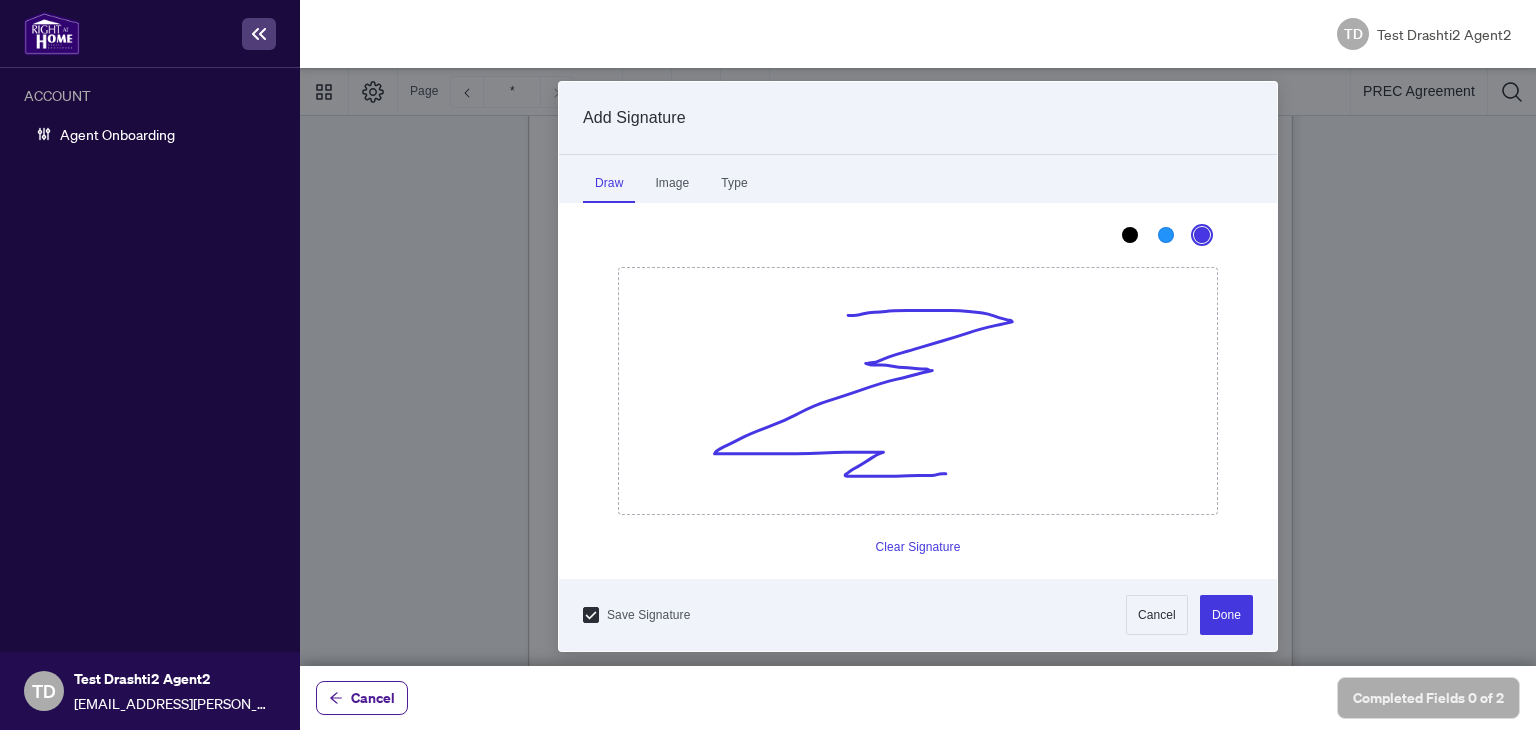 drag, startPoint x: 848, startPoint y: 315, endPoint x: 952, endPoint y: 473, distance: 189.15602 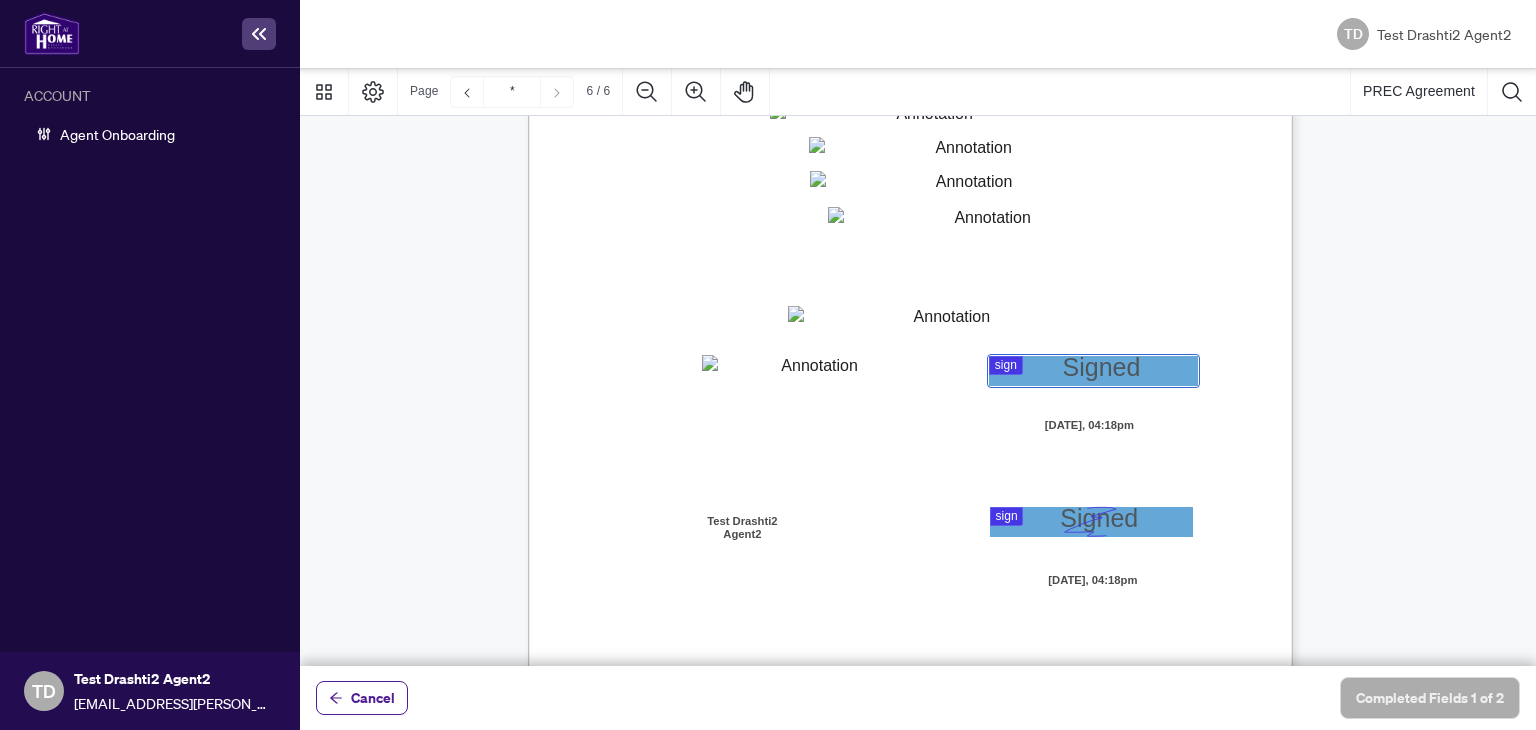click at bounding box center (918, 367) 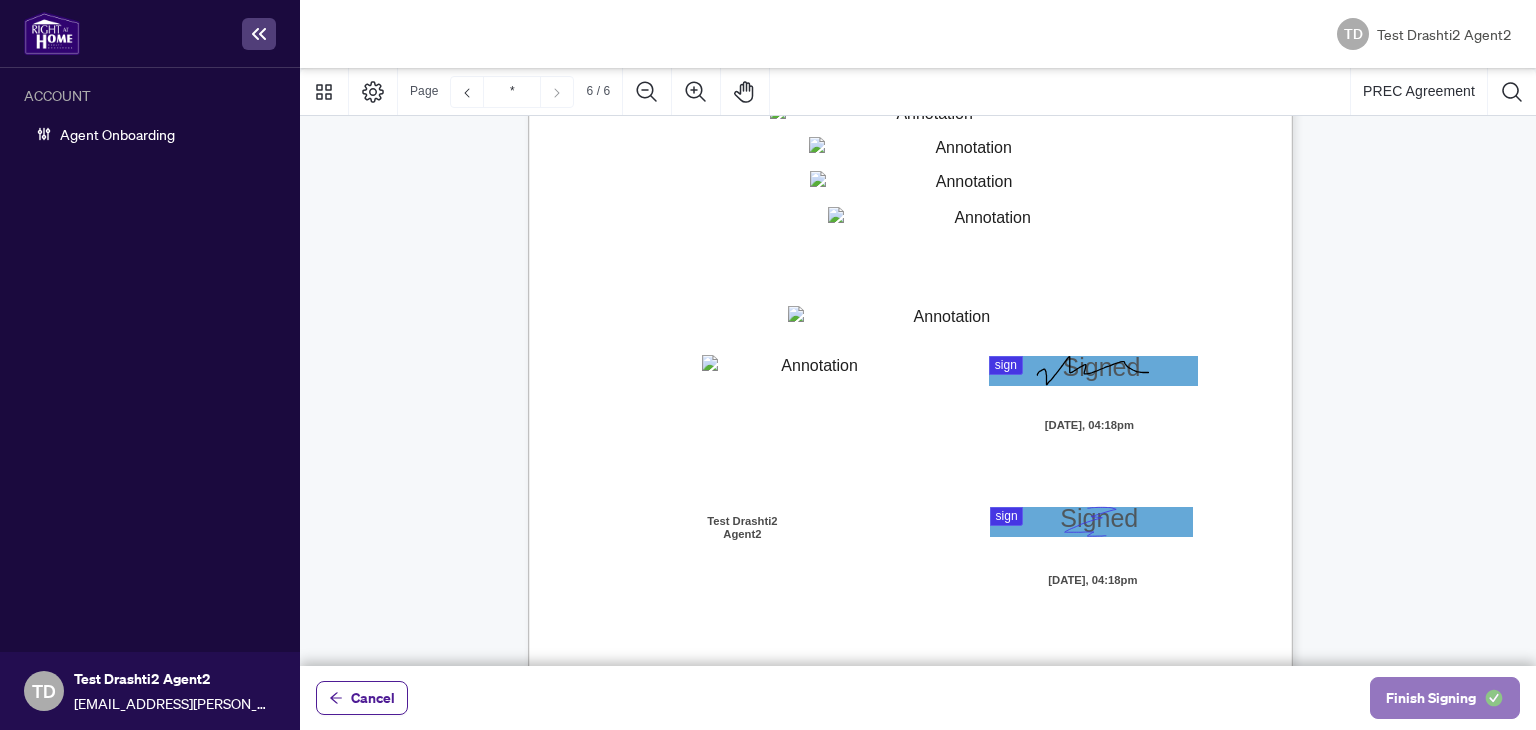 click on "Finish Signing" at bounding box center [1431, 698] 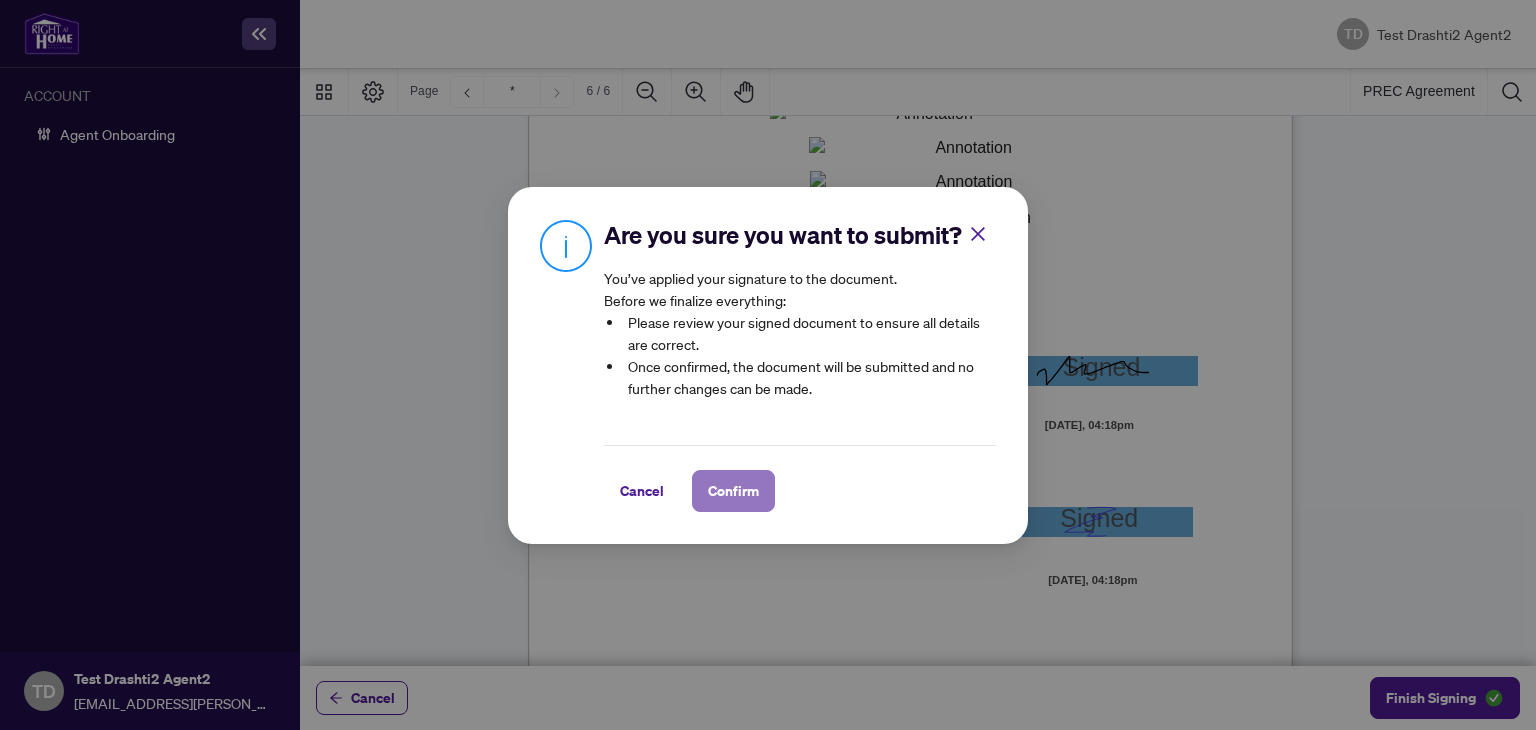 click on "Confirm" at bounding box center (733, 491) 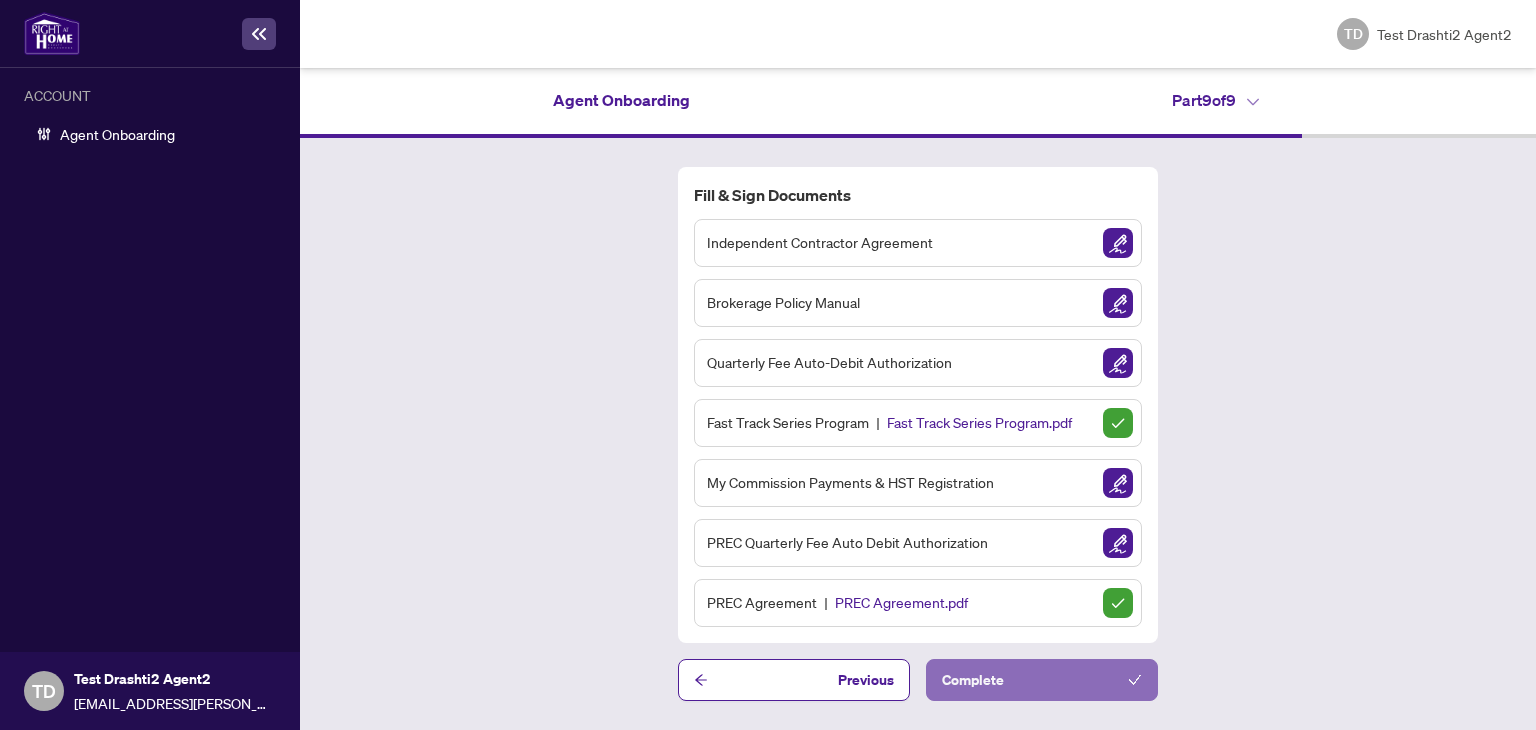 click on "Complete" at bounding box center [1042, 680] 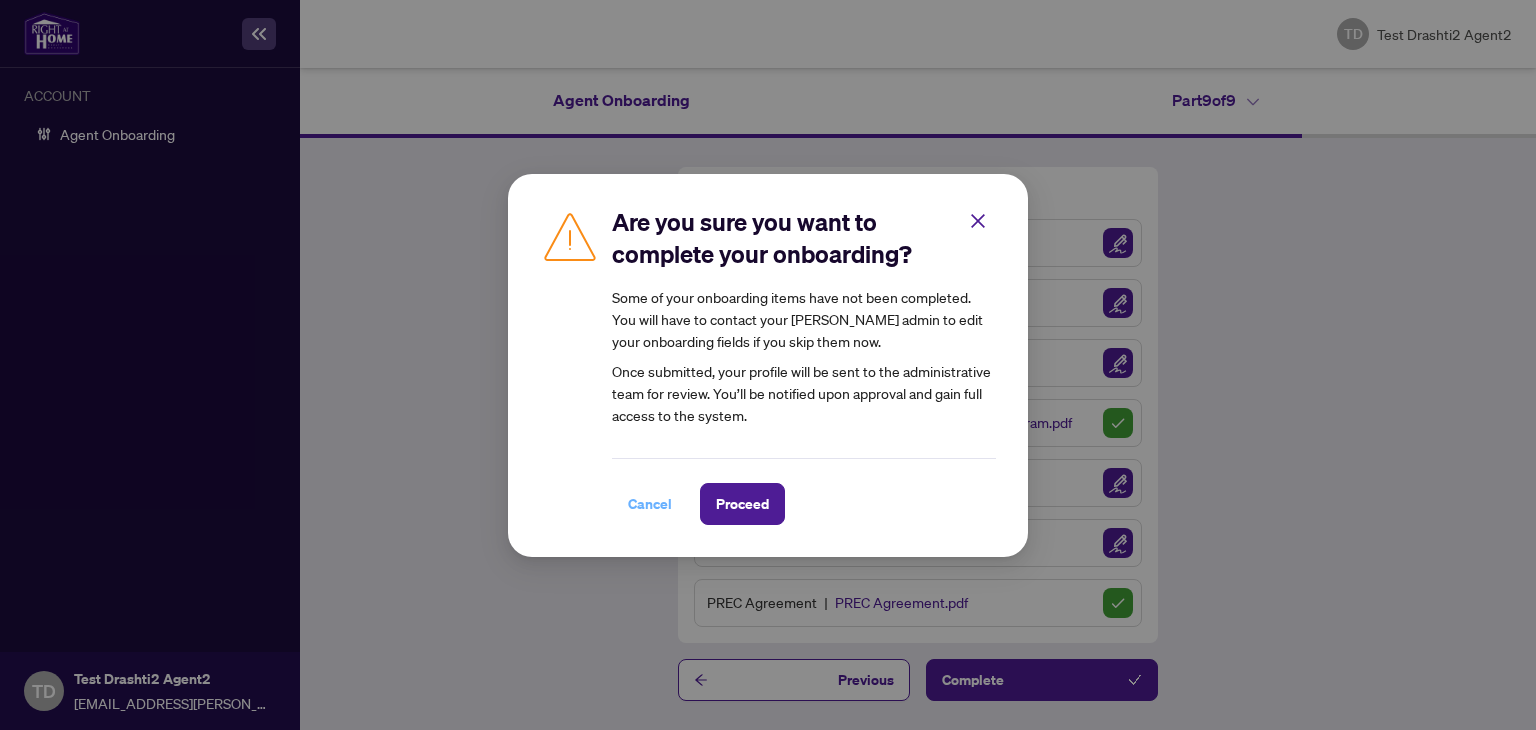 click on "Cancel" at bounding box center (650, 504) 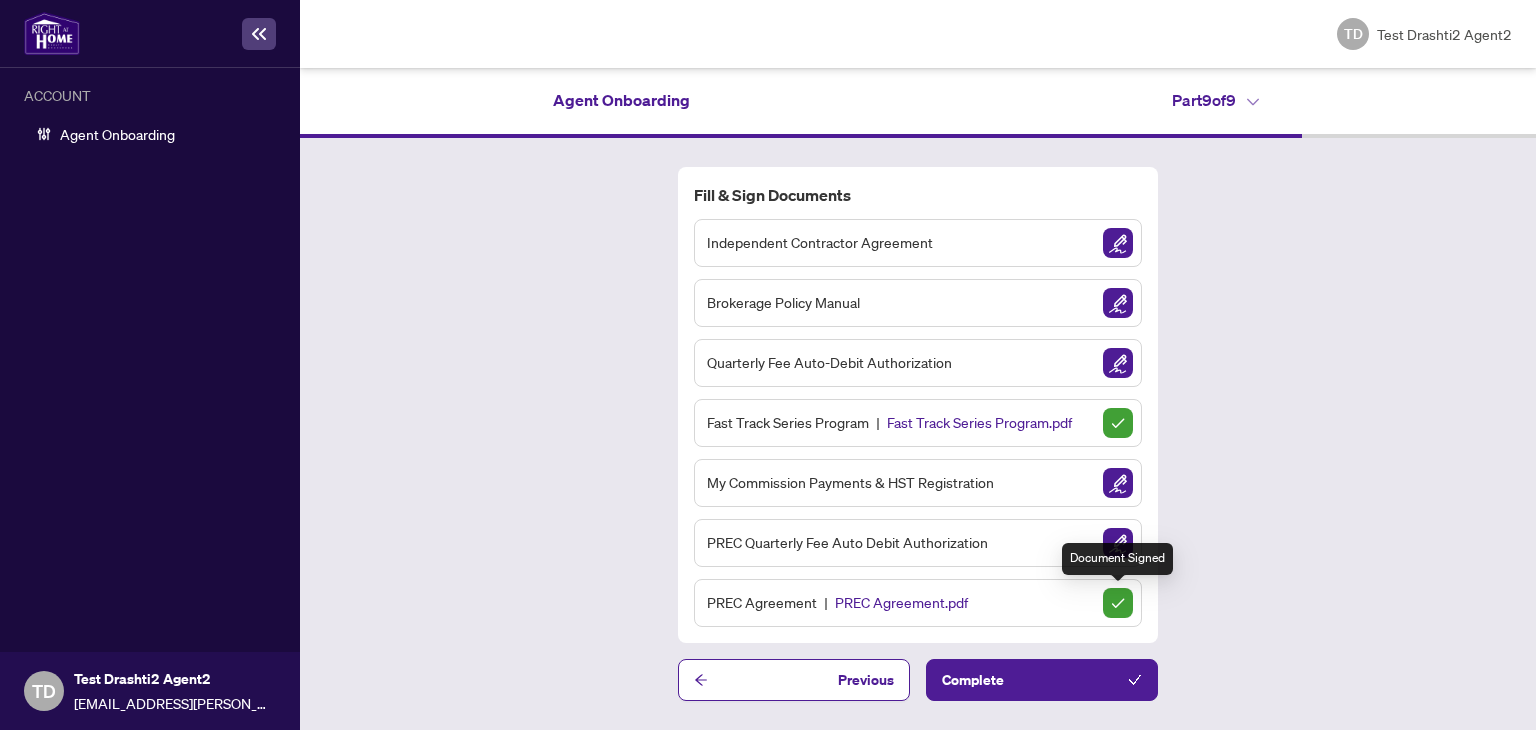 click at bounding box center [1118, 603] 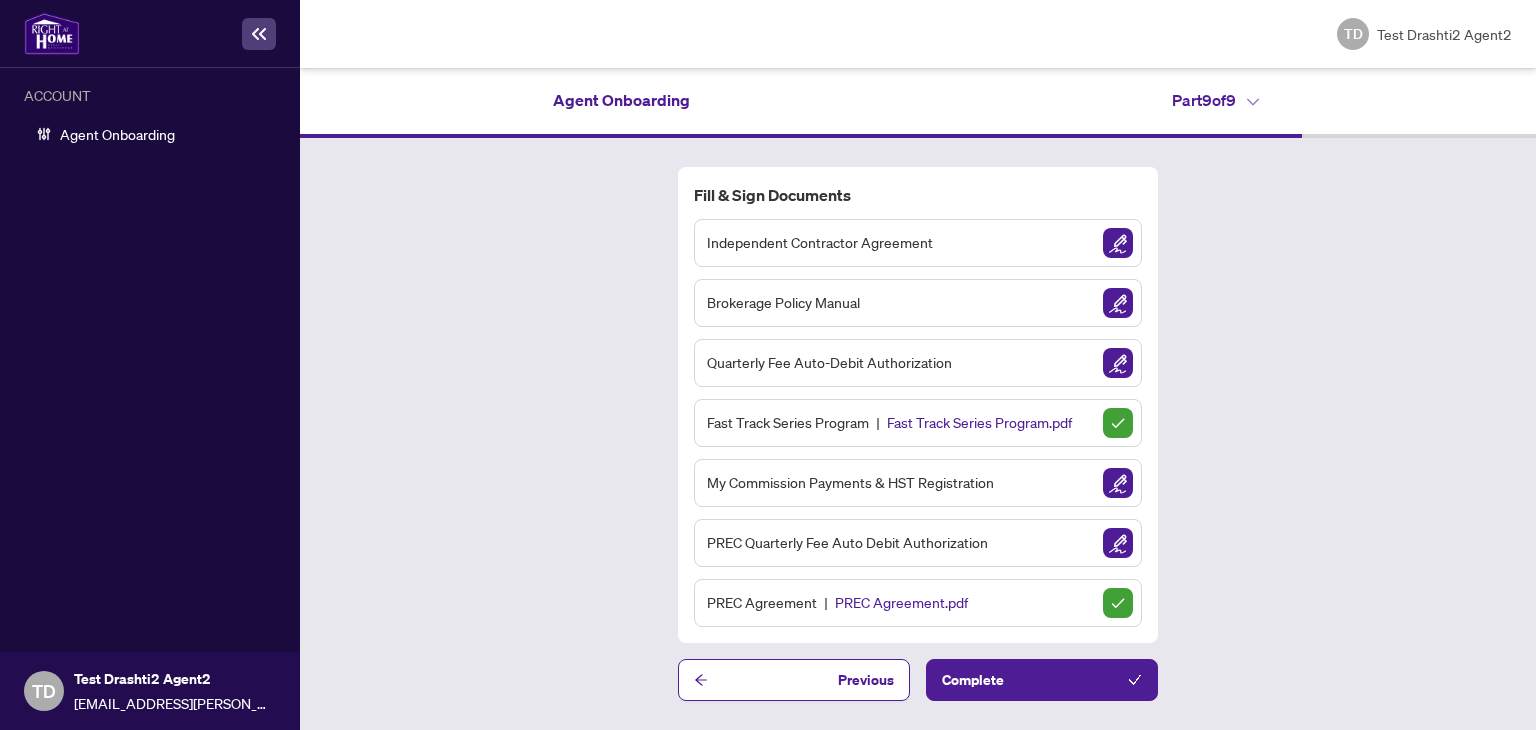 click on "PREC Quarterly Fee Auto Debit Authorization" at bounding box center (918, 543) 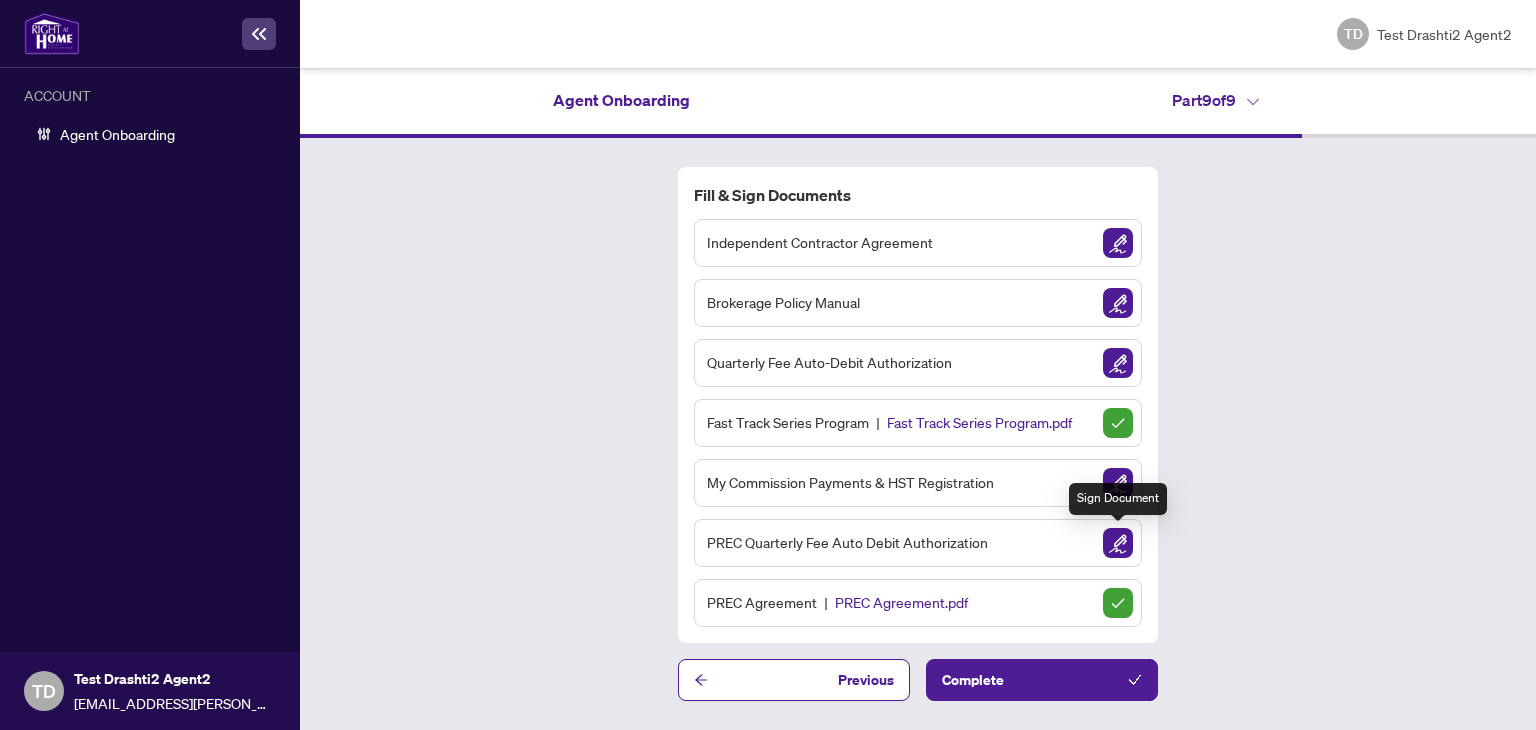 click at bounding box center [1118, 543] 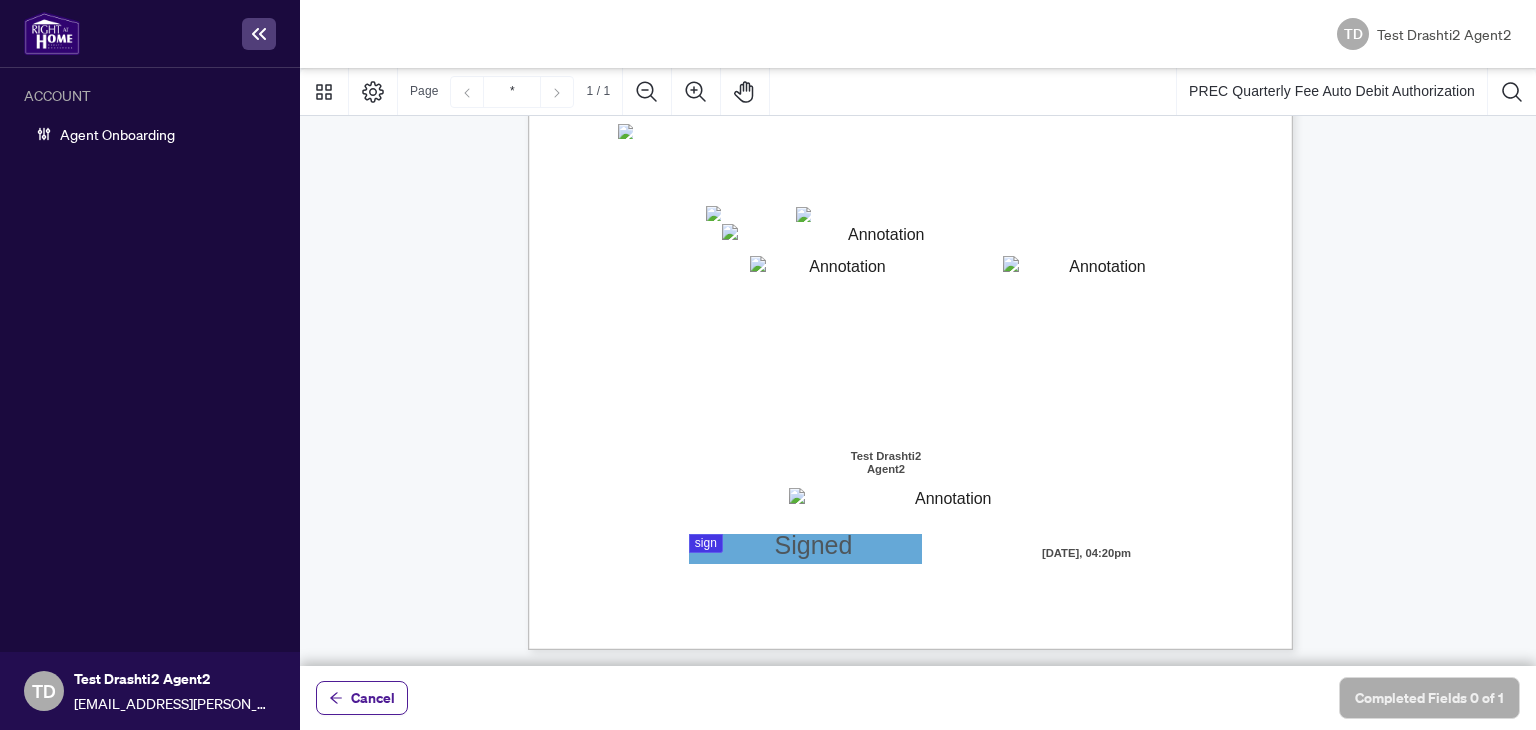 scroll, scrollTop: 480, scrollLeft: 0, axis: vertical 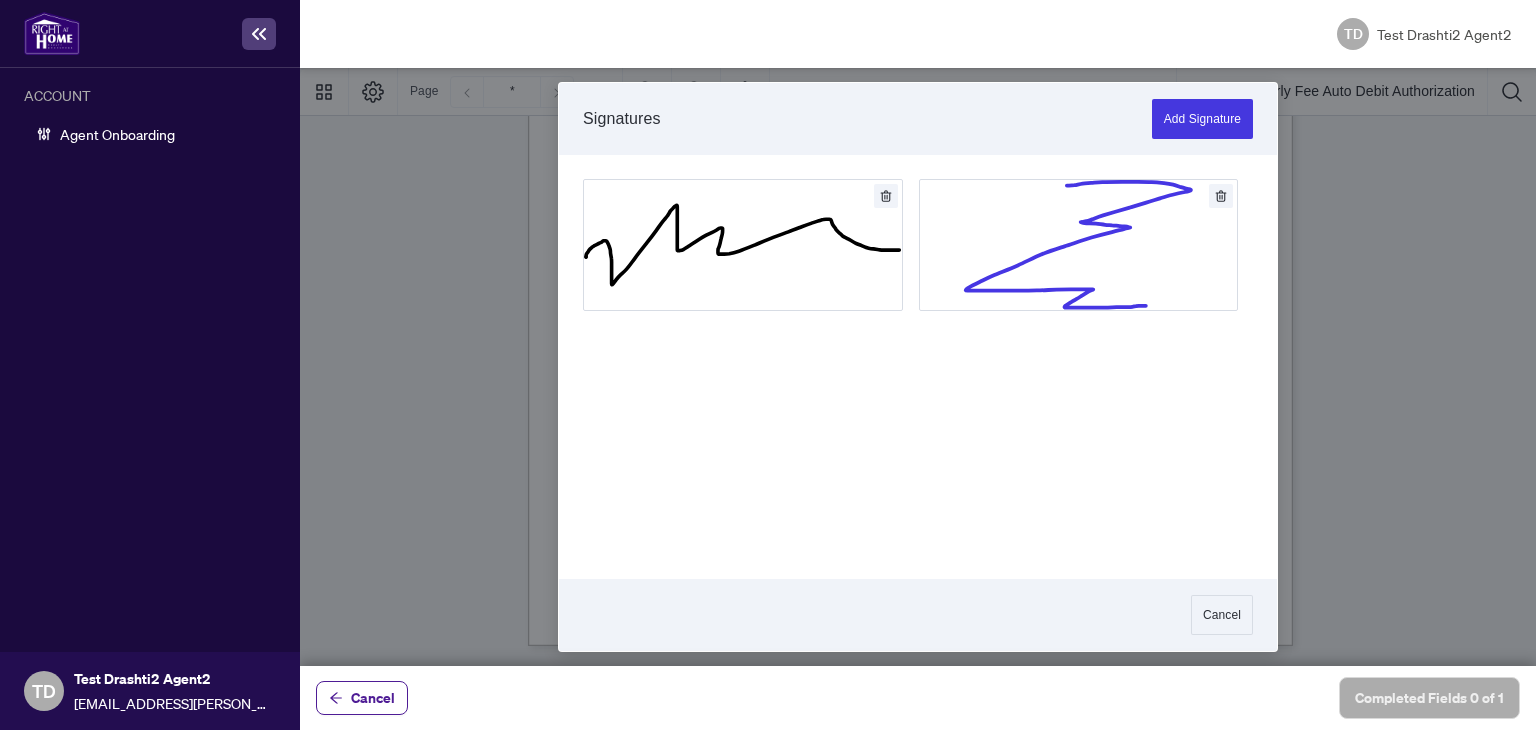 click at bounding box center [918, 367] 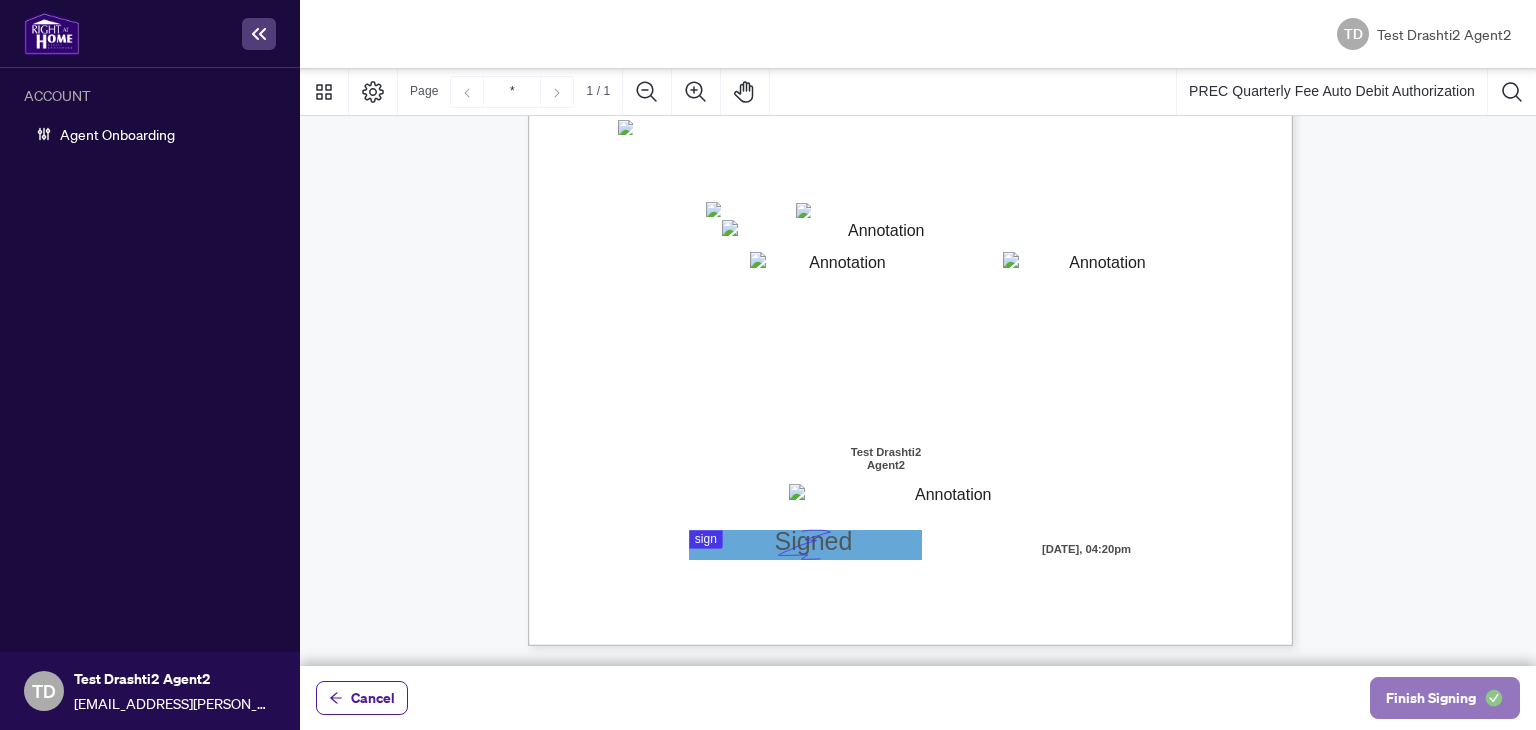 click on "Finish Signing" at bounding box center [1431, 698] 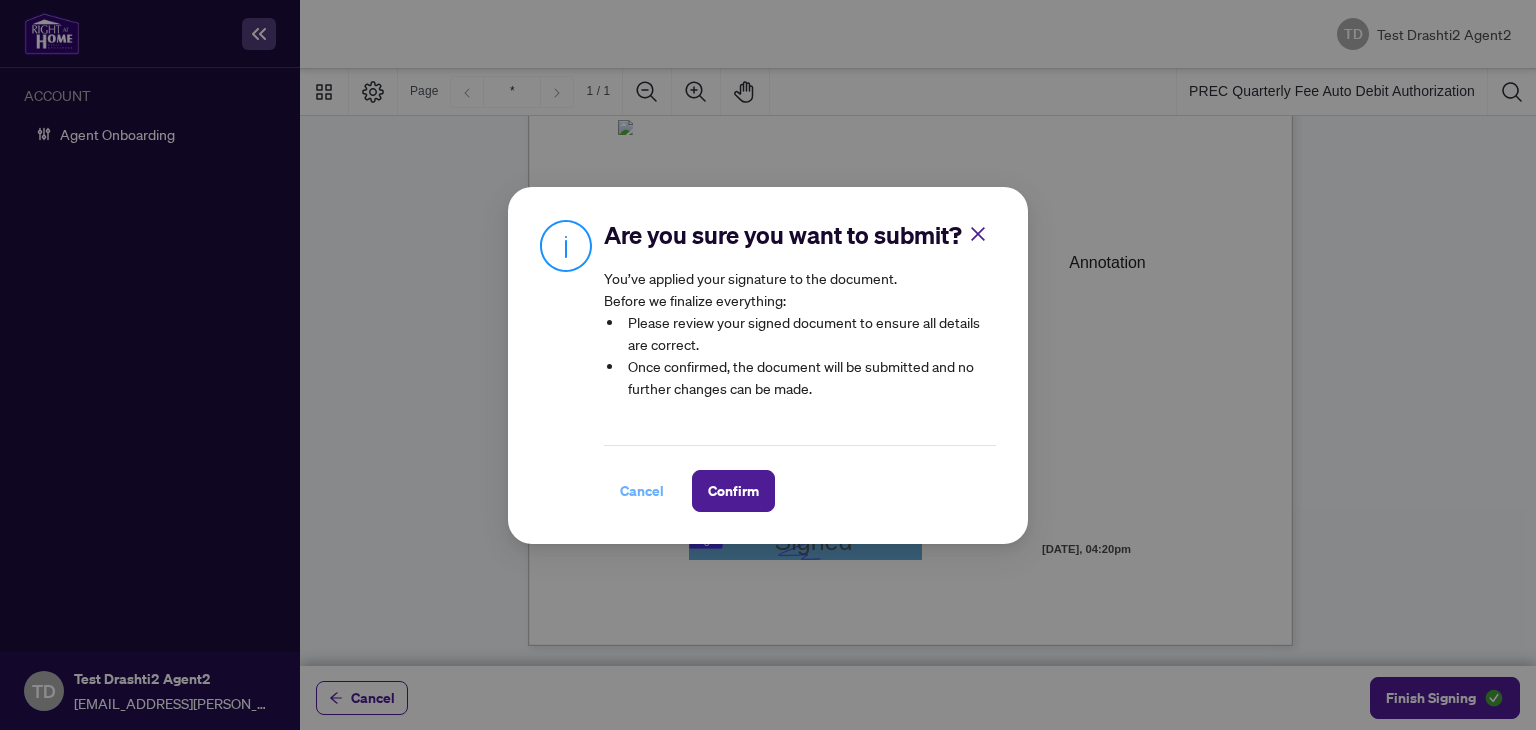 click on "Cancel" at bounding box center (642, 491) 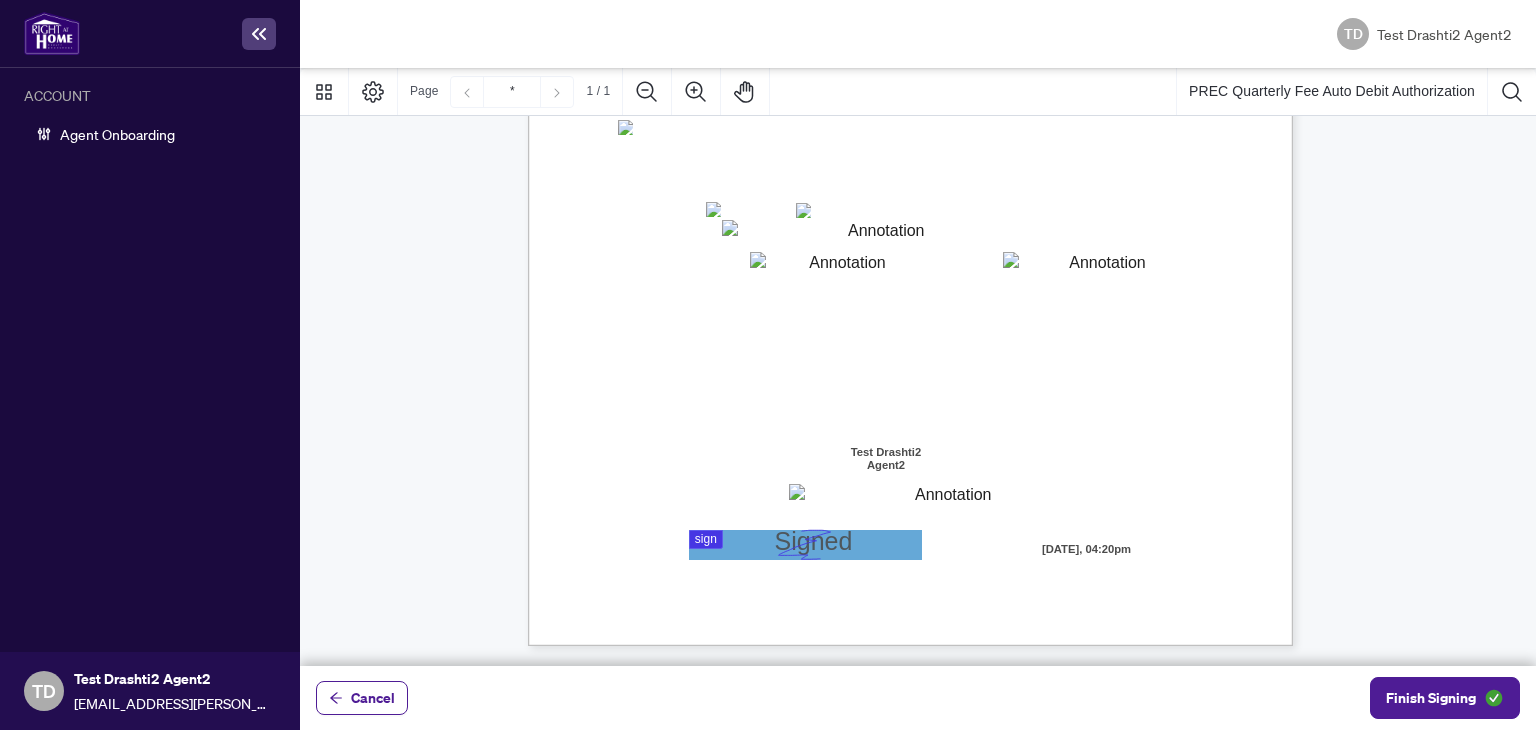 type 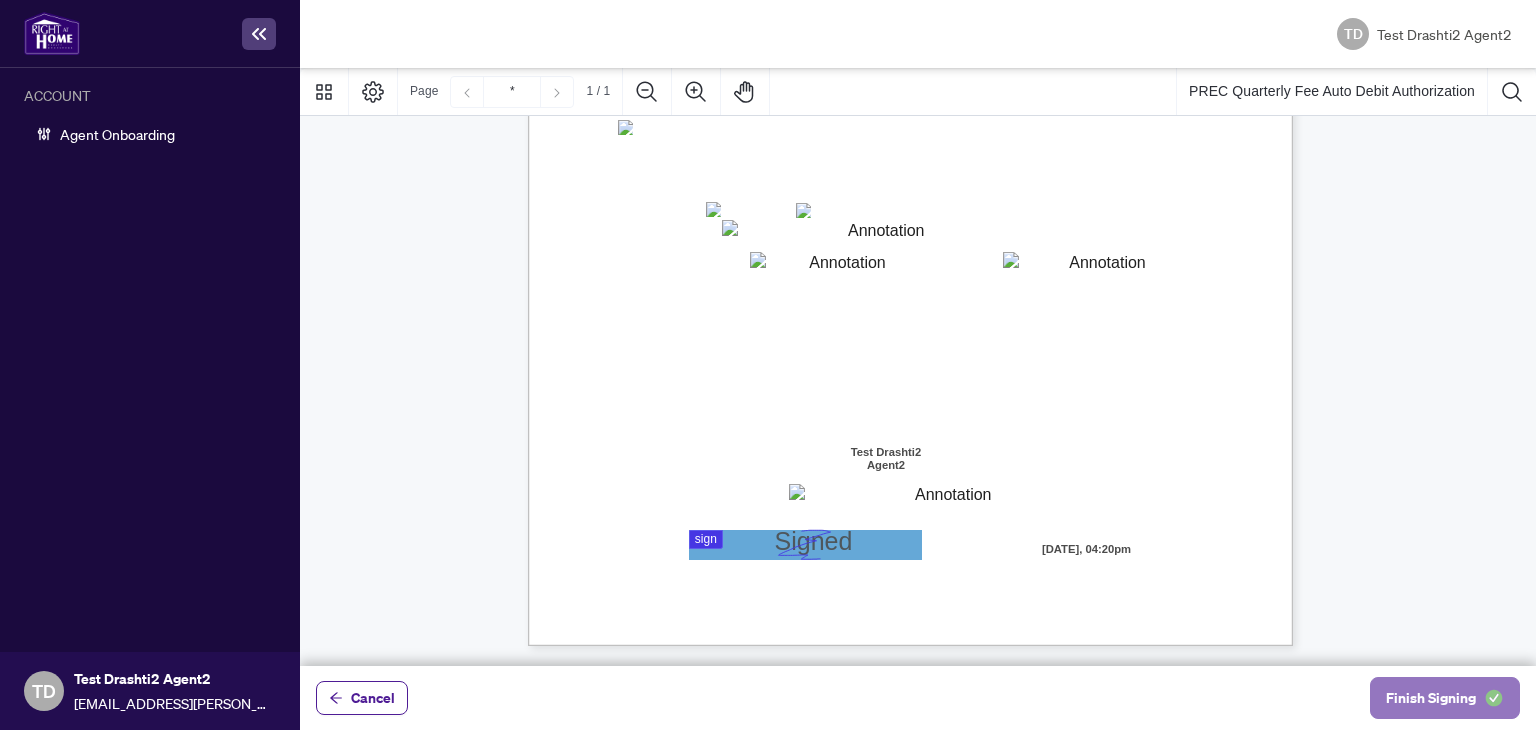click at bounding box center (1494, 698) 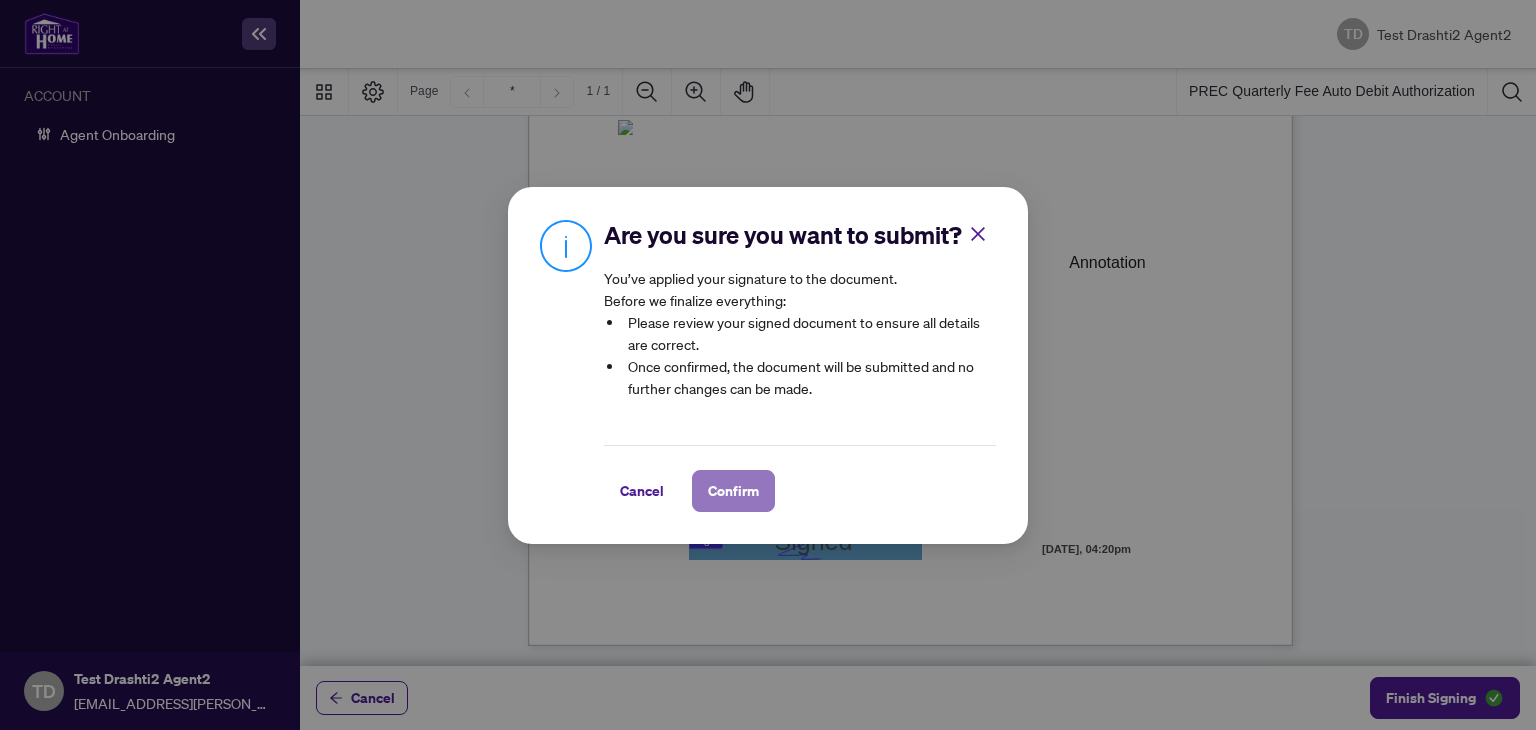 click on "Confirm" at bounding box center (733, 491) 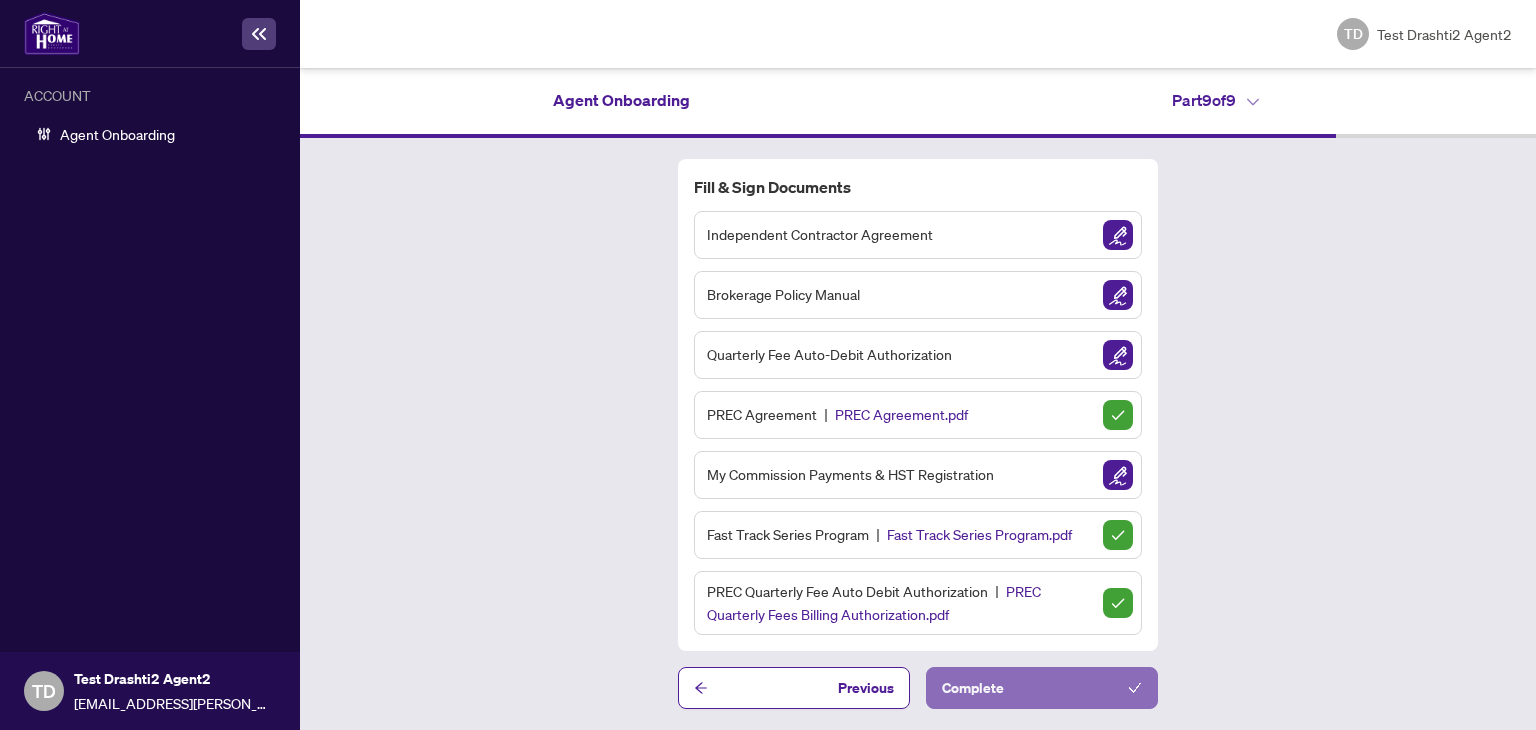 click on "Complete" at bounding box center [1042, 688] 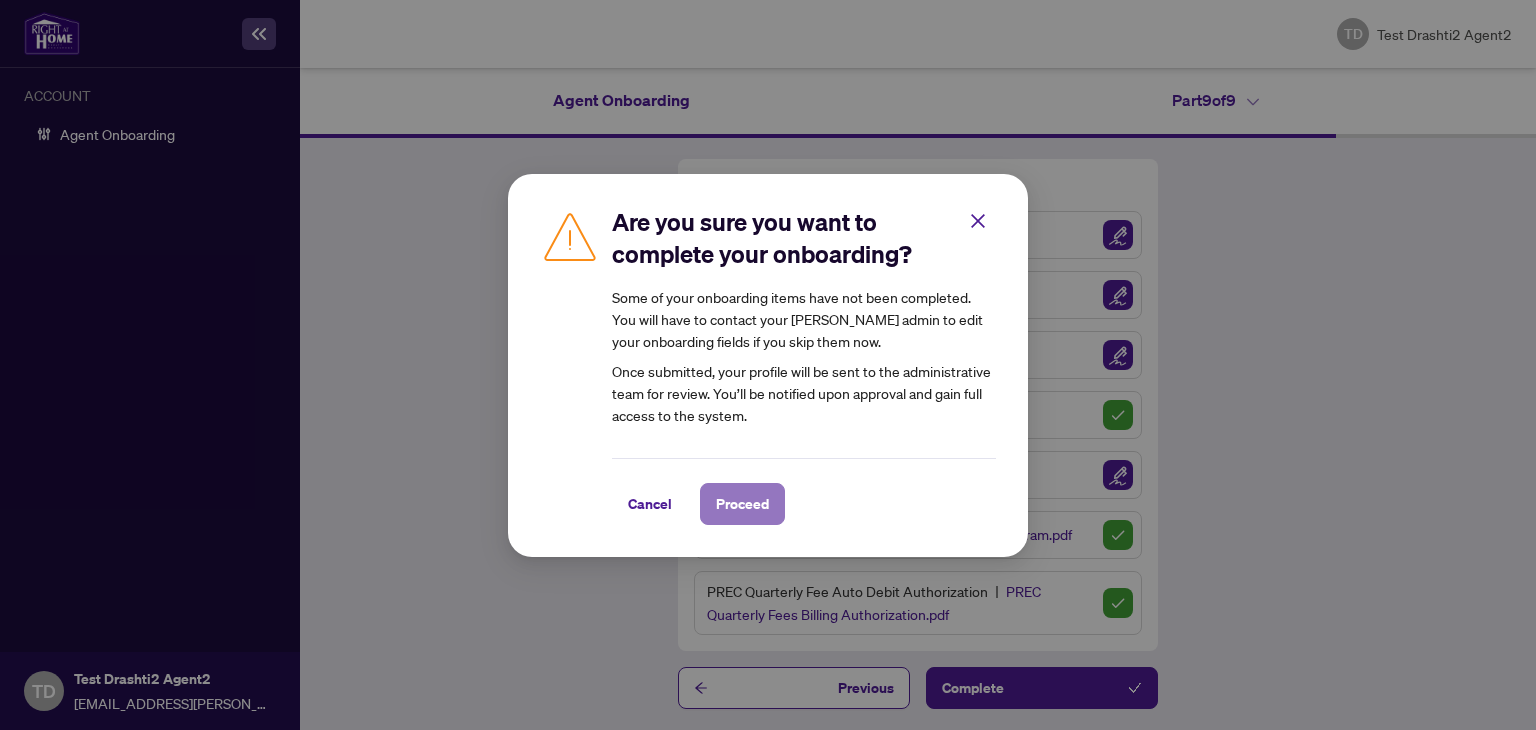 click on "Proceed" at bounding box center (742, 504) 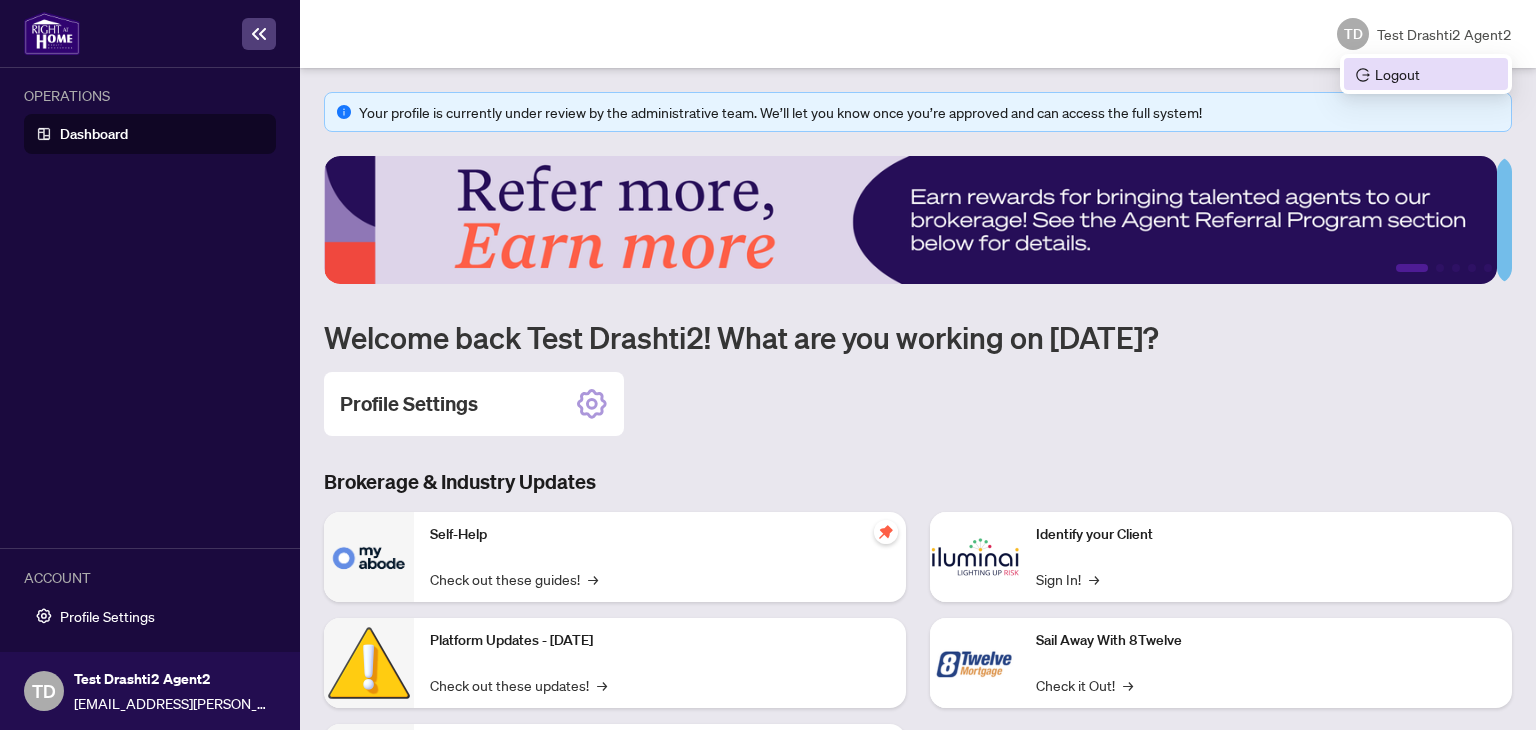 click on "Logout" at bounding box center (1426, 74) 